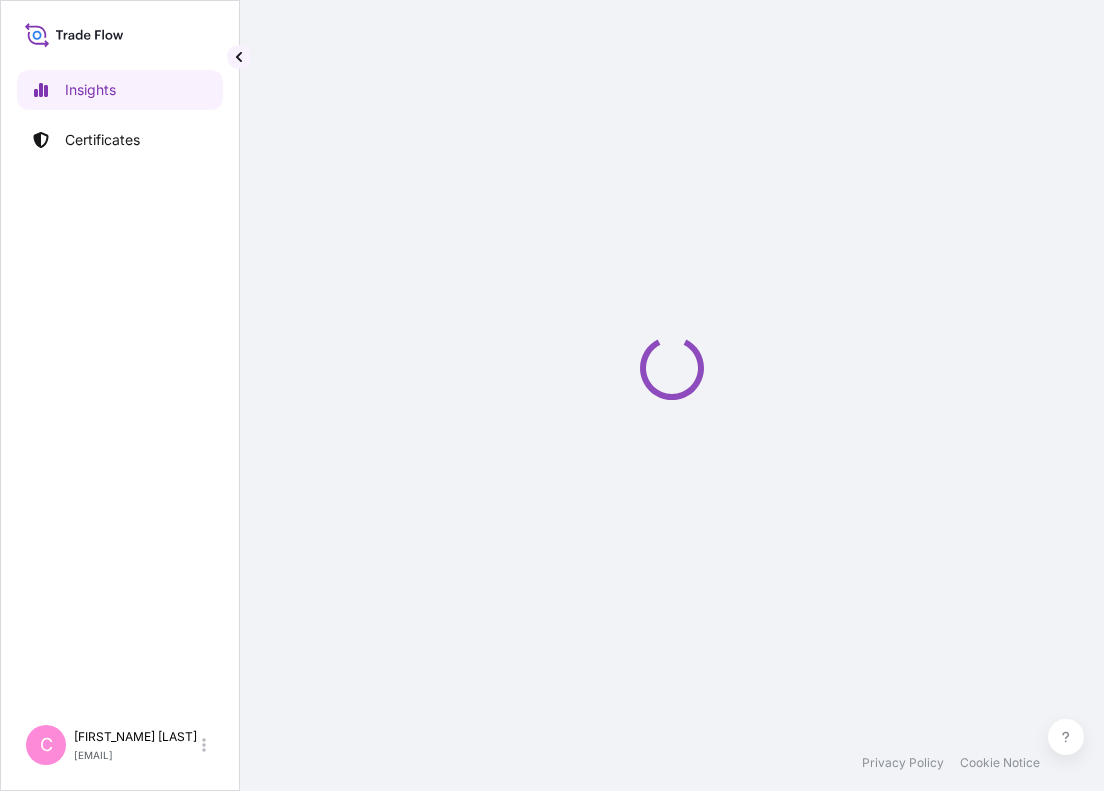 scroll, scrollTop: 0, scrollLeft: 0, axis: both 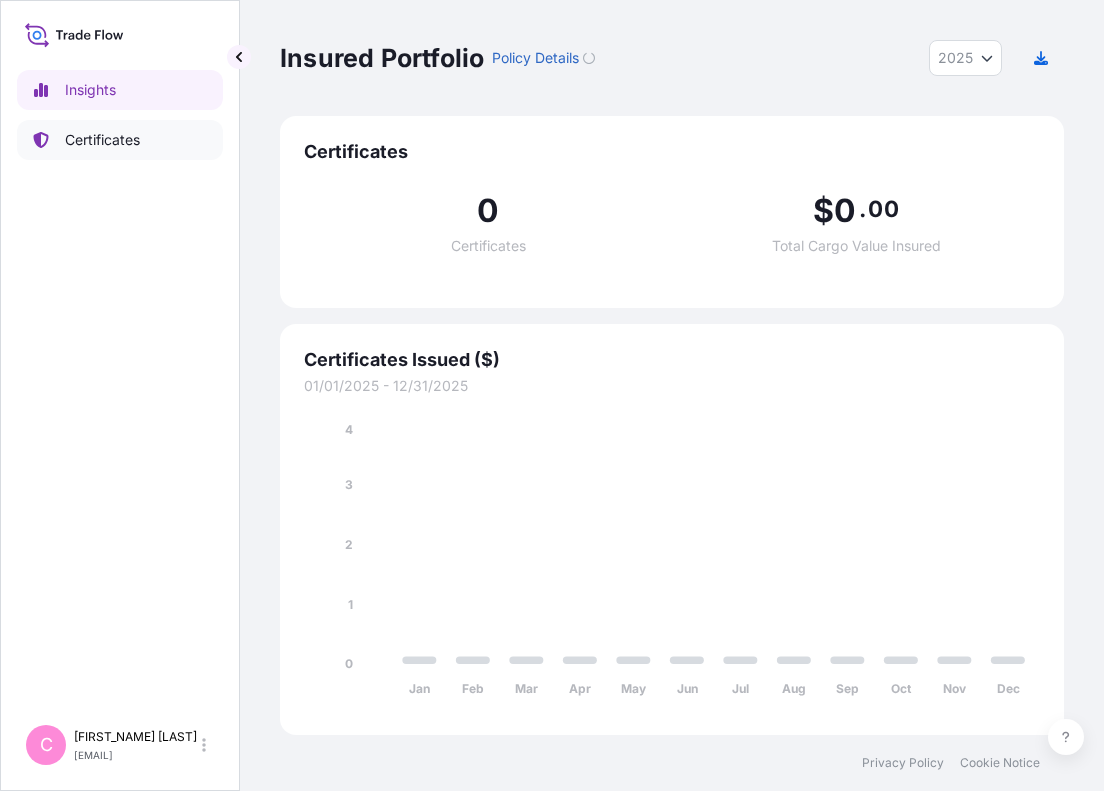 click on "Certificates" at bounding box center [102, 140] 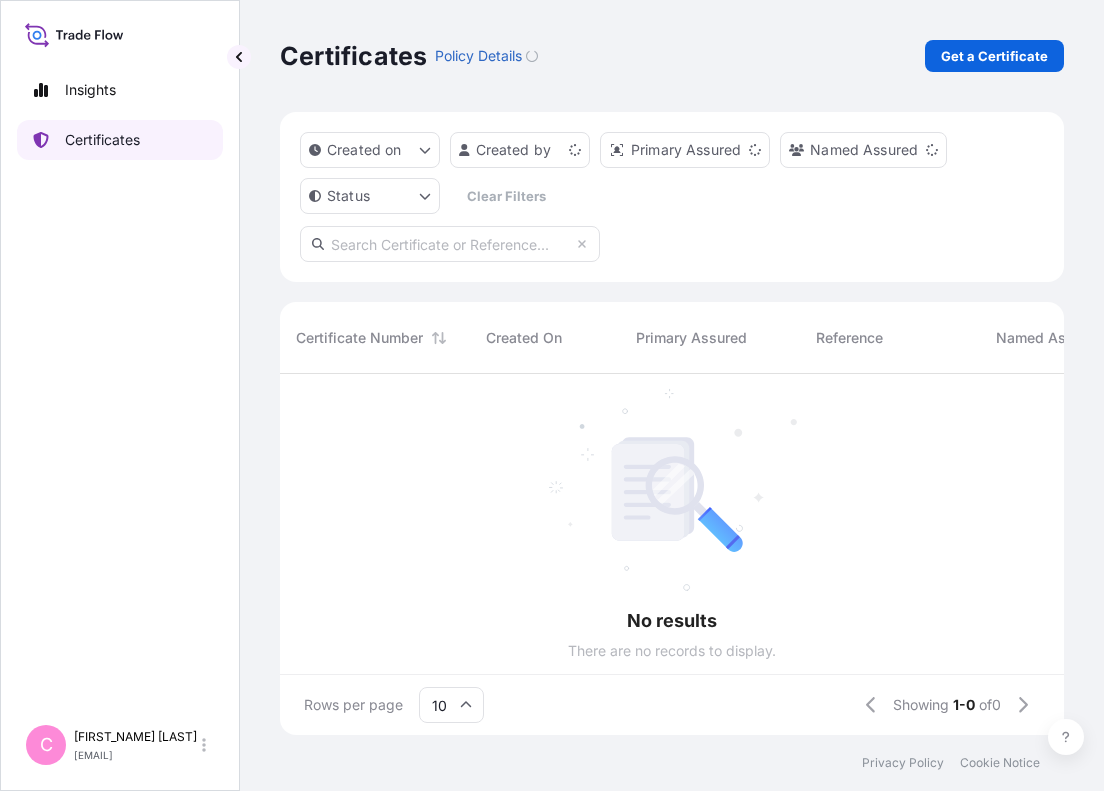 scroll, scrollTop: 1, scrollLeft: 1, axis: both 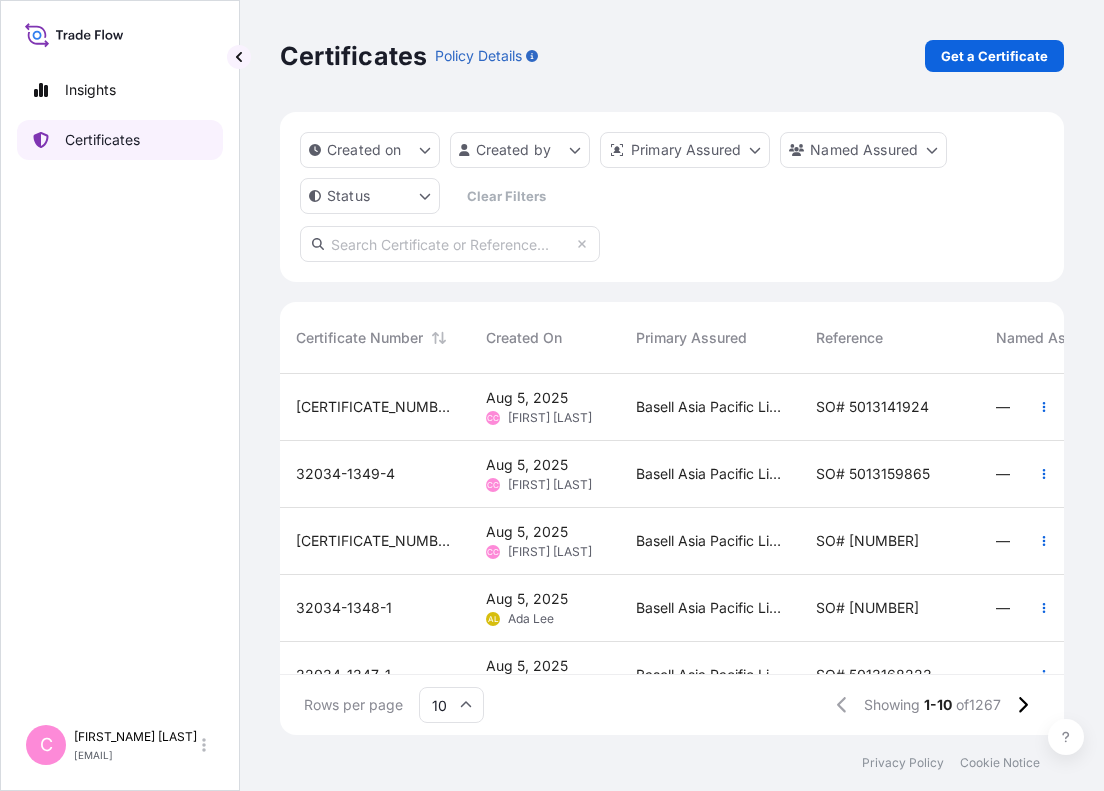 click on "Certificates" at bounding box center (102, 140) 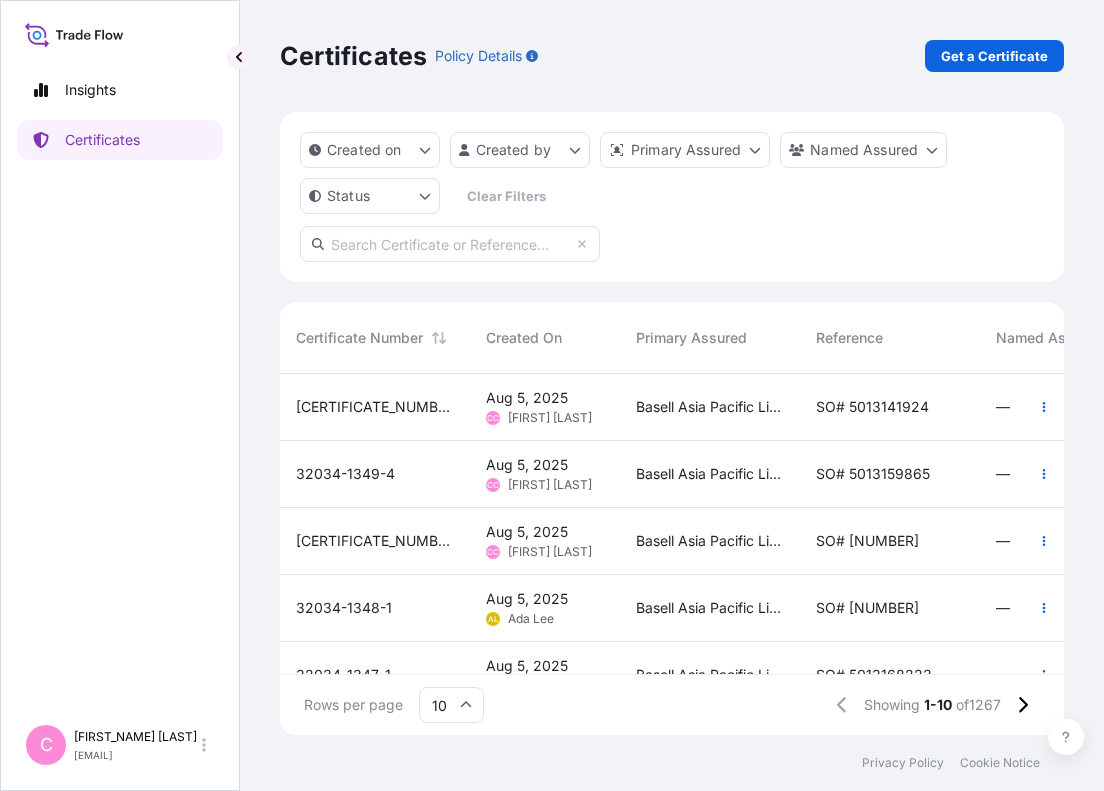 click at bounding box center [450, 244] 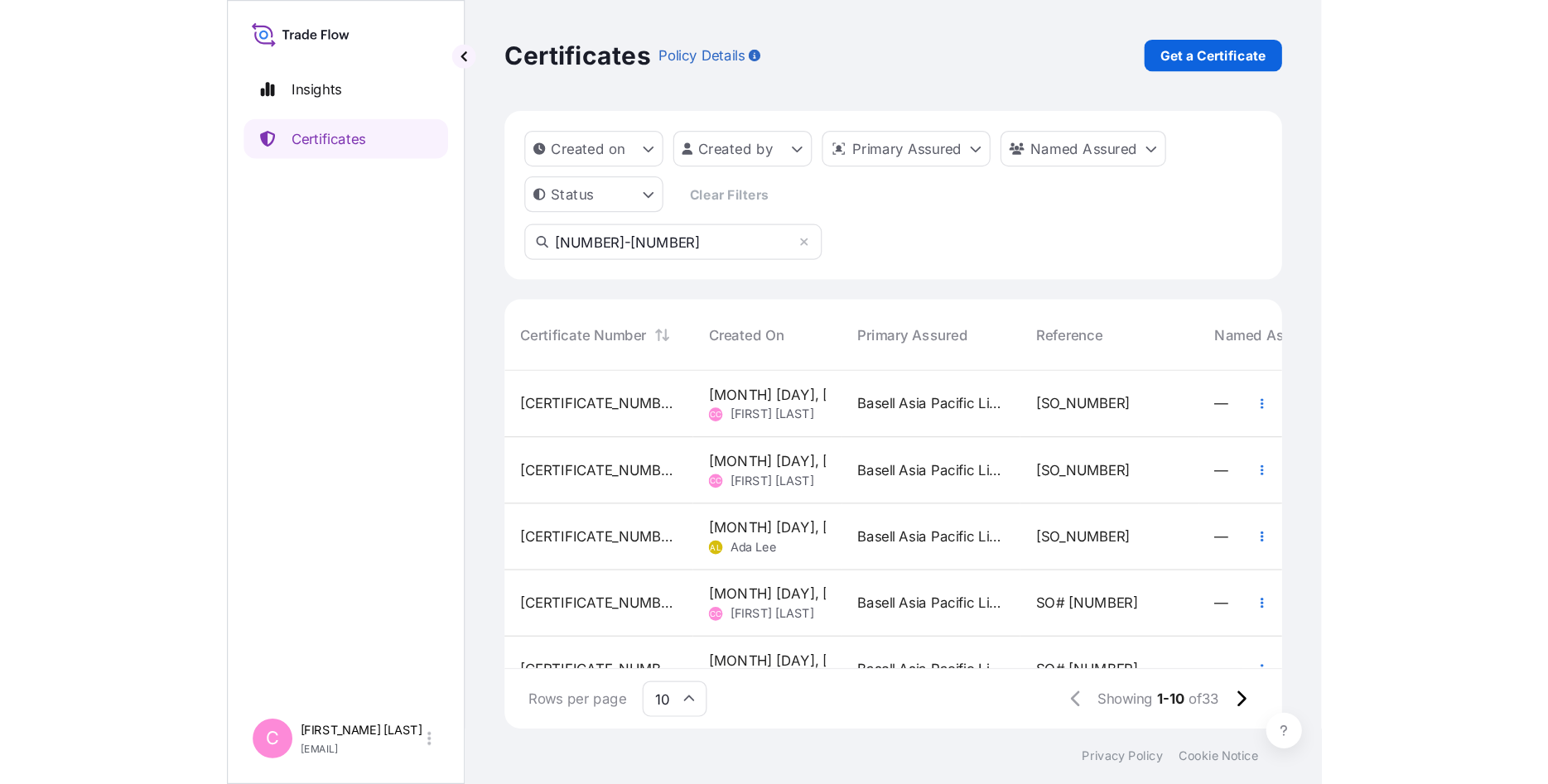 scroll, scrollTop: 1, scrollLeft: 1, axis: both 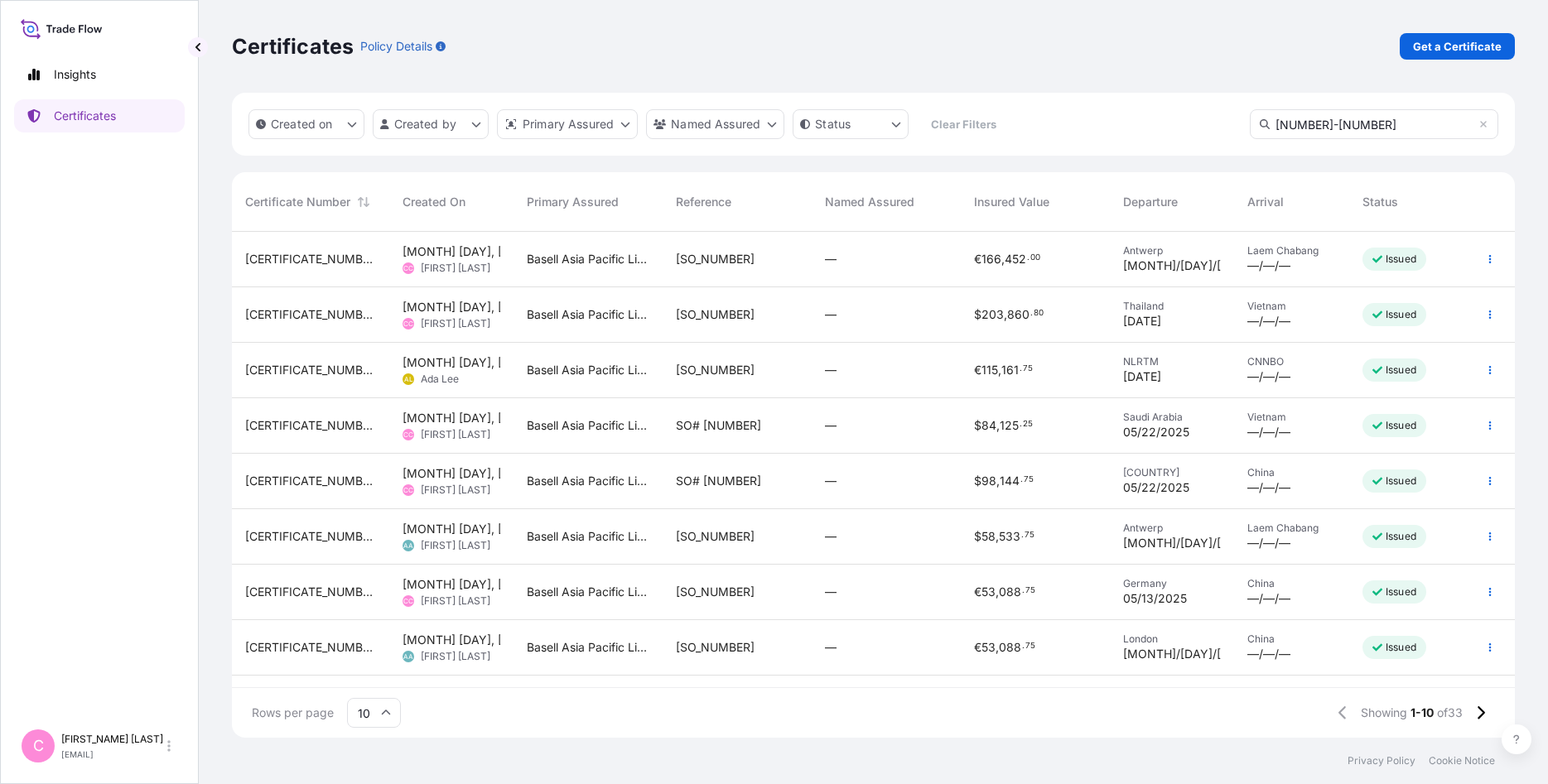 click on "[NUMBER]-[NUMBER]" at bounding box center [1374, 124] 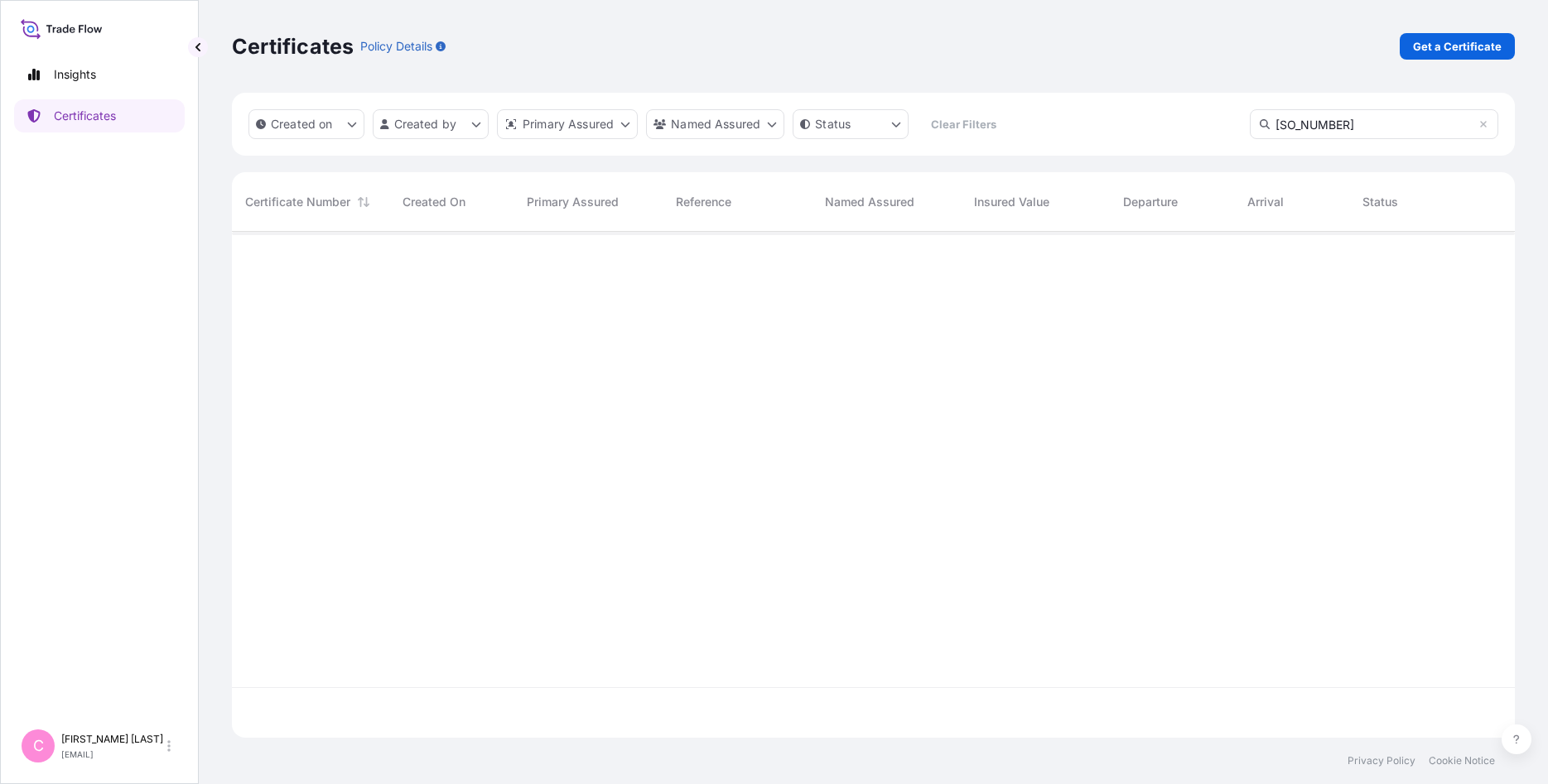 type on "[NUMBER]-[NUMBER]" 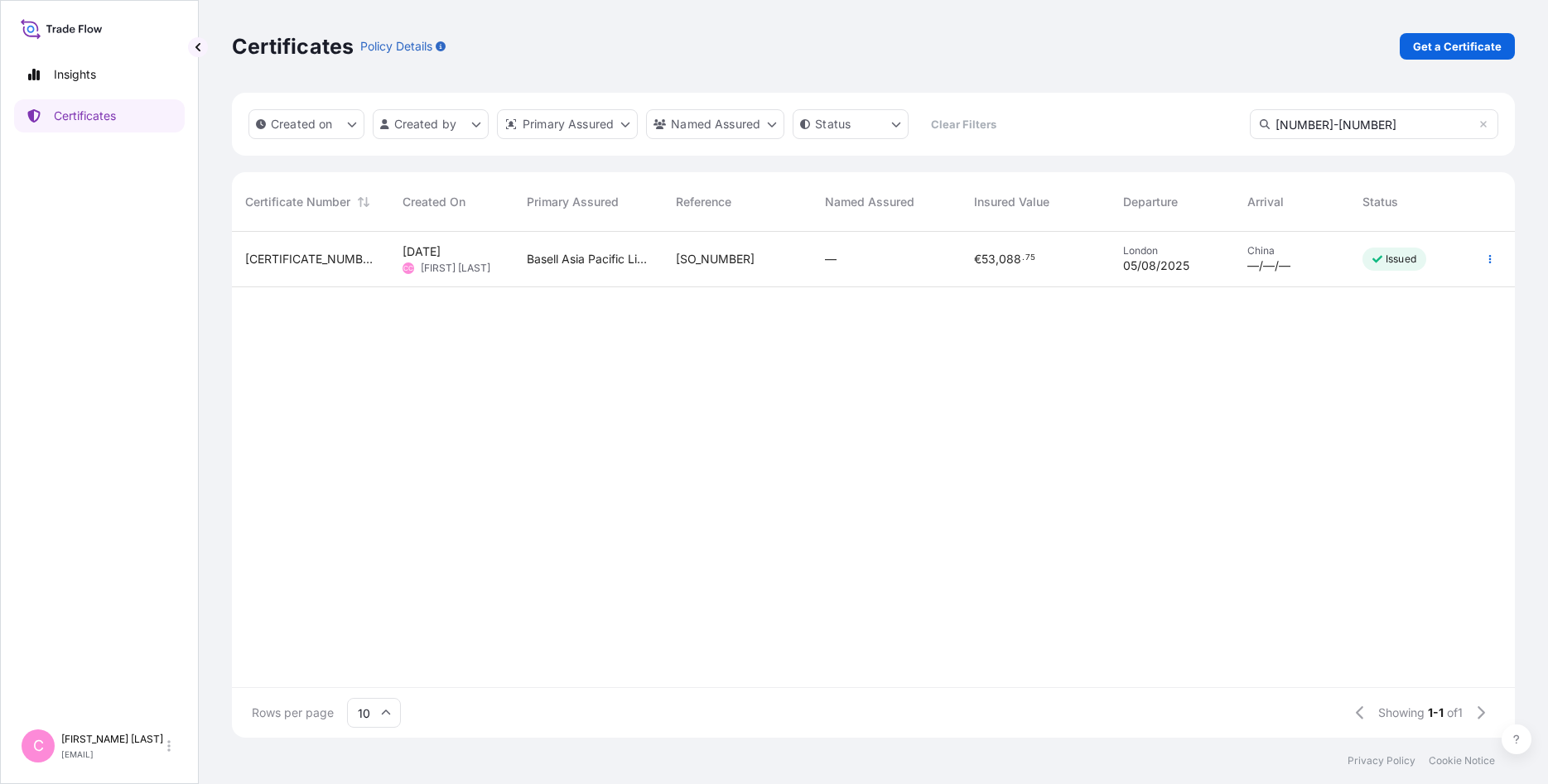 click on "[CERTIFICATE_NUMBER]" at bounding box center [311, 259] 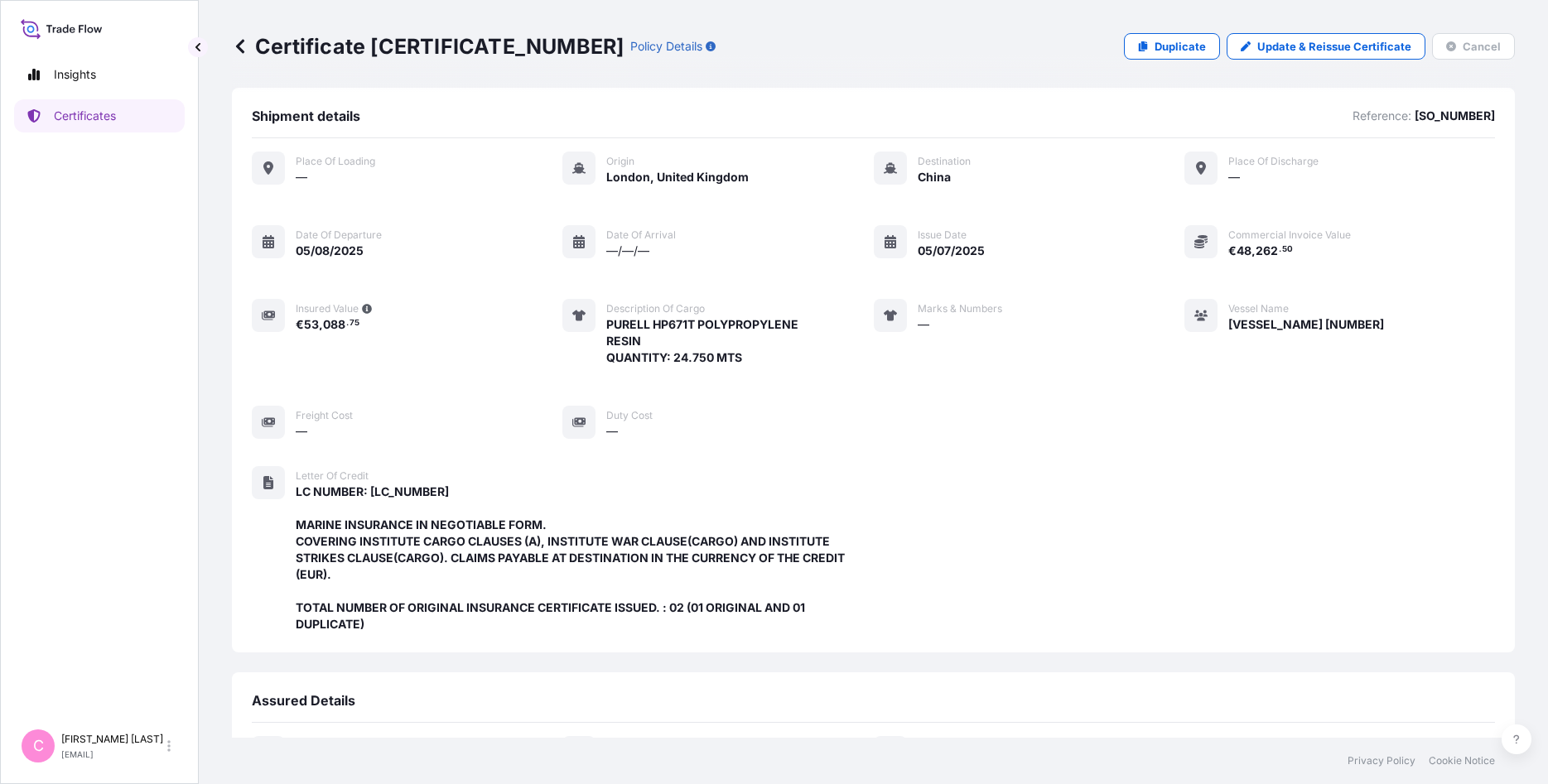 scroll, scrollTop: 0, scrollLeft: 0, axis: both 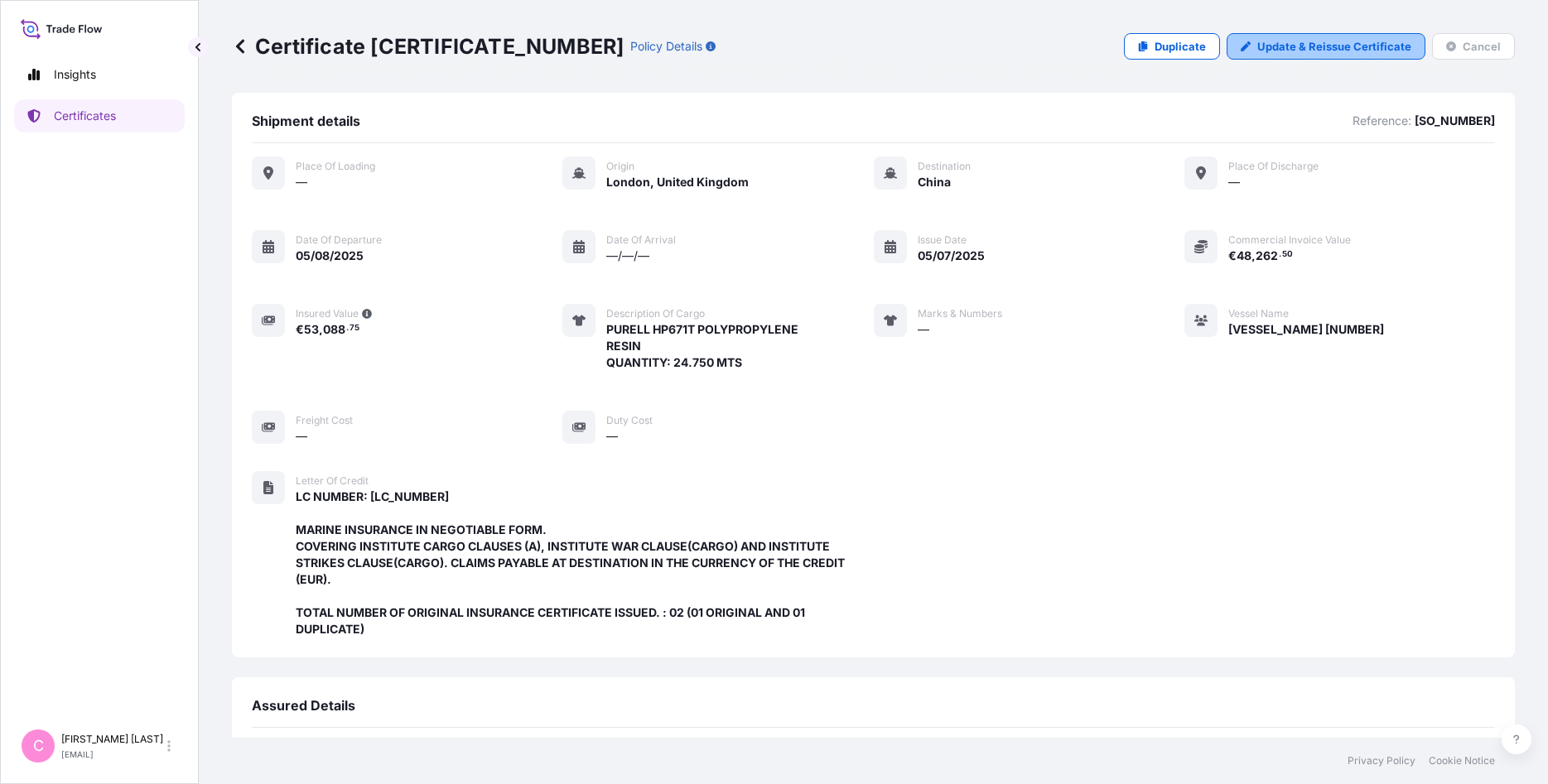 click on "Update & Reissue Certificate" at bounding box center (1334, 46) 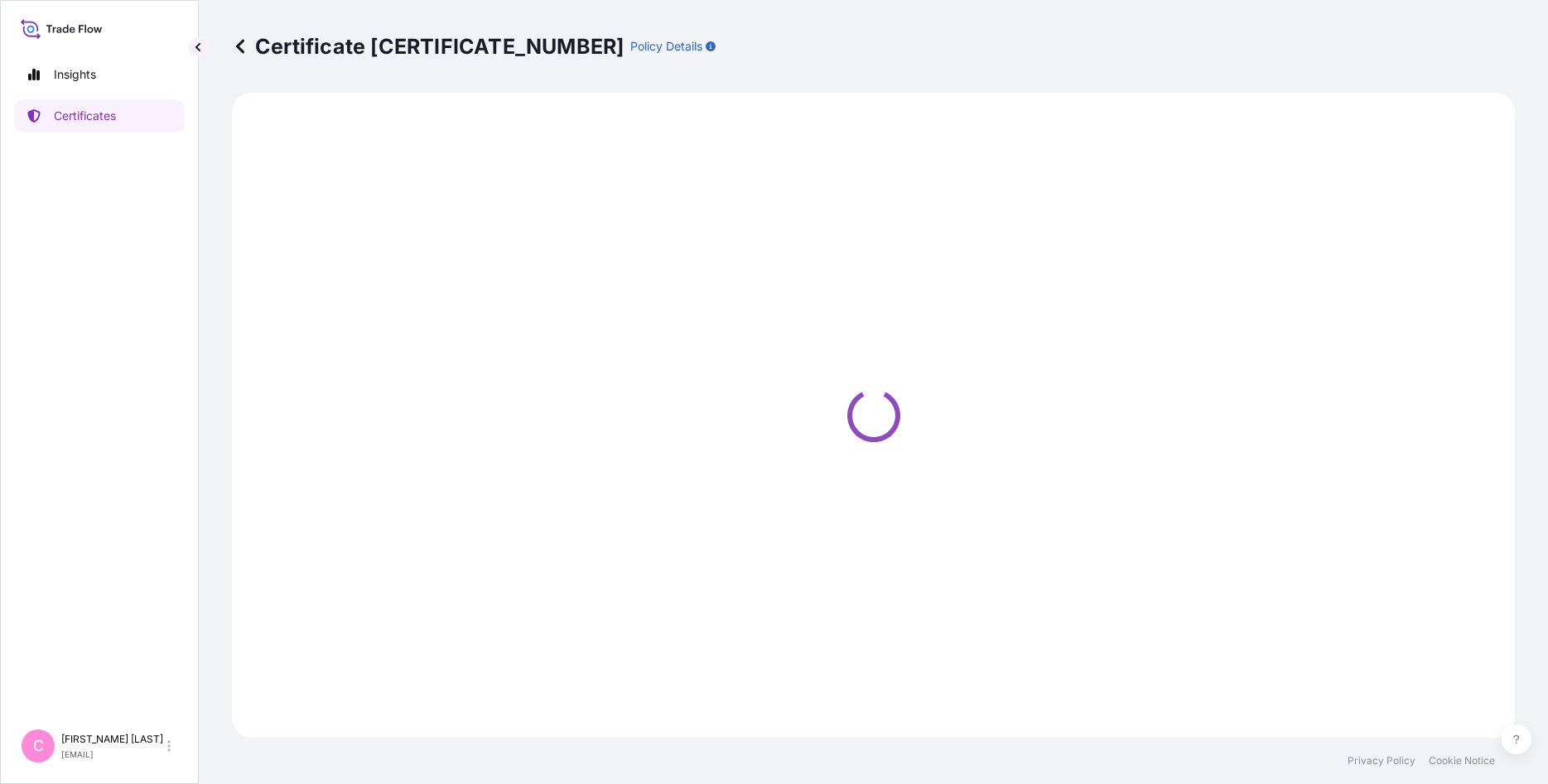 select on "Sea" 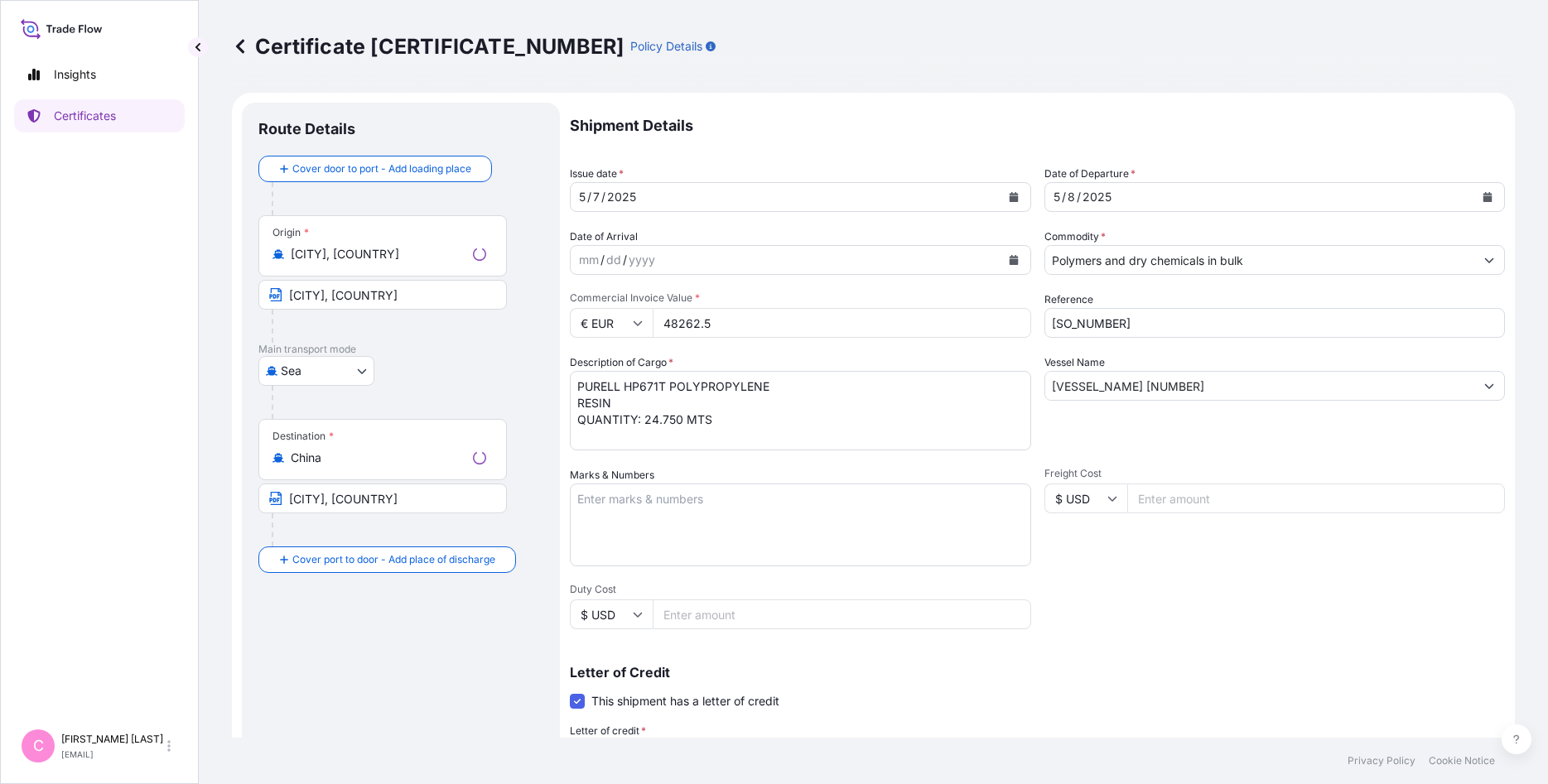 select on "32034" 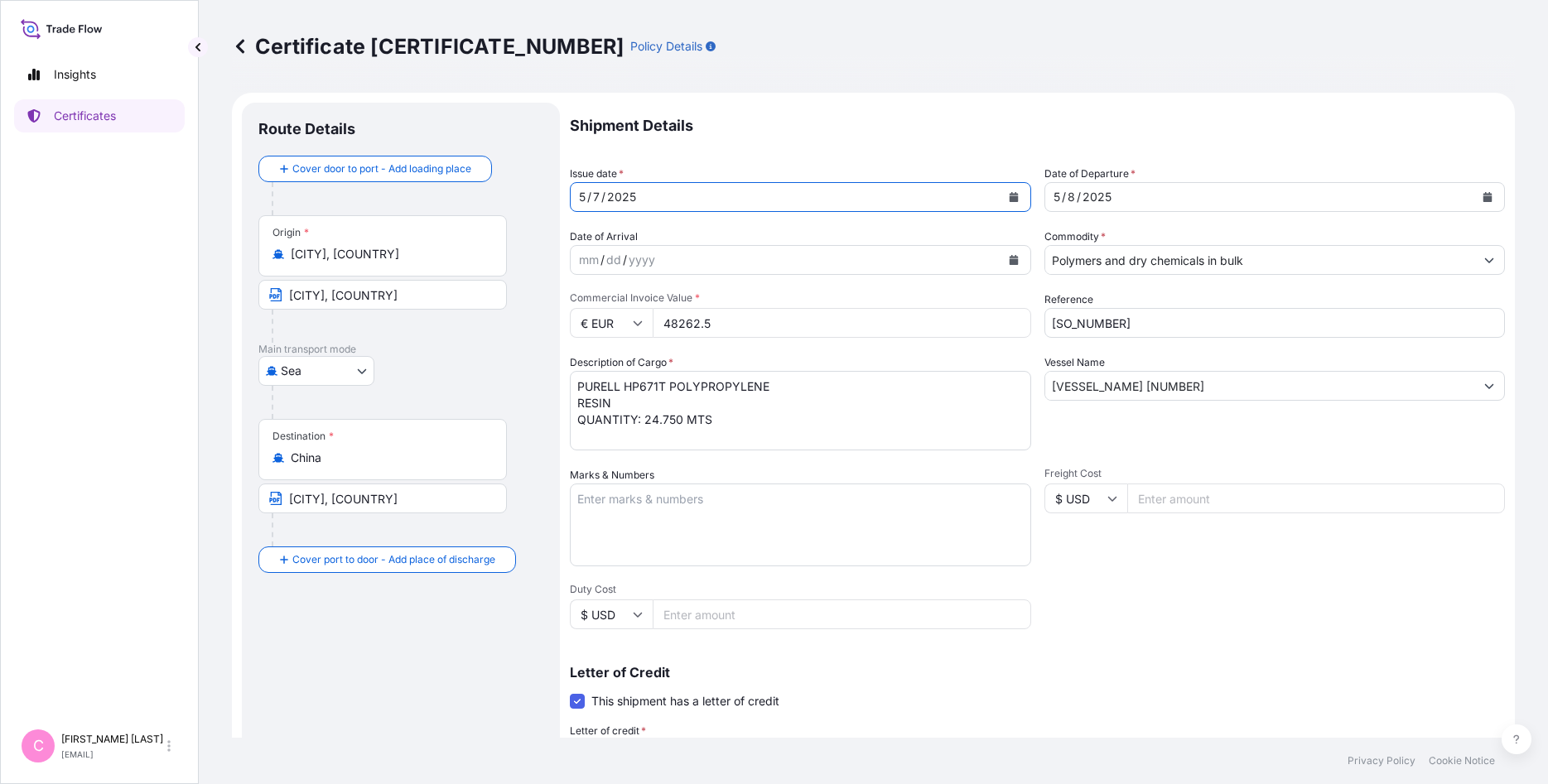 click on "[MONTH] / [DAY] / [YEAR]" at bounding box center (785, 197) 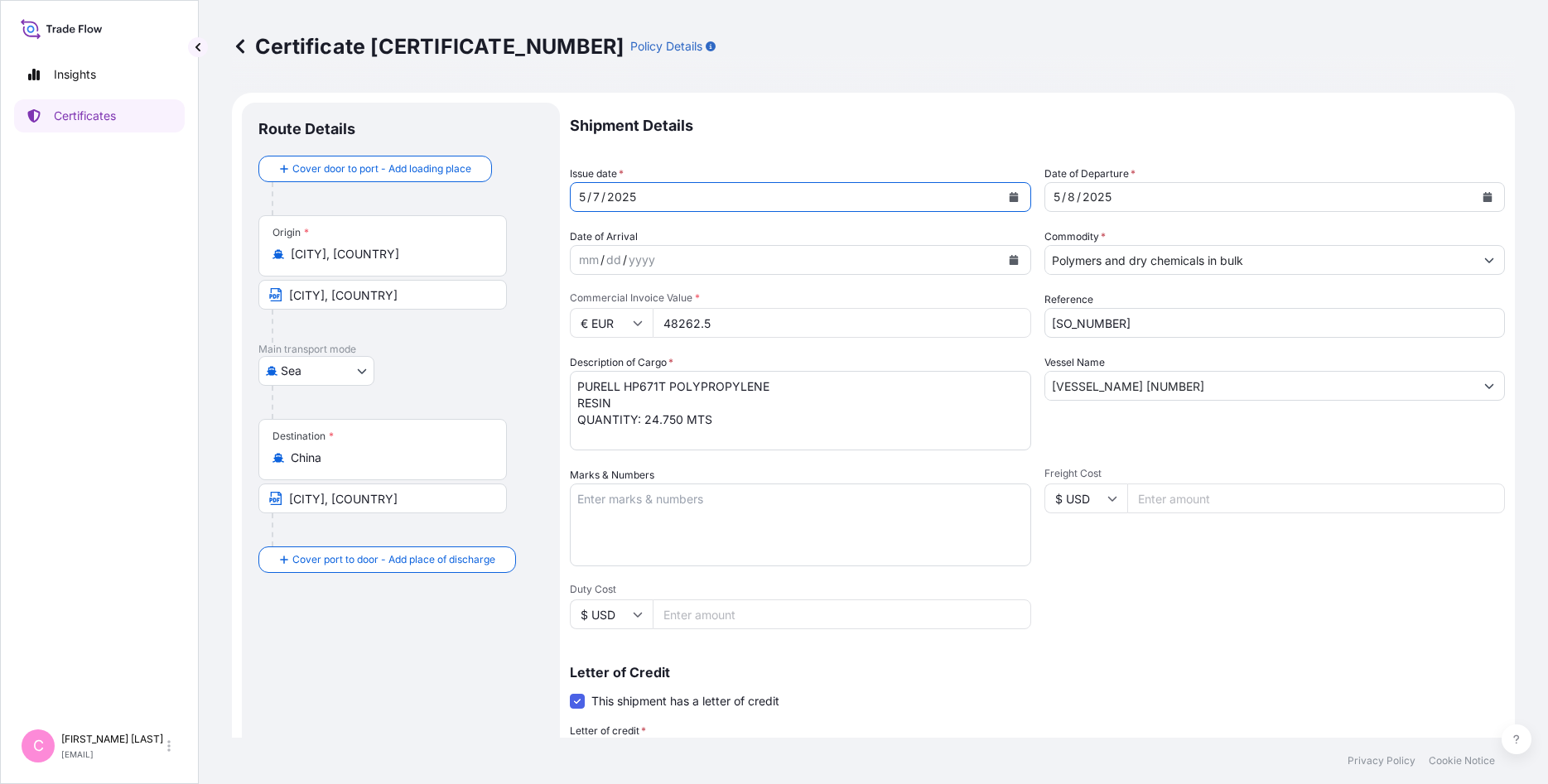 click 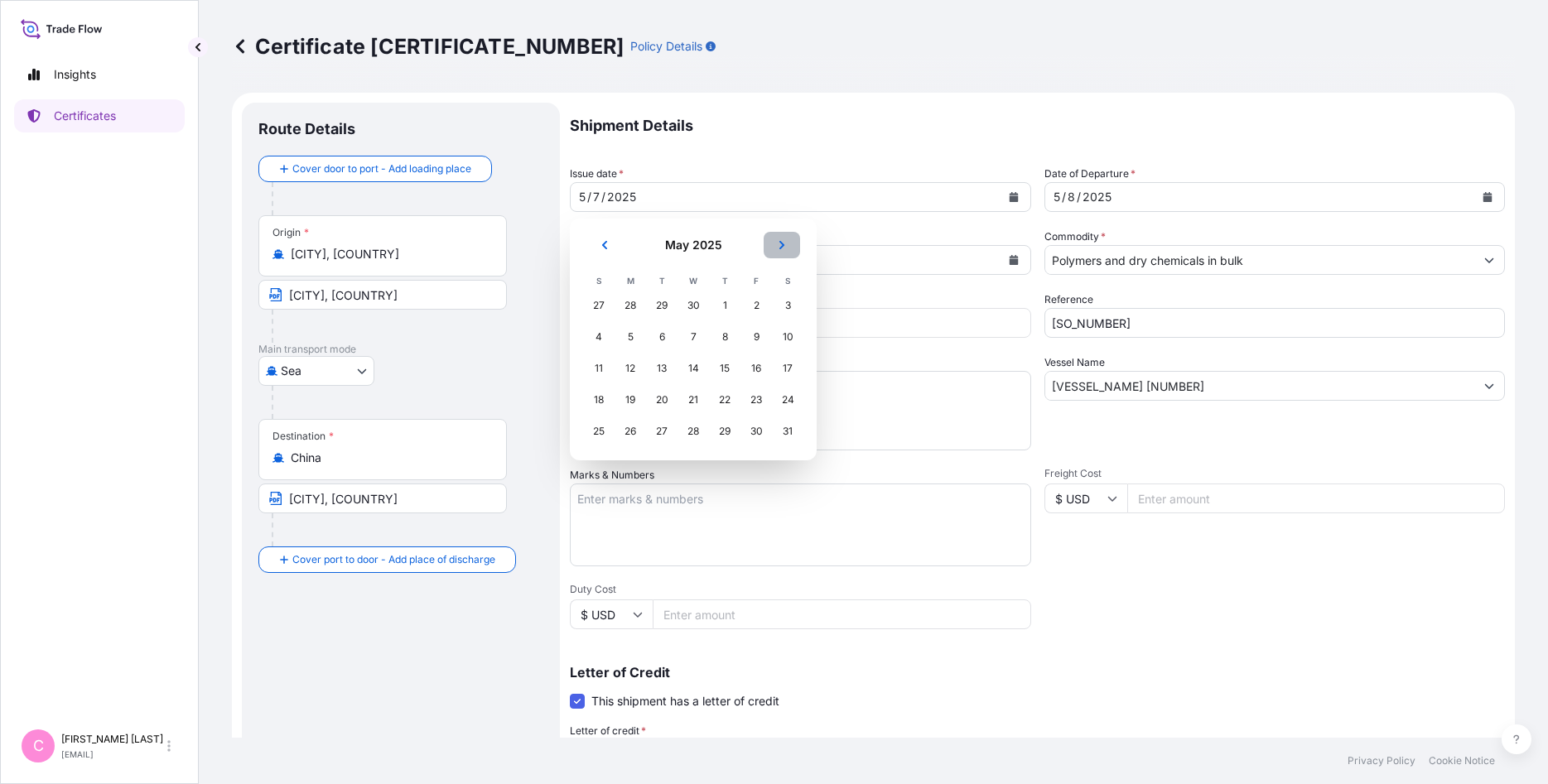 click 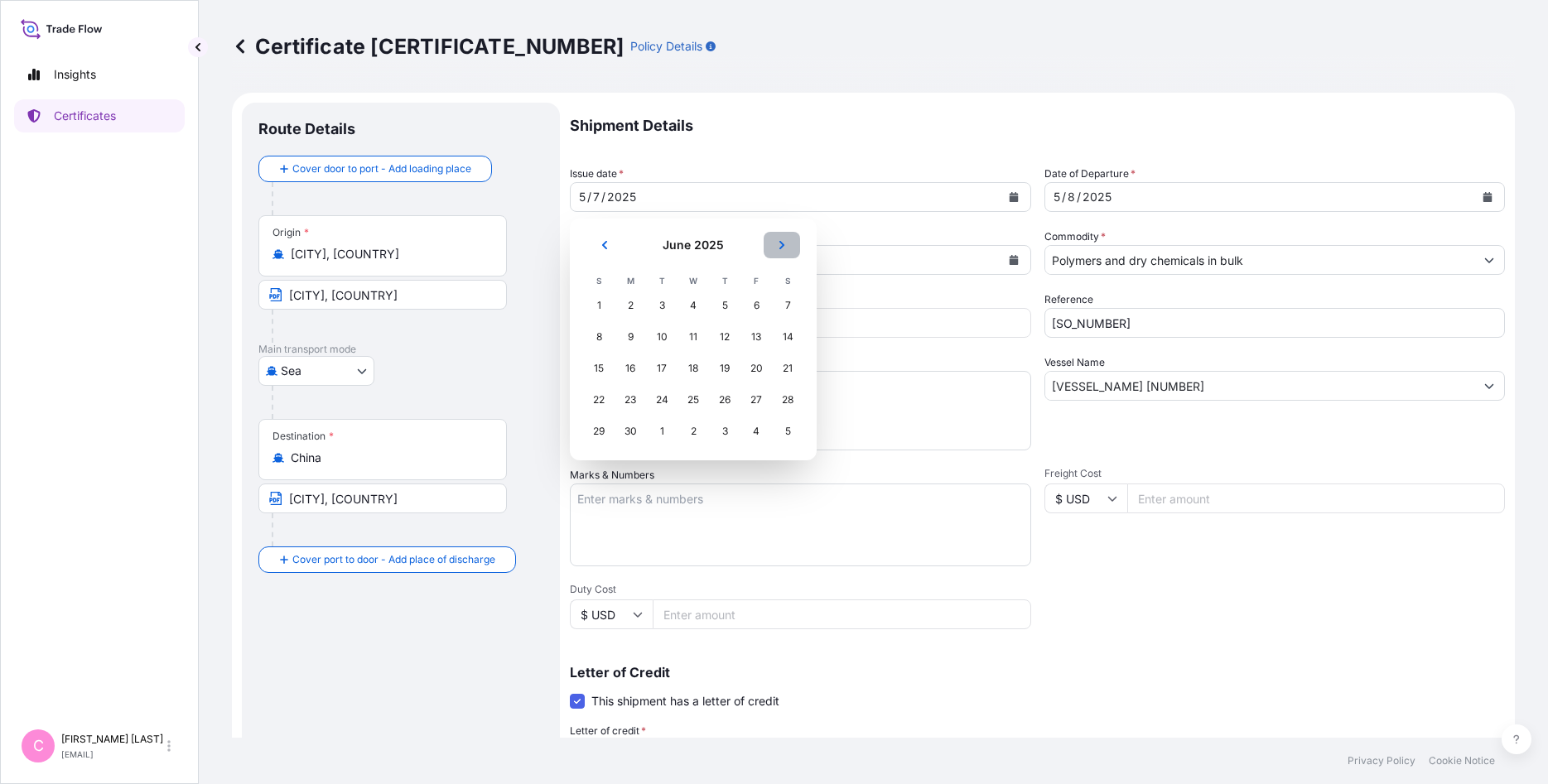 click 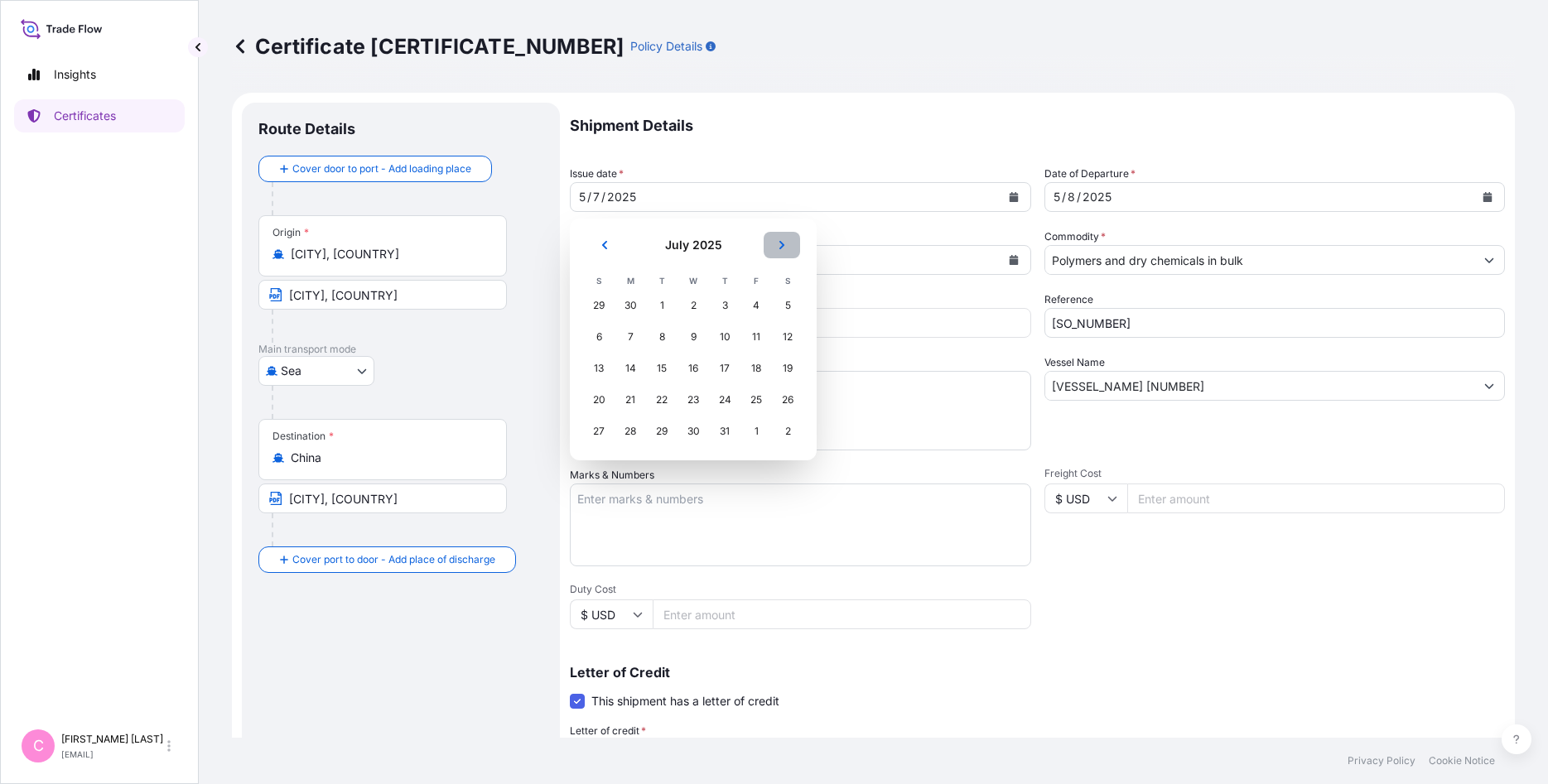 click 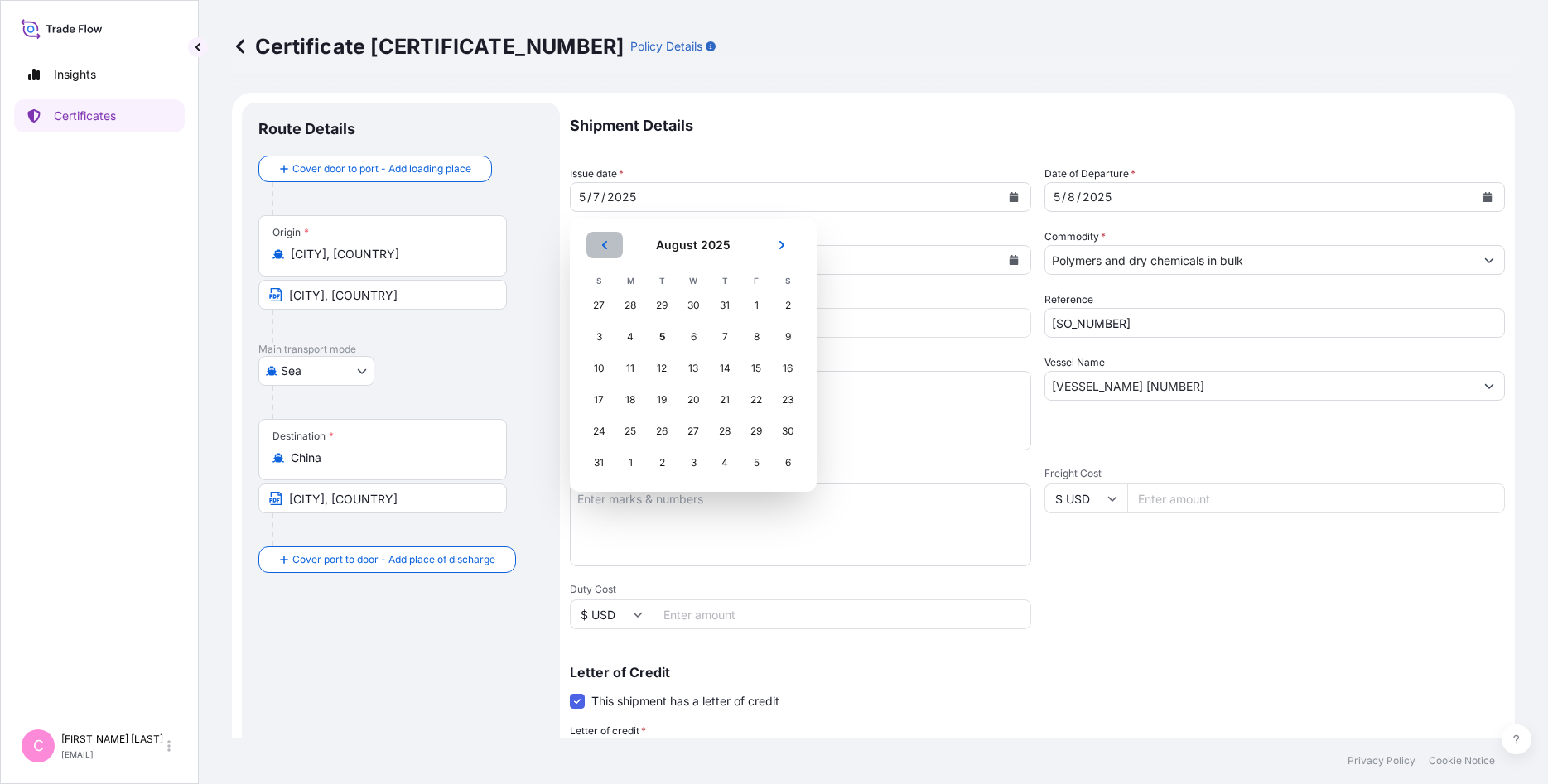 click 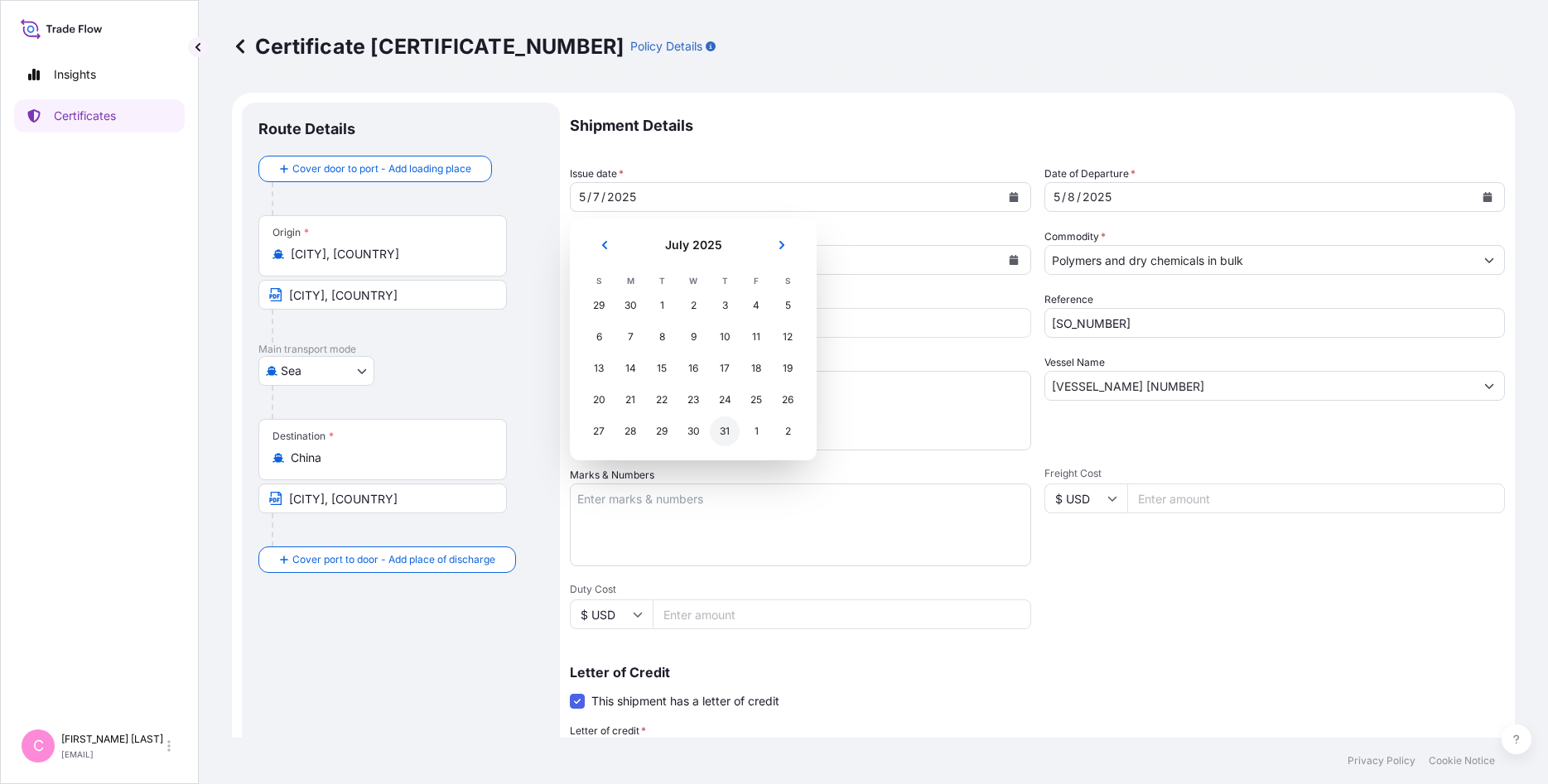 click on "31" at bounding box center (725, 431) 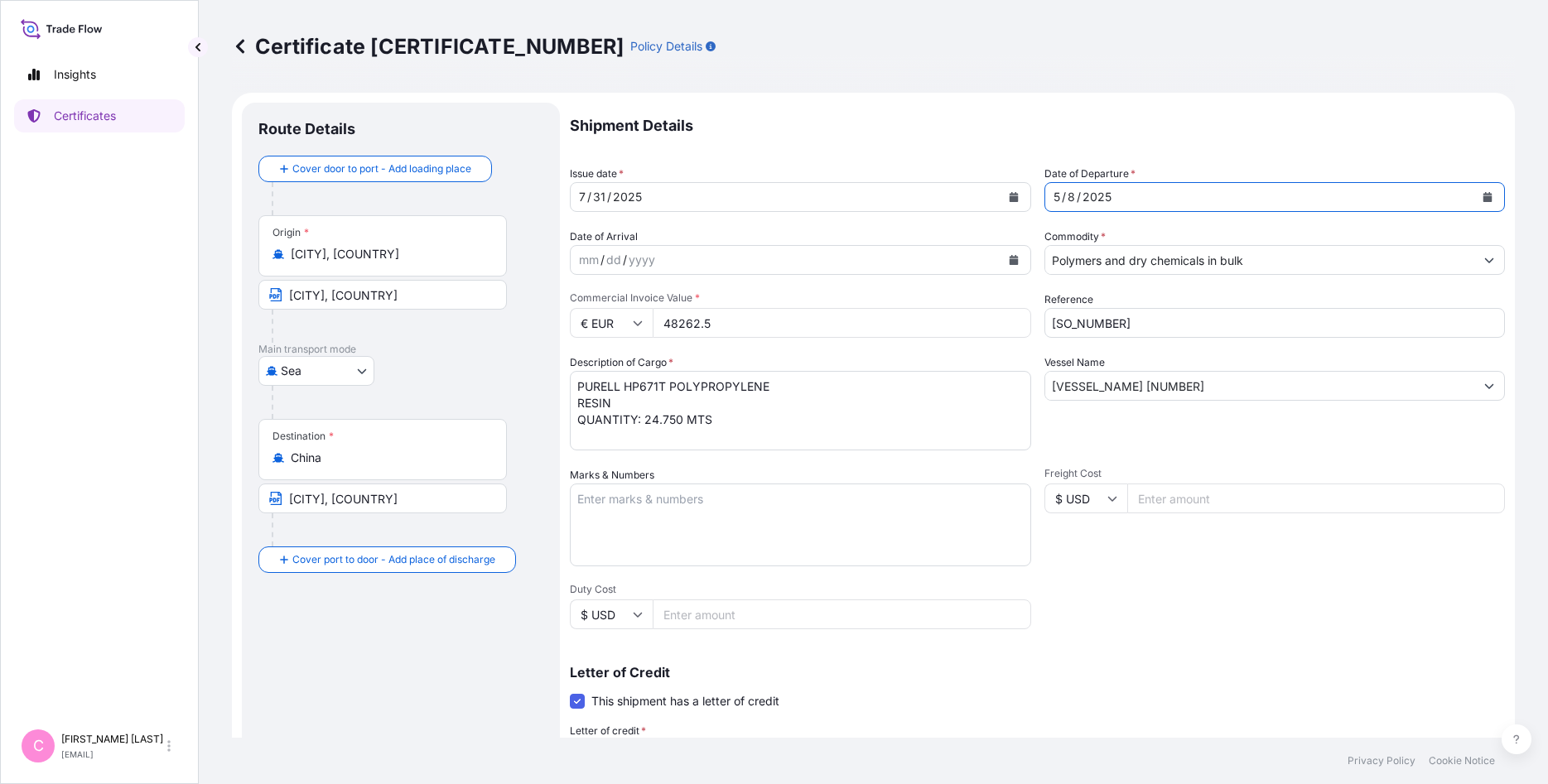 click at bounding box center (1488, 197) 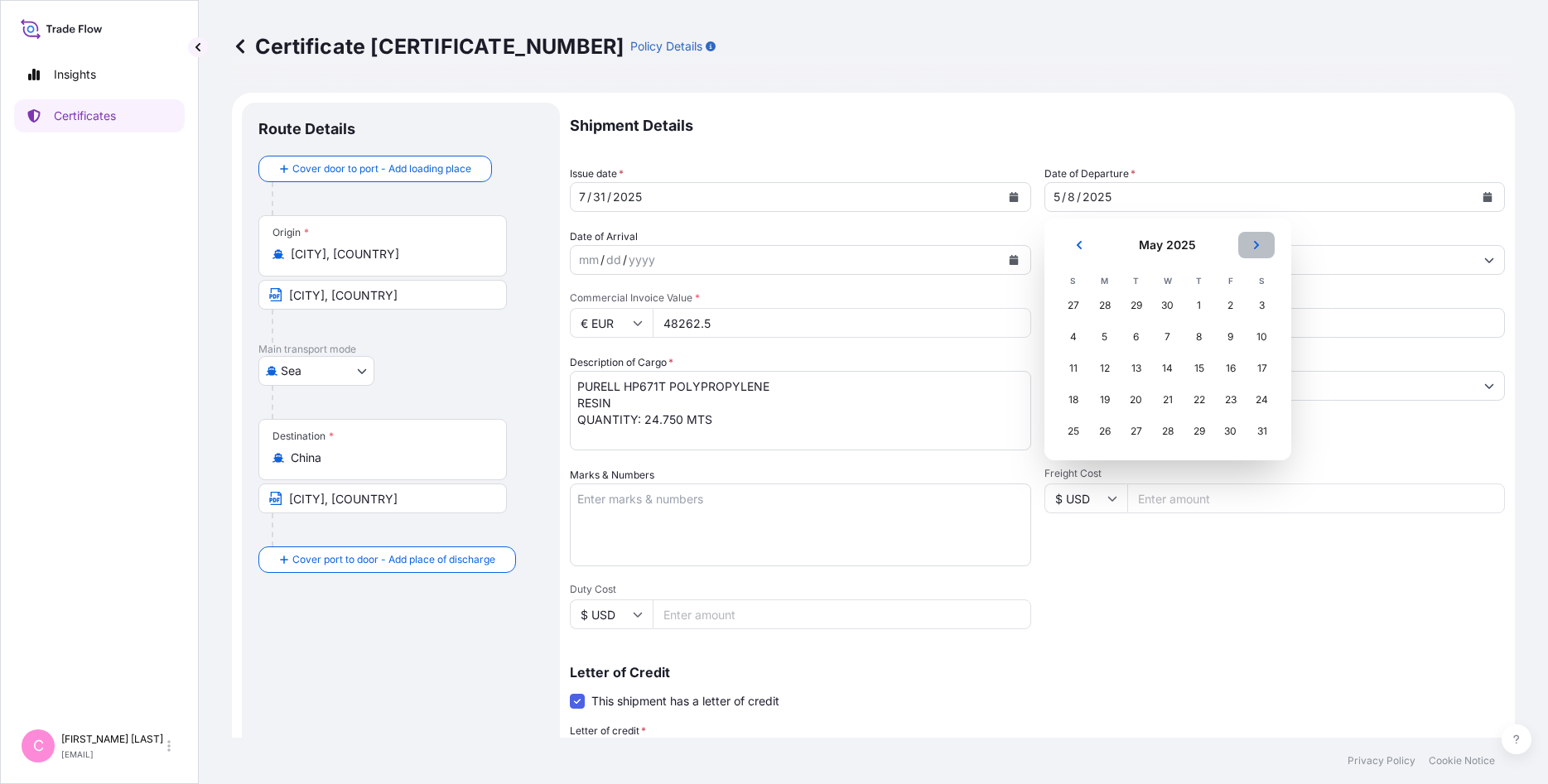 click at bounding box center (1256, 245) 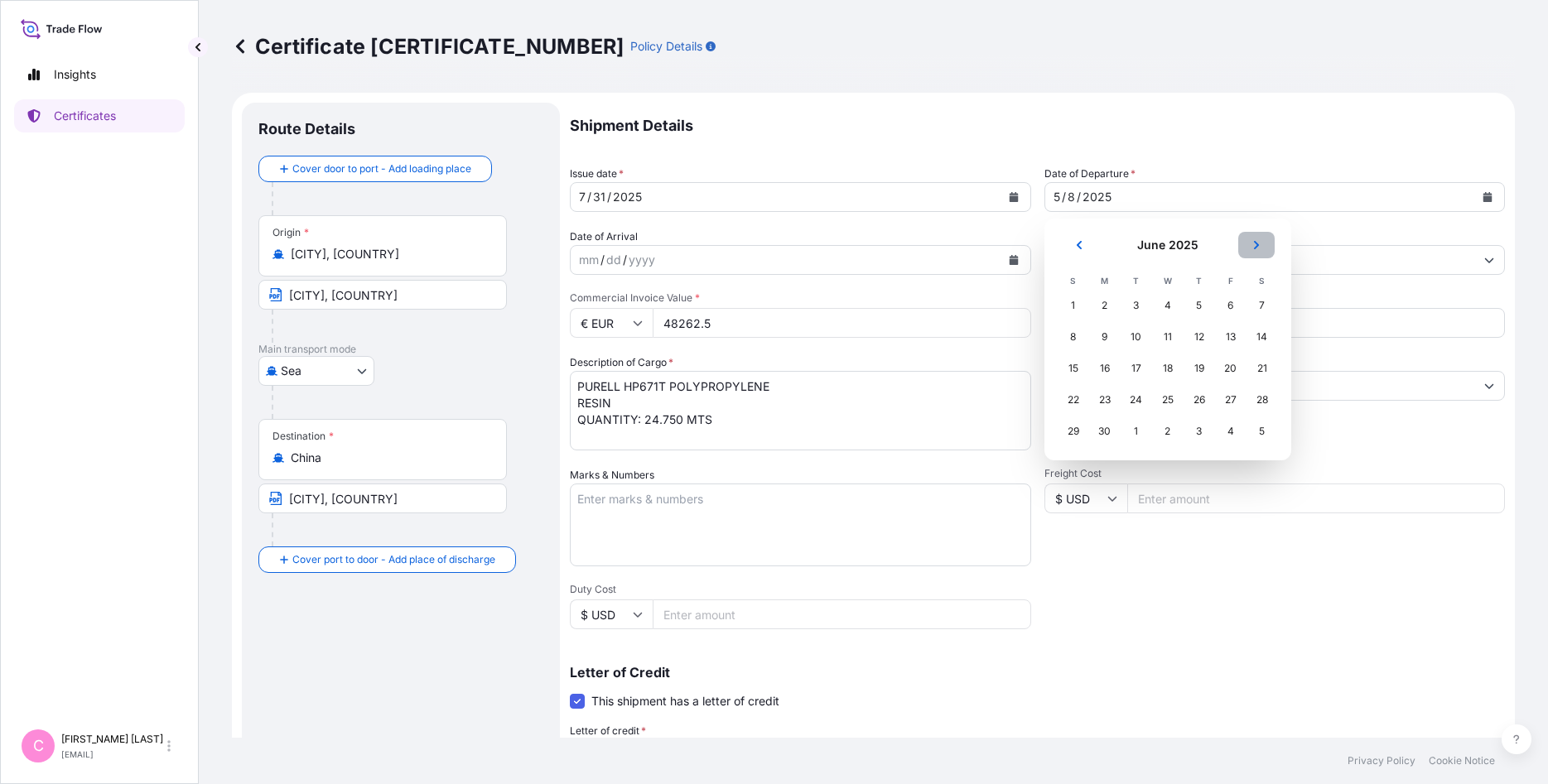 click at bounding box center (1256, 245) 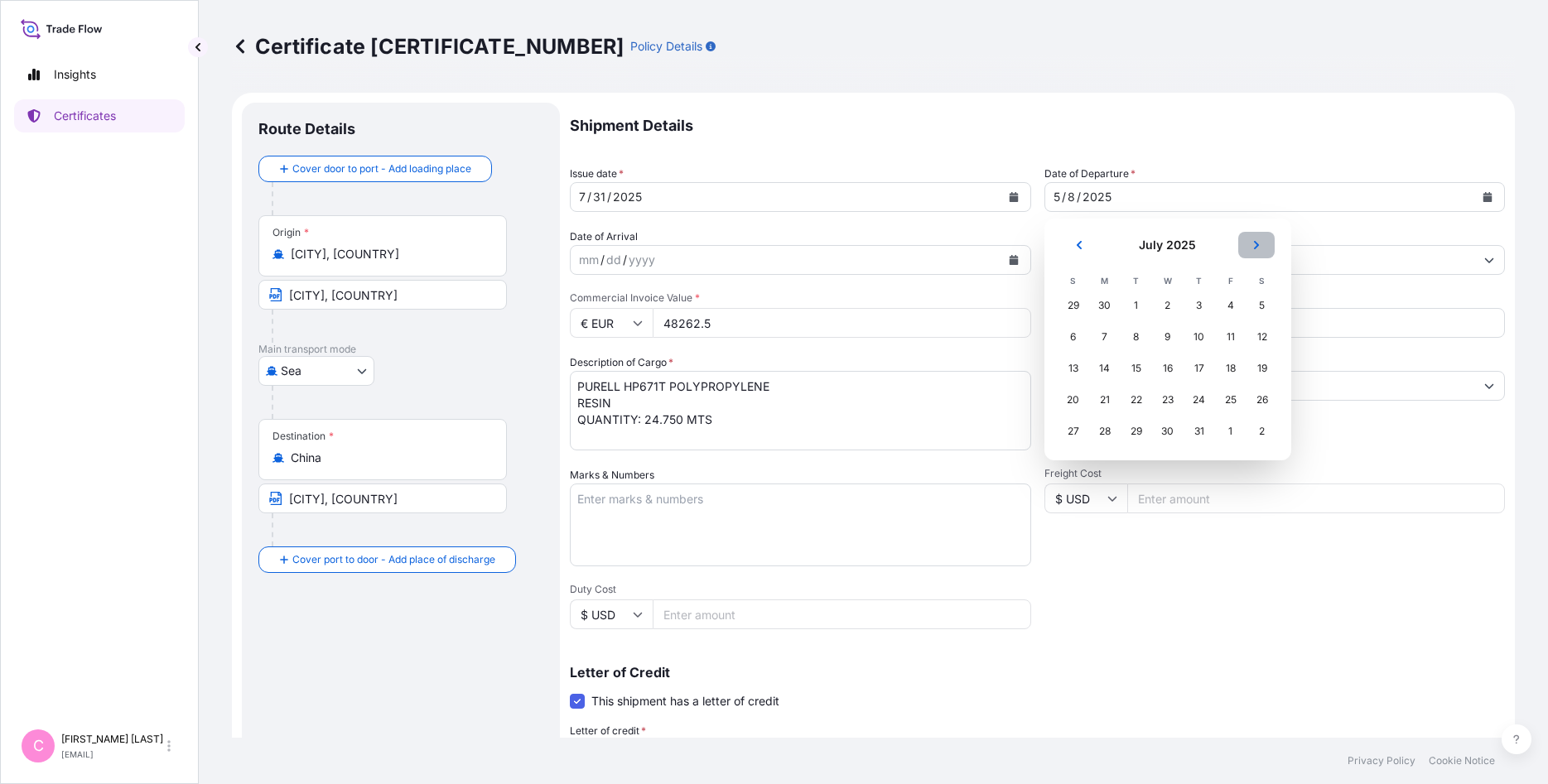 click at bounding box center [1256, 245] 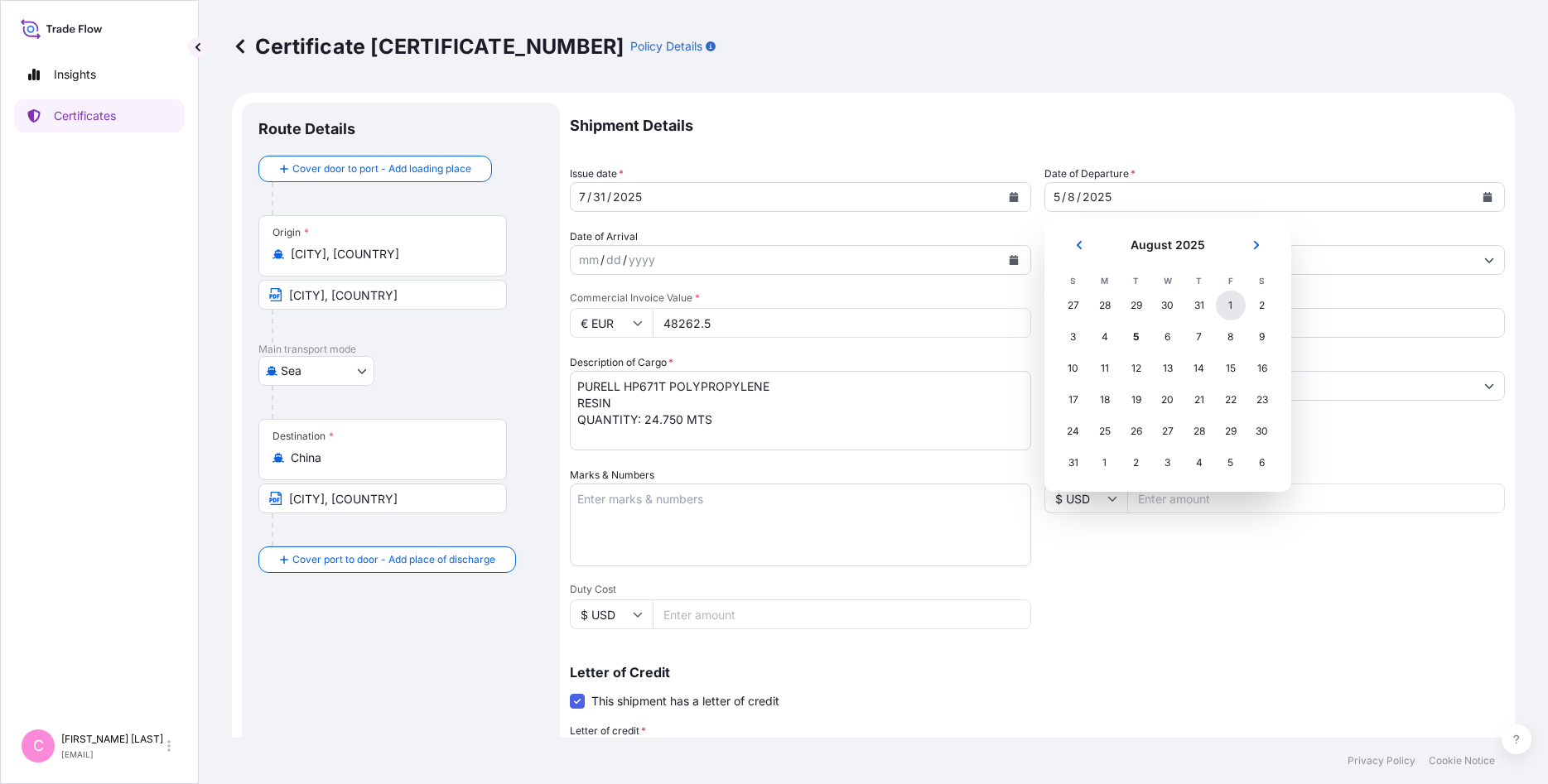 click on "1" at bounding box center [1231, 305] 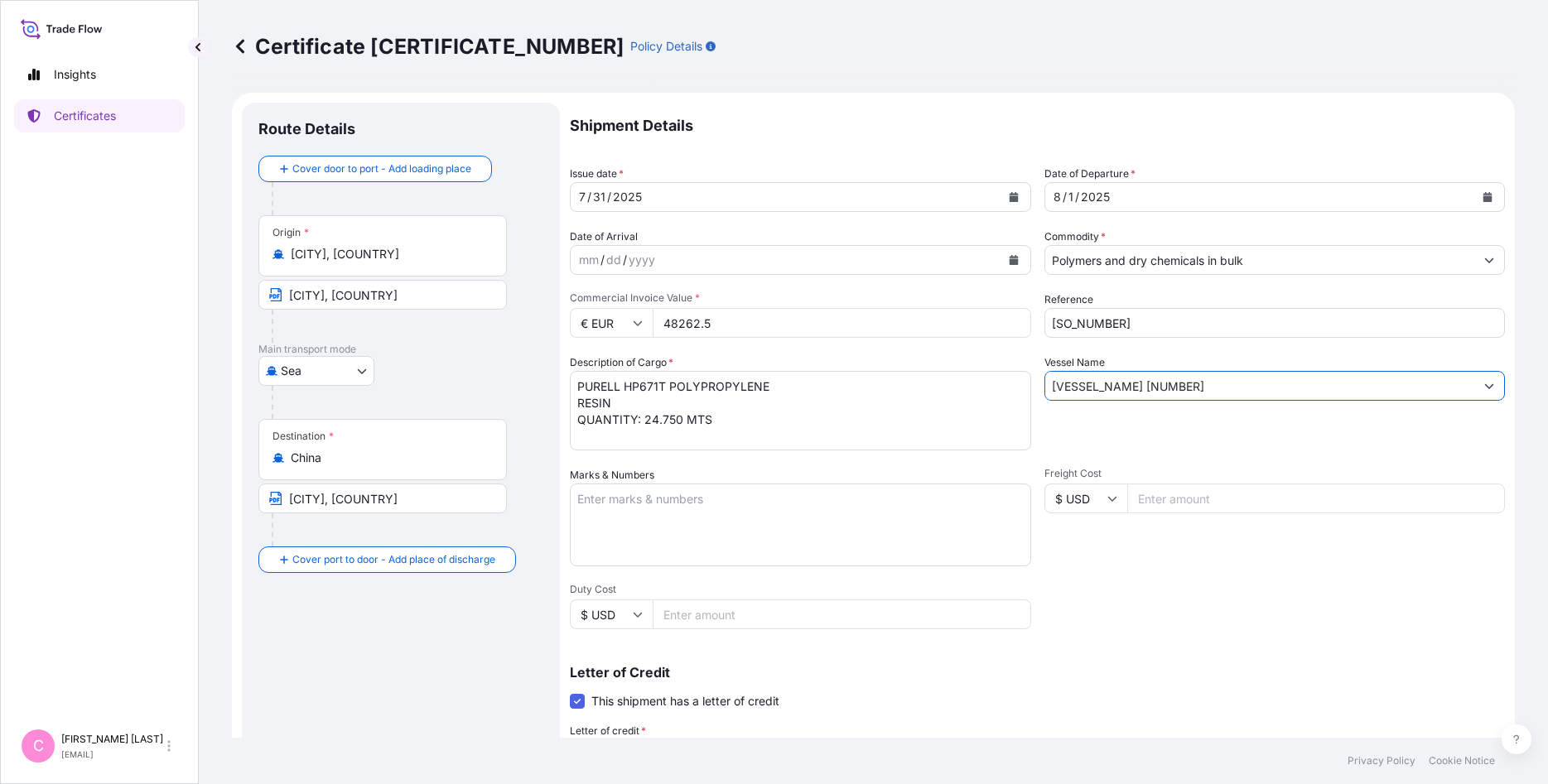 drag, startPoint x: 1098, startPoint y: 394, endPoint x: 915, endPoint y: 393, distance: 183.00273 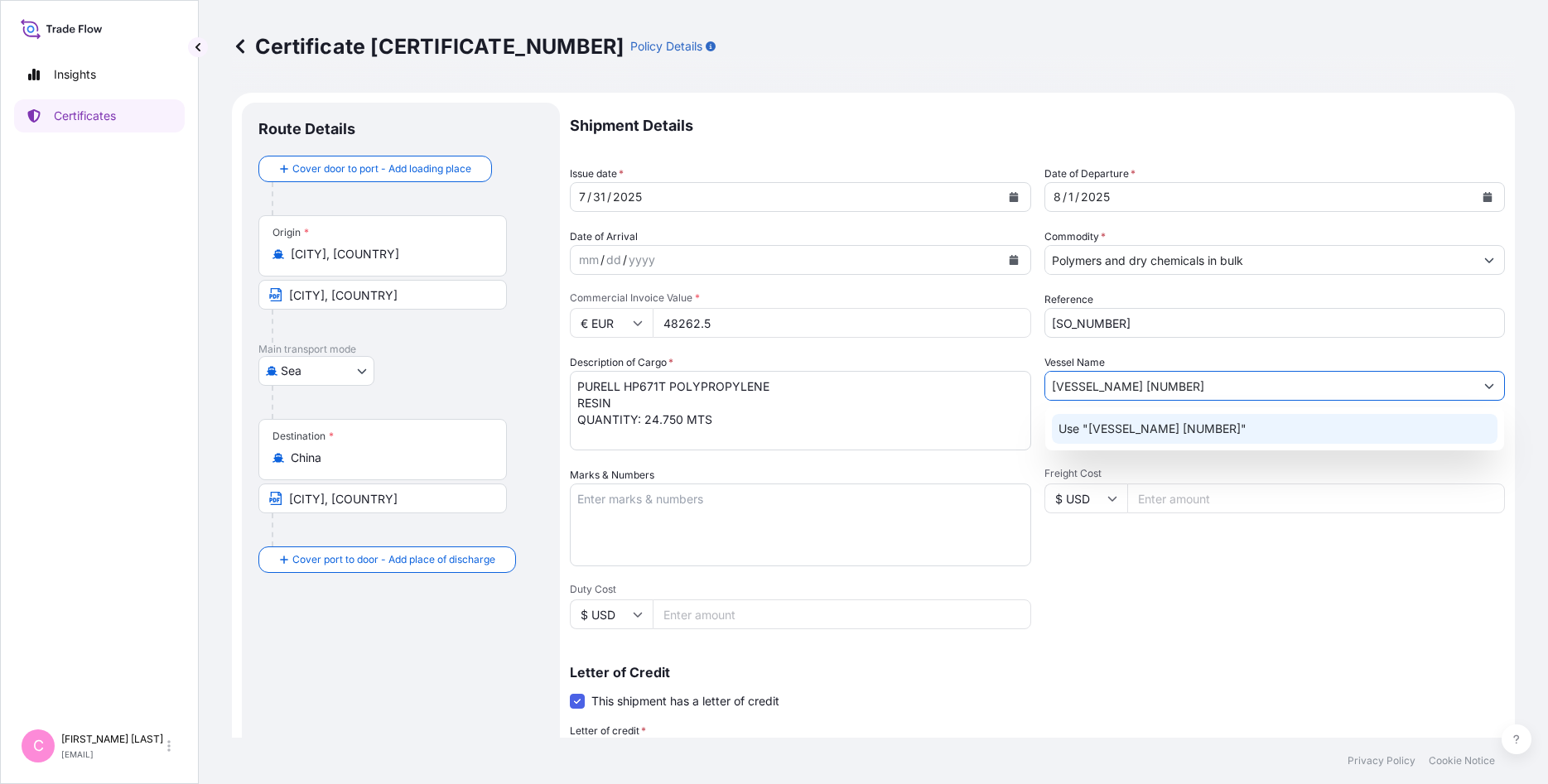 click on "[VESSEL_NAME] [NUMBER]" 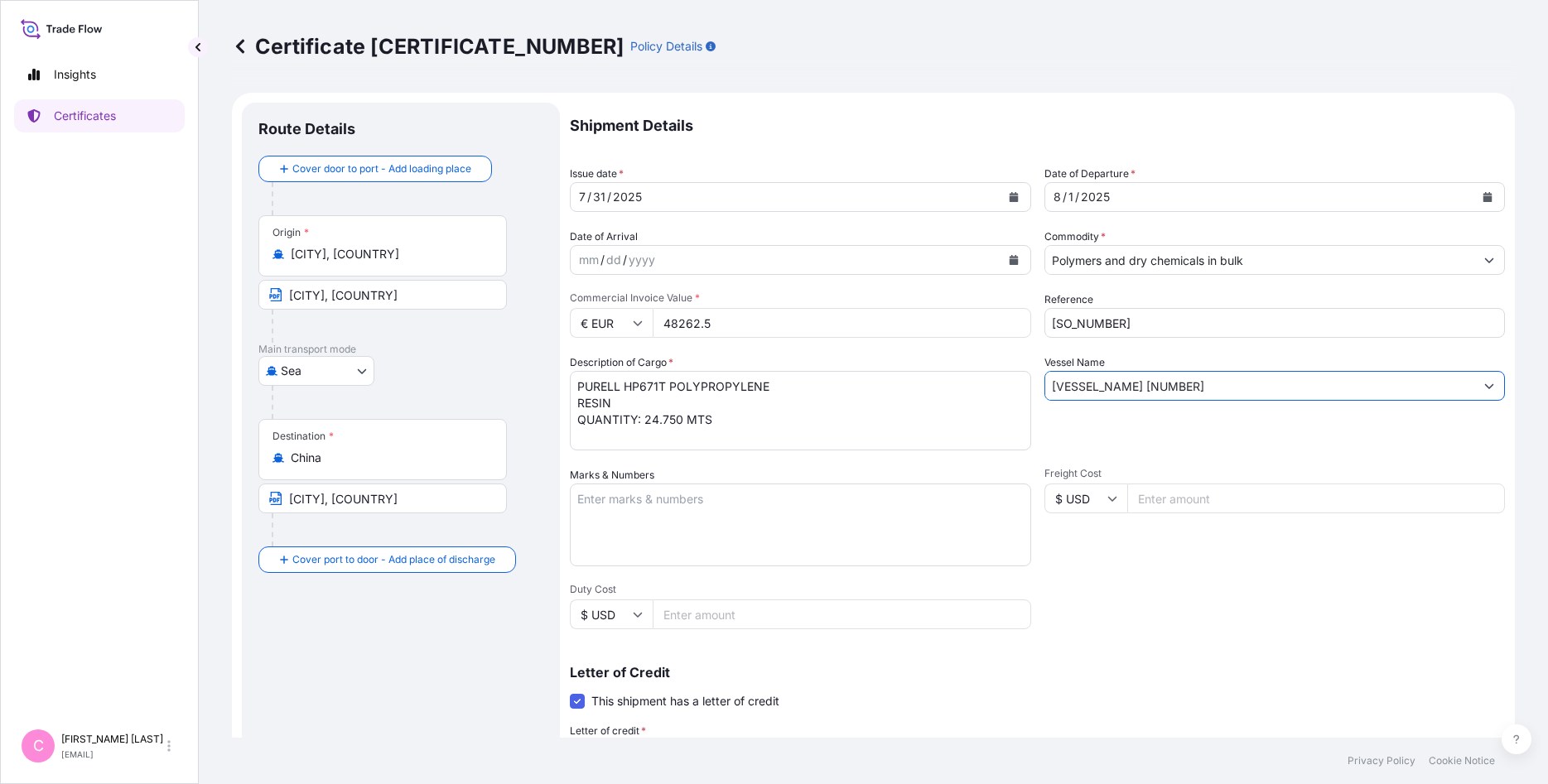 type on "[VESSEL_NAME] [NUMBER]" 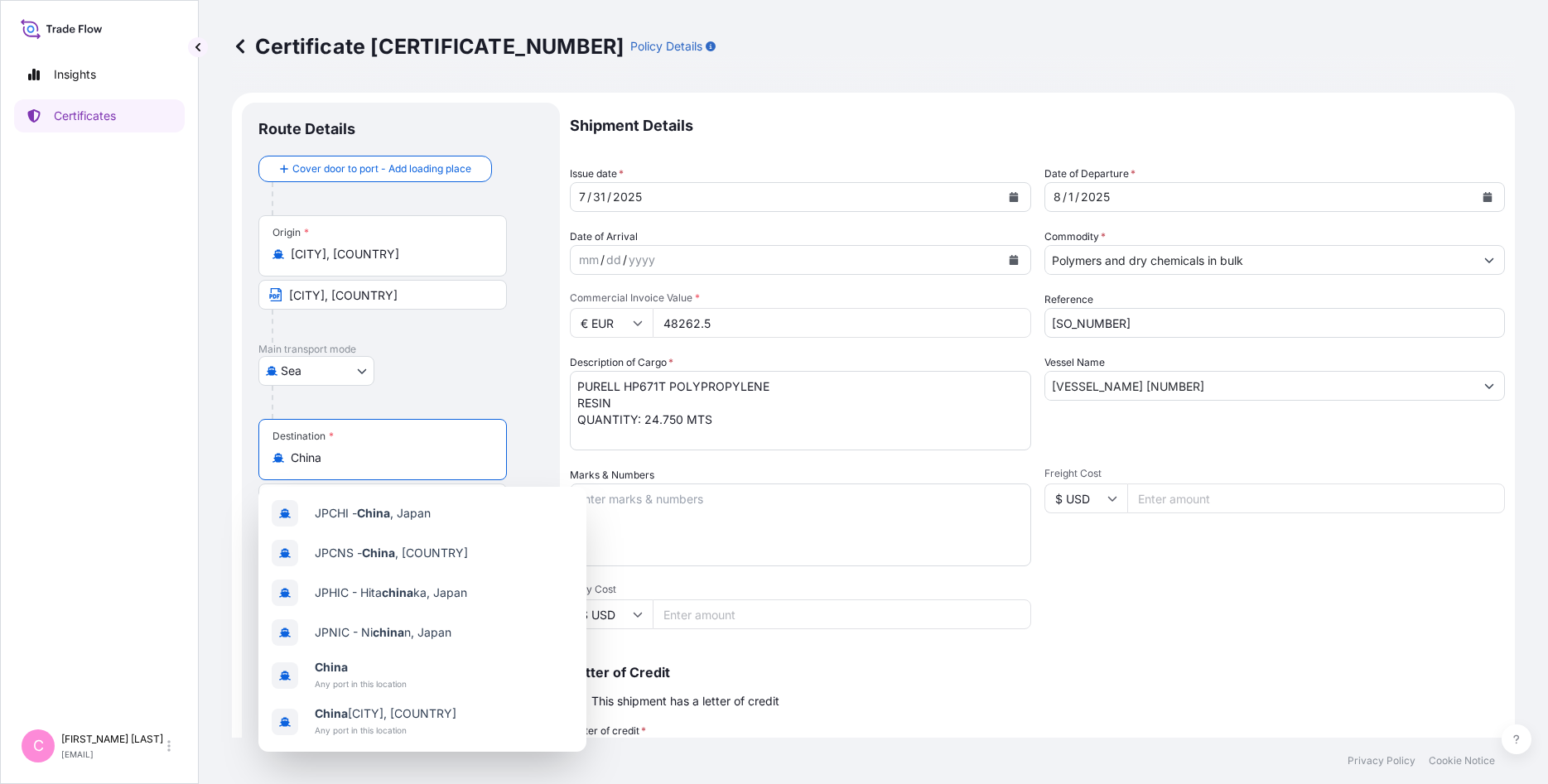 drag, startPoint x: 354, startPoint y: 463, endPoint x: 205, endPoint y: 463, distance: 149 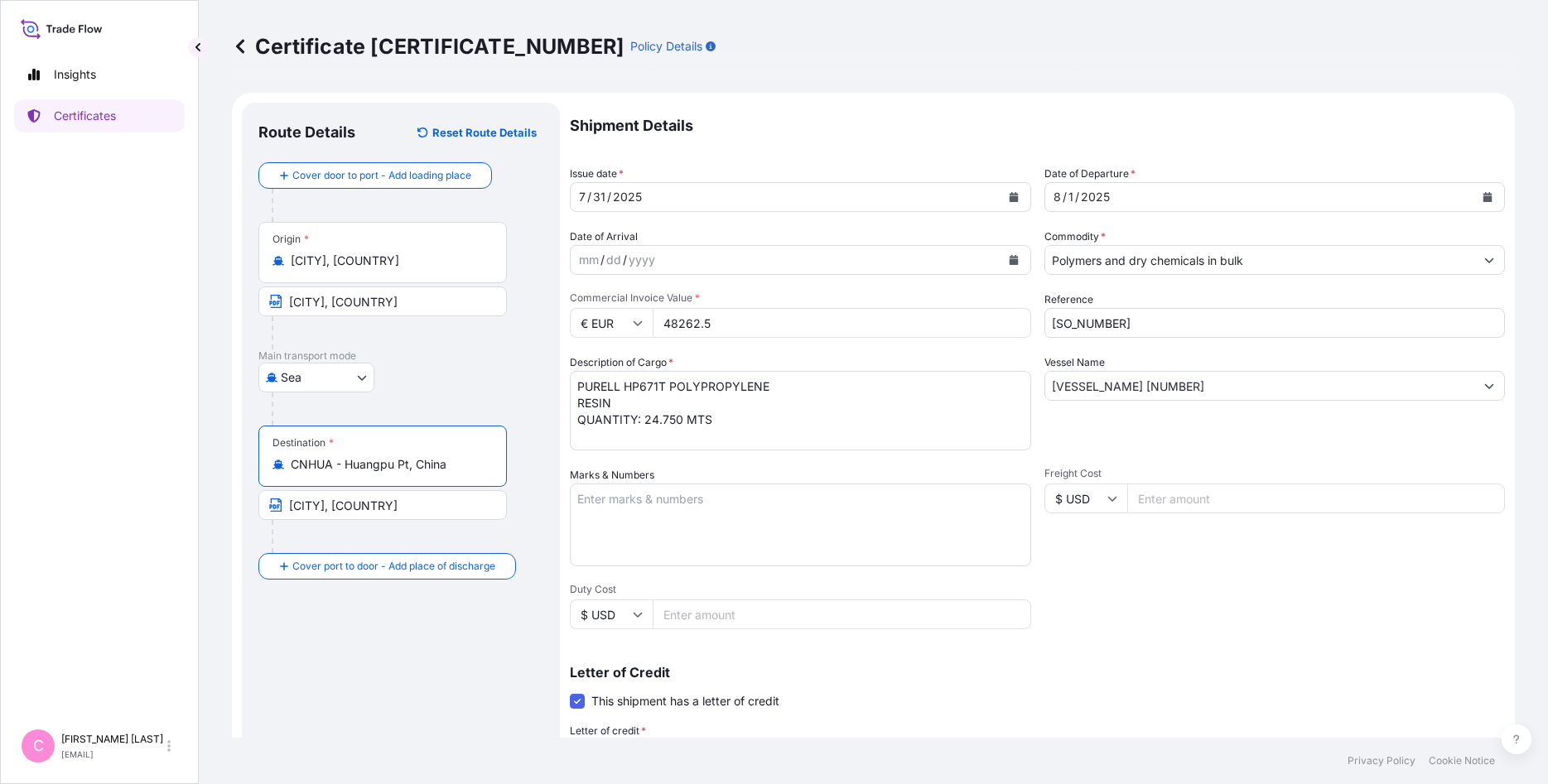 type on "CNHUA - Huangpu Pt, China" 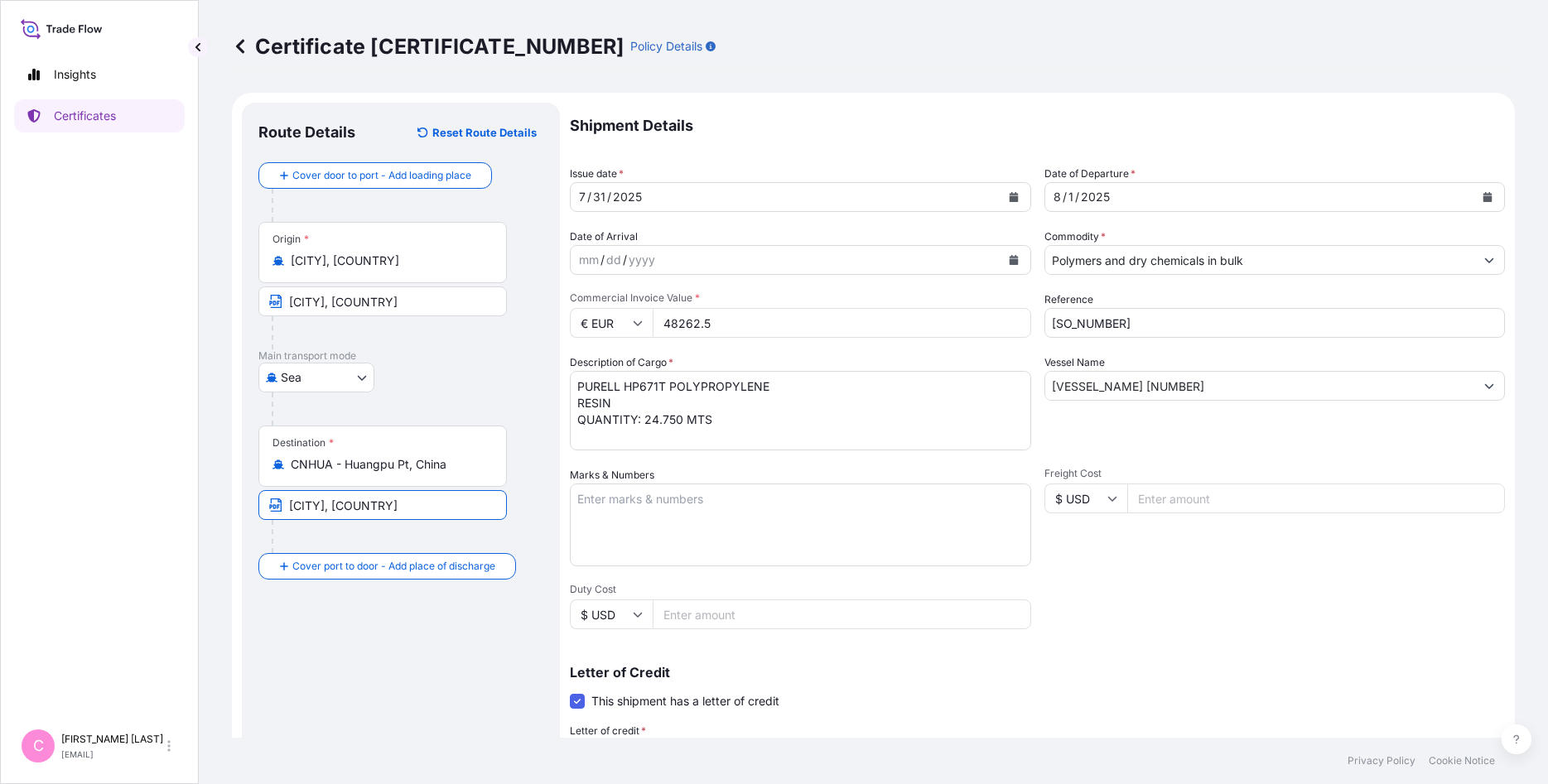 click on "[CITY], [COUNTRY]" at bounding box center [383, 505] 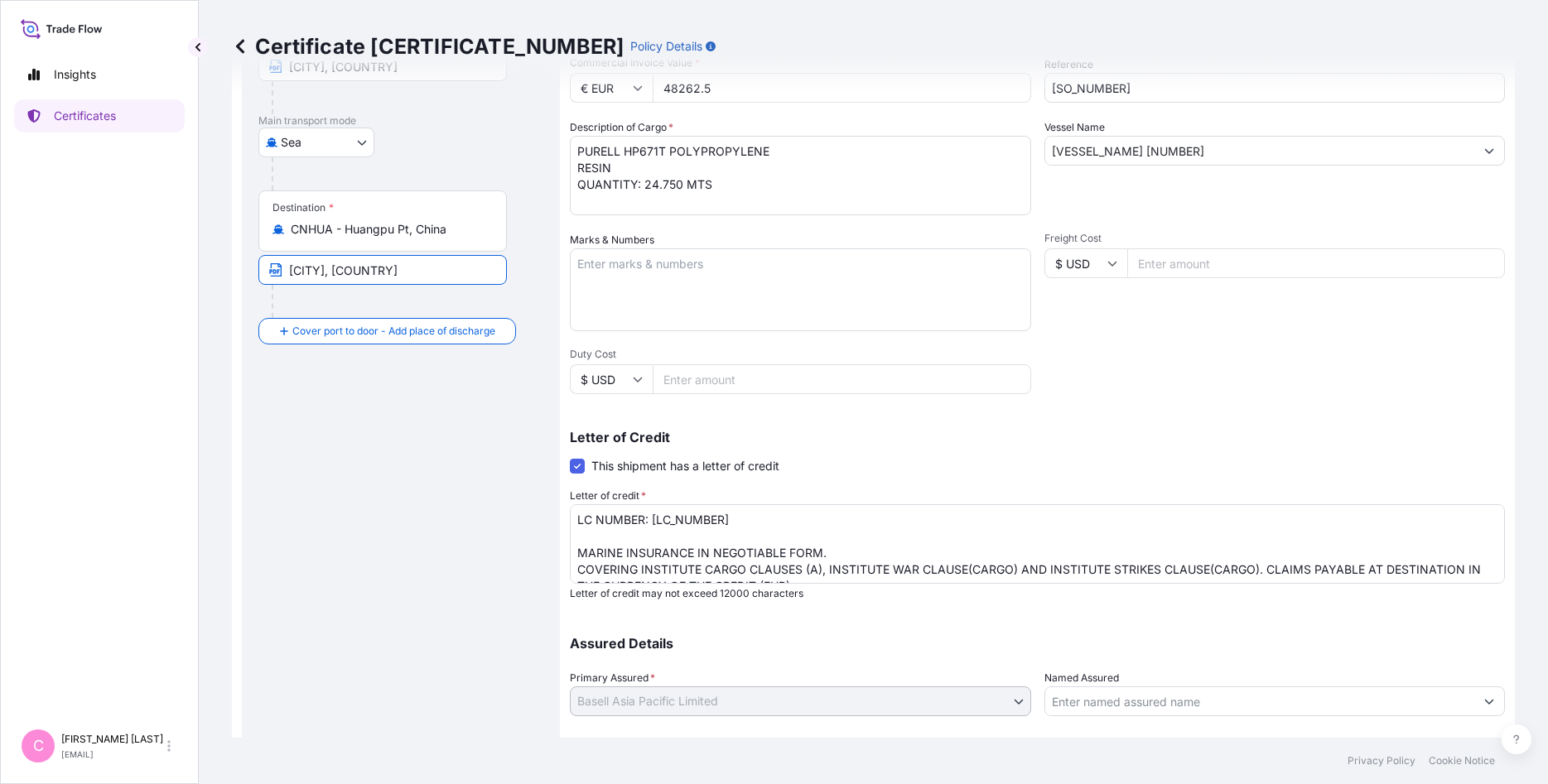 scroll, scrollTop: 298, scrollLeft: 0, axis: vertical 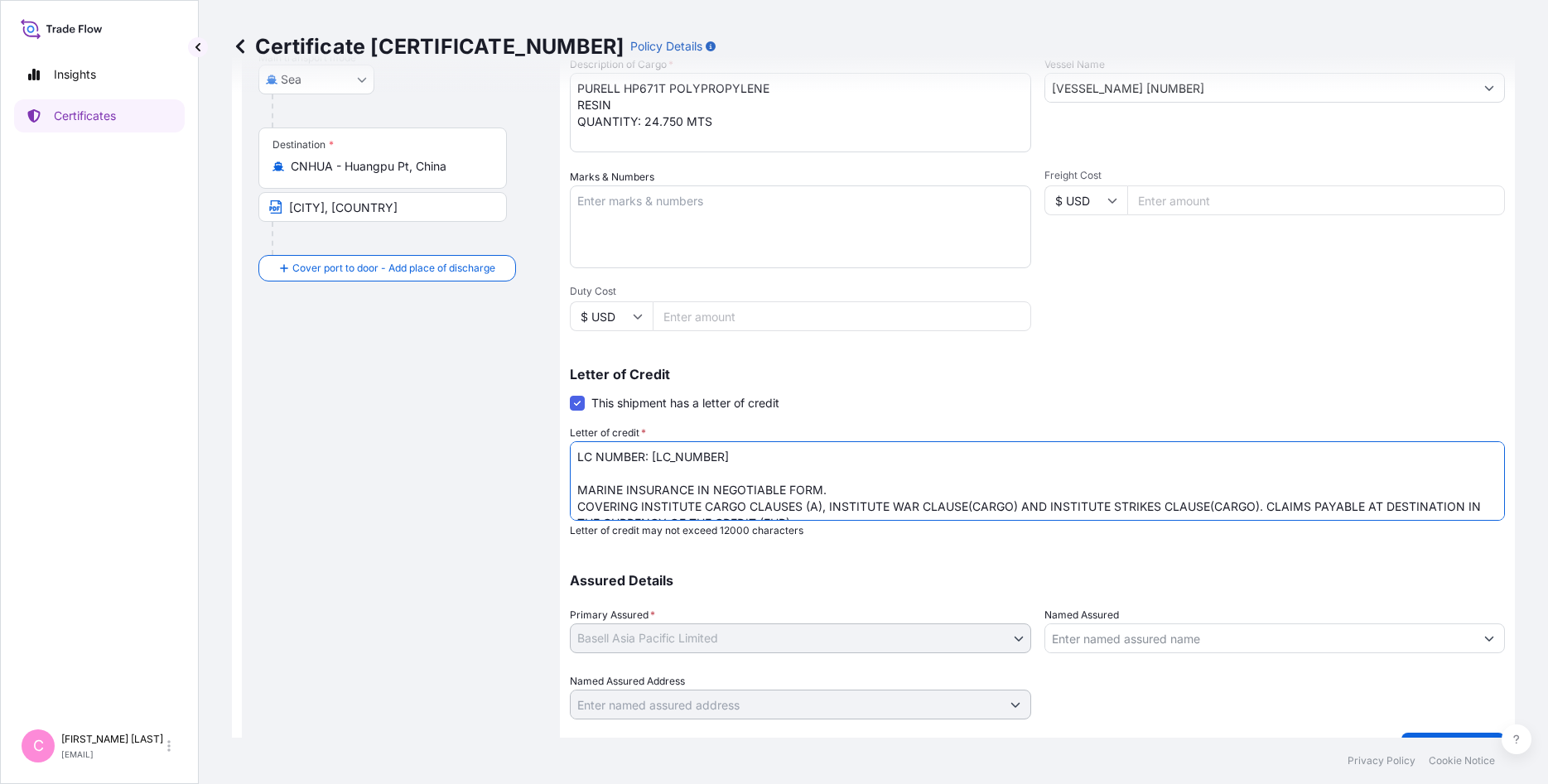 click on "LC NUMBER: [LC_NUMBER]
MARINE INSURANCE IN NEGOTIABLE FORM.
COVERING INSTITUTE CARGO CLAUSES (A), INSTITUTE WAR CLAUSE(CARGO) AND INSTITUTE STRIKES CLAUSE(CARGO). CLAIMS PAYABLE AT DESTINATION IN THE CURRENCY OF THE CREDIT (EUR).
TOTAL NUMBER OF ORIGINAL INSURANCE CERTIFICATE ISSUED. : 02 (01 ORIGINAL AND 01 DUPLICATE)" at bounding box center (1037, 481) 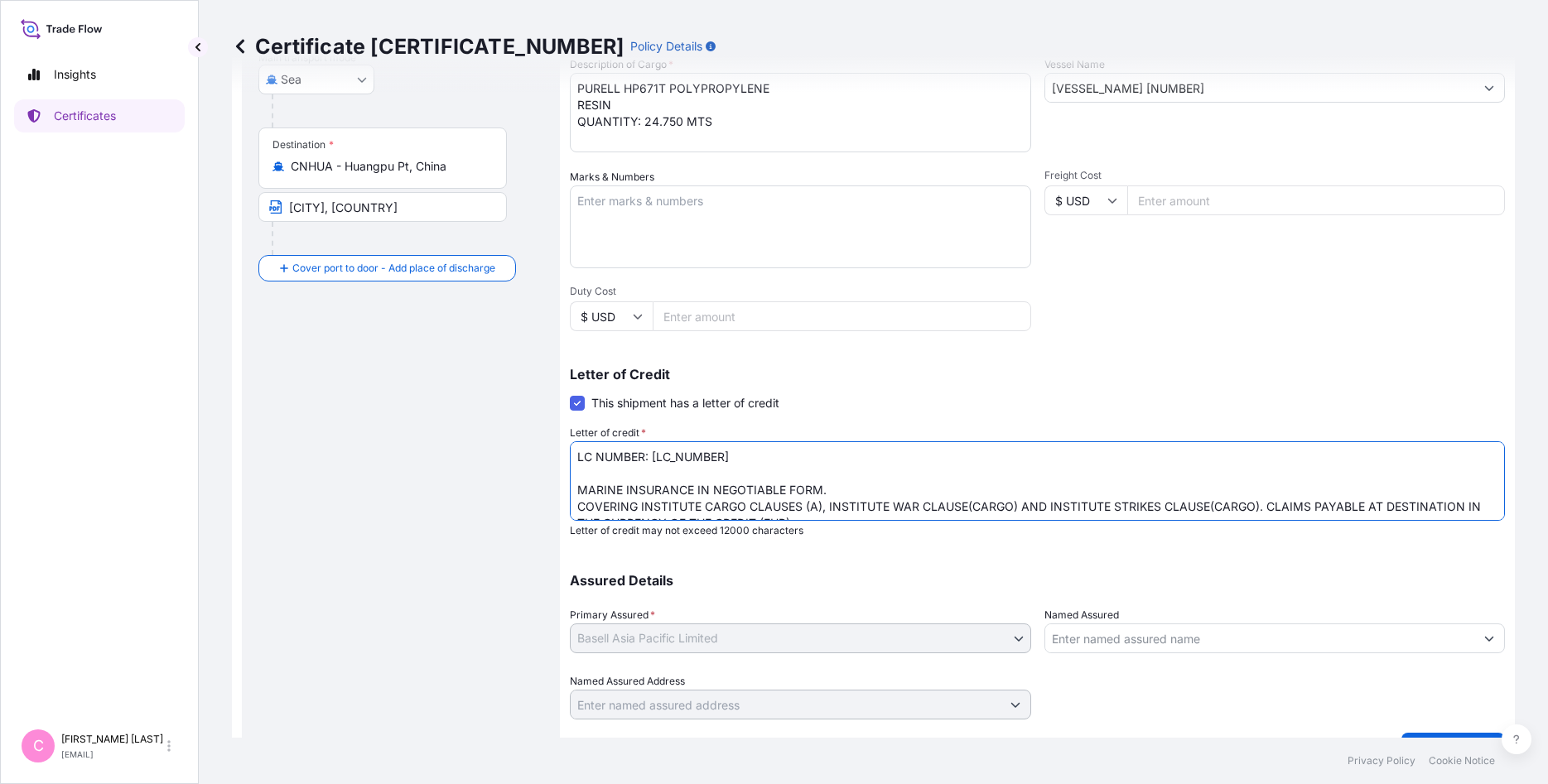 drag, startPoint x: 767, startPoint y: 487, endPoint x: 700, endPoint y: 487, distance: 67 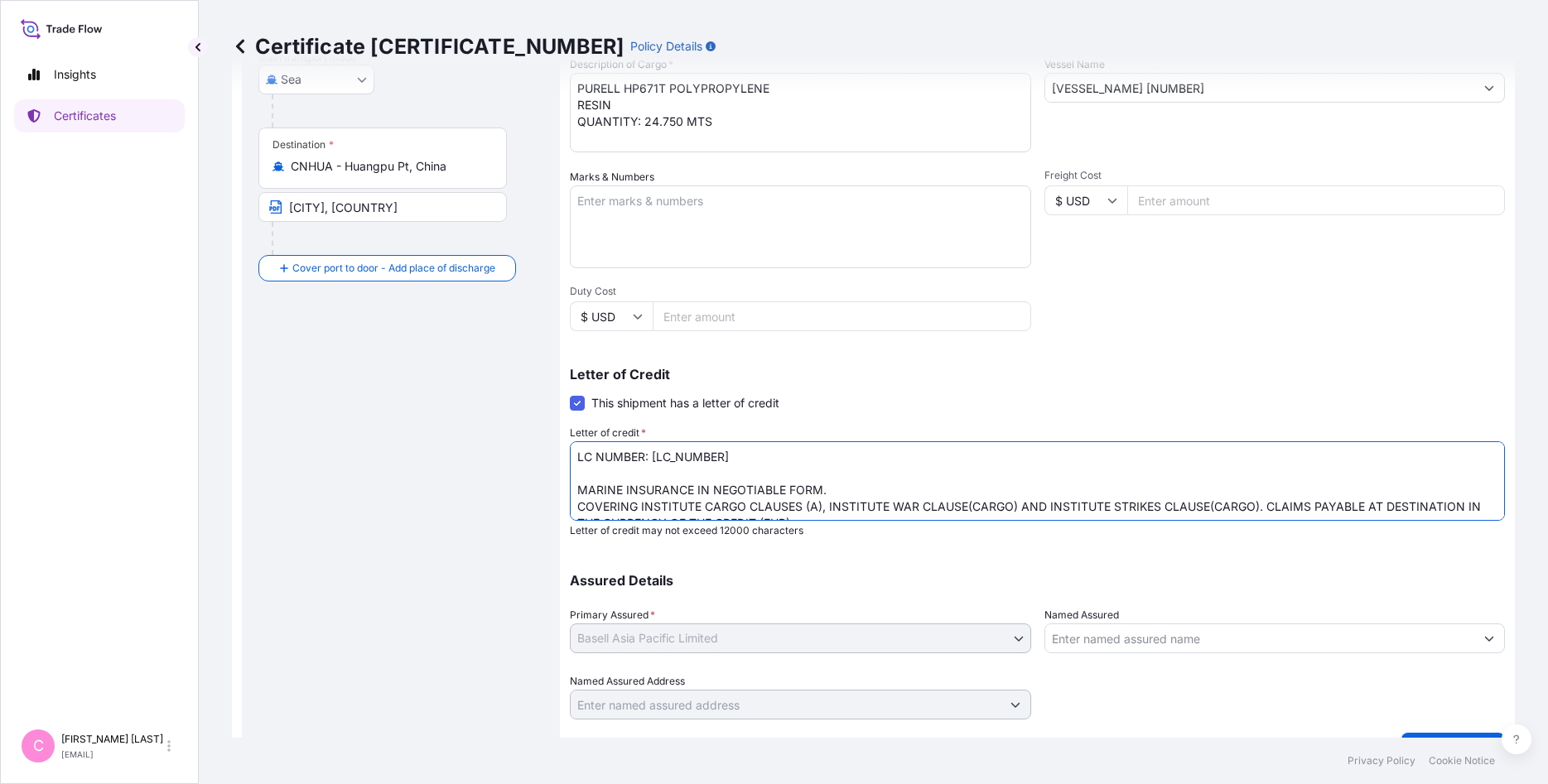 click on "LC NUMBER: [LC_NUMBER]
MARINE INSURANCE IN NEGOTIABLE FORM.
COVERING INSTITUTE CARGO CLAUSES (A), INSTITUTE WAR CLAUSE(CARGO) AND INSTITUTE STRIKES CLAUSE(CARGO). CLAIMS PAYABLE AT DESTINATION IN THE CURRENCY OF THE CREDIT (EUR).
TOTAL NUMBER OF ORIGINAL INSURANCE CERTIFICATE ISSUED. : 02 (01 ORIGINAL AND 01 DUPLICATE)" at bounding box center [1037, 481] 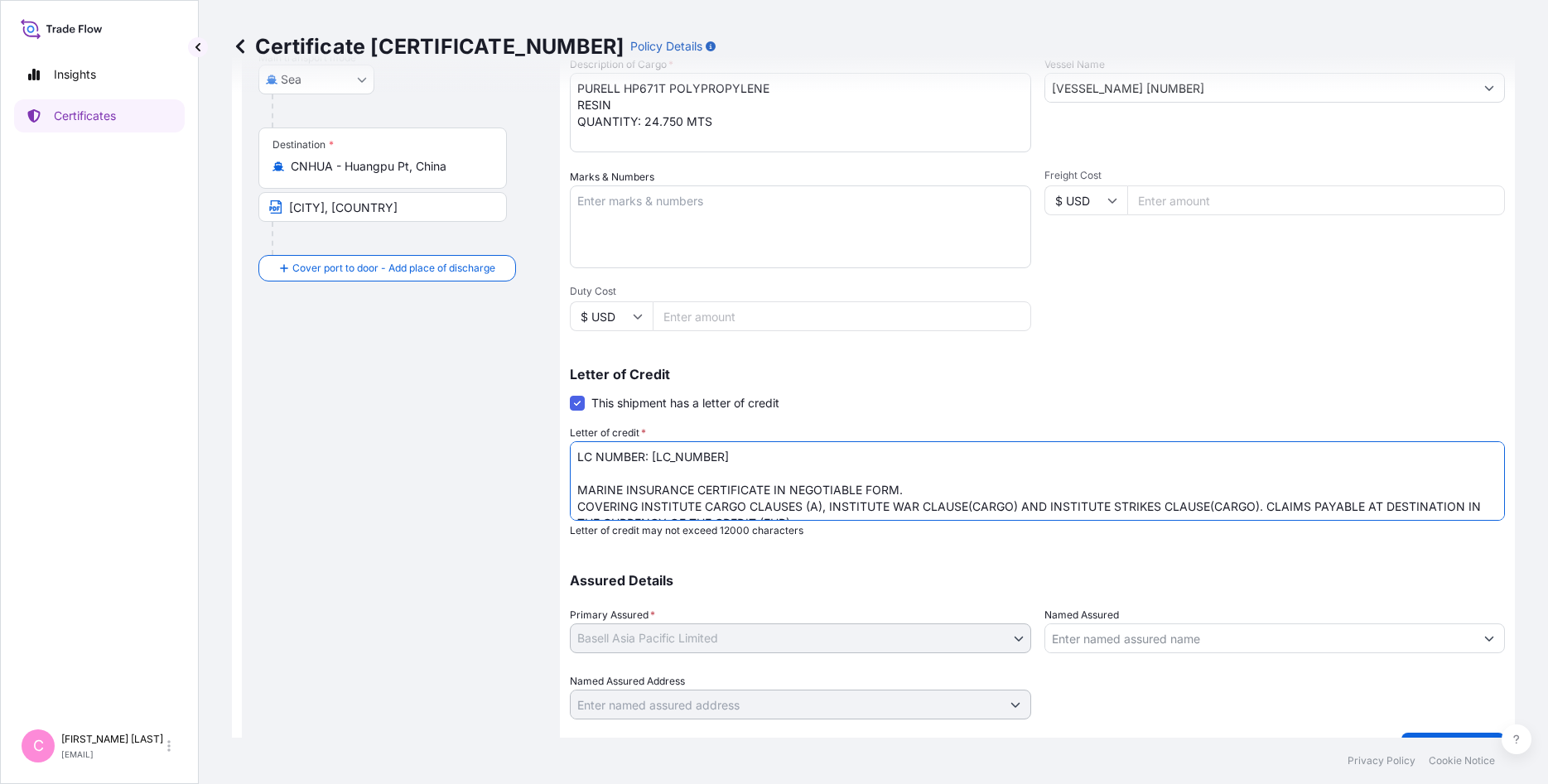 drag, startPoint x: 1504, startPoint y: 470, endPoint x: 1502, endPoint y: 507, distance: 37.054015 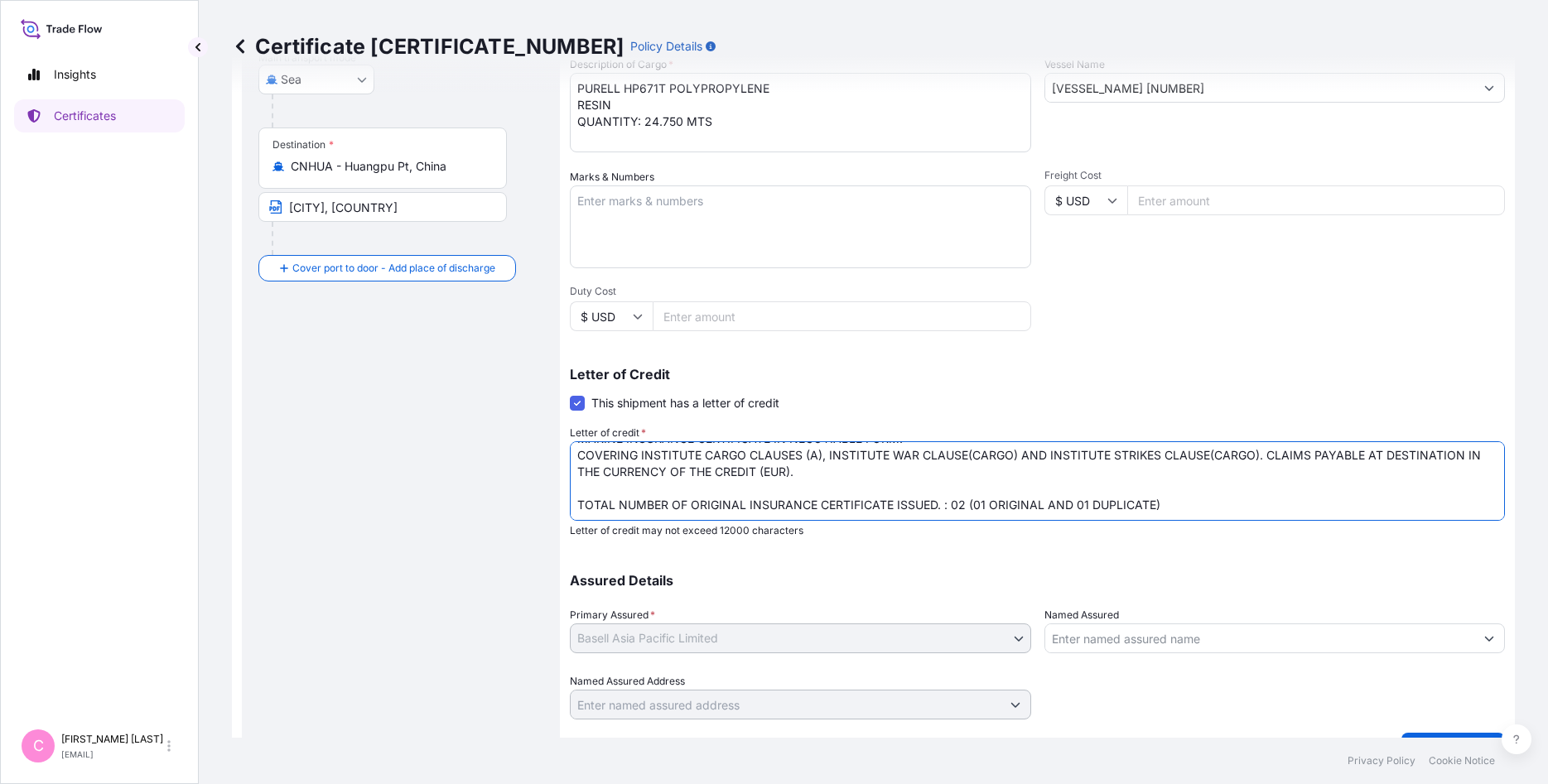 click on "LC NUMBER: [LC_NUMBER]
MARINE INSURANCE IN NEGOTIABLE FORM.
COVERING INSTITUTE CARGO CLAUSES (A), INSTITUTE WAR CLAUSE(CARGO) AND INSTITUTE STRIKES CLAUSE(CARGO). CLAIMS PAYABLE AT DESTINATION IN THE CURRENCY OF THE CREDIT (EUR).
TOTAL NUMBER OF ORIGINAL INSURANCE CERTIFICATE ISSUED. : 02 (01 ORIGINAL AND 01 DUPLICATE)" at bounding box center (1037, 481) 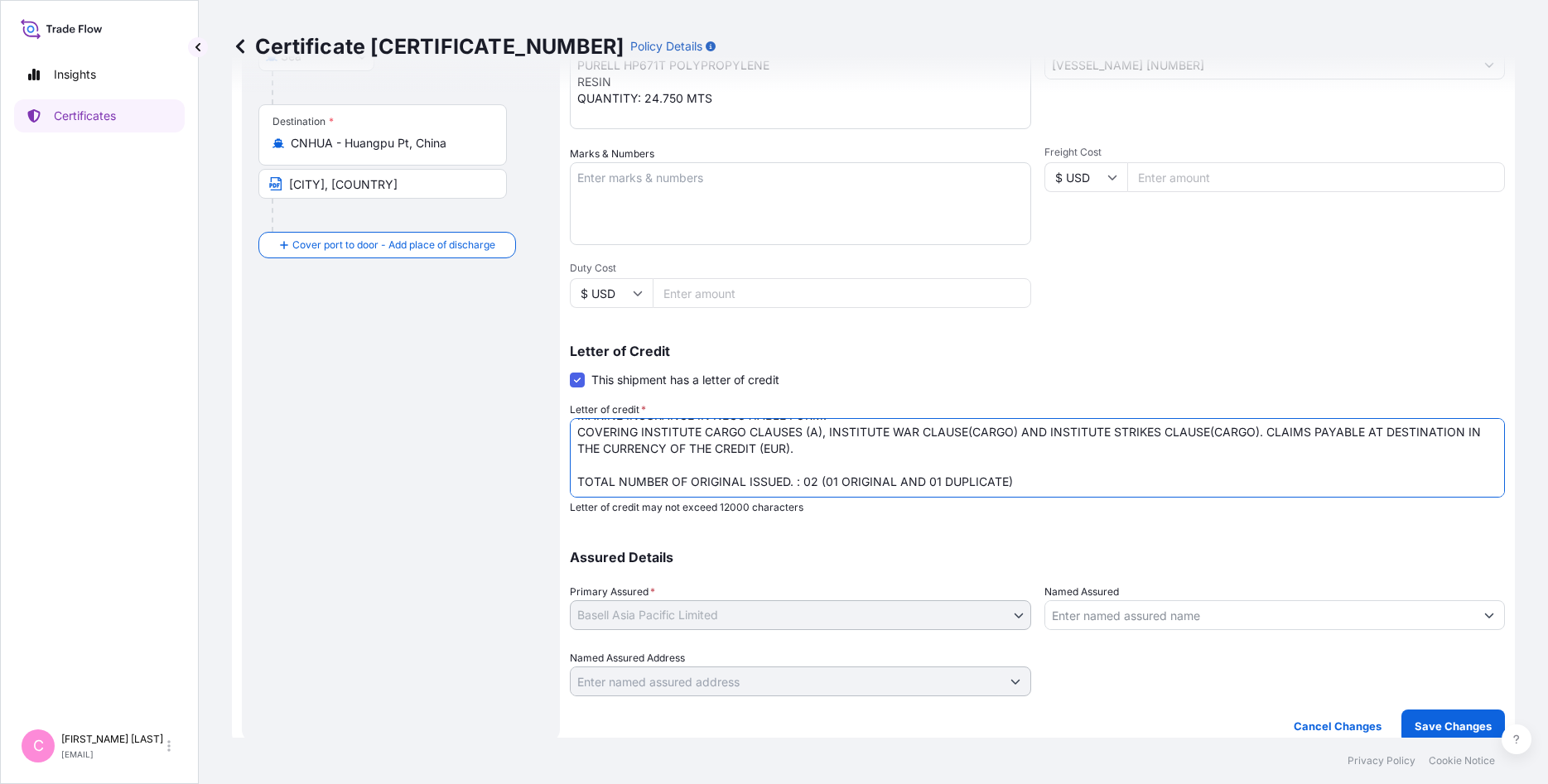 scroll, scrollTop: 326, scrollLeft: 0, axis: vertical 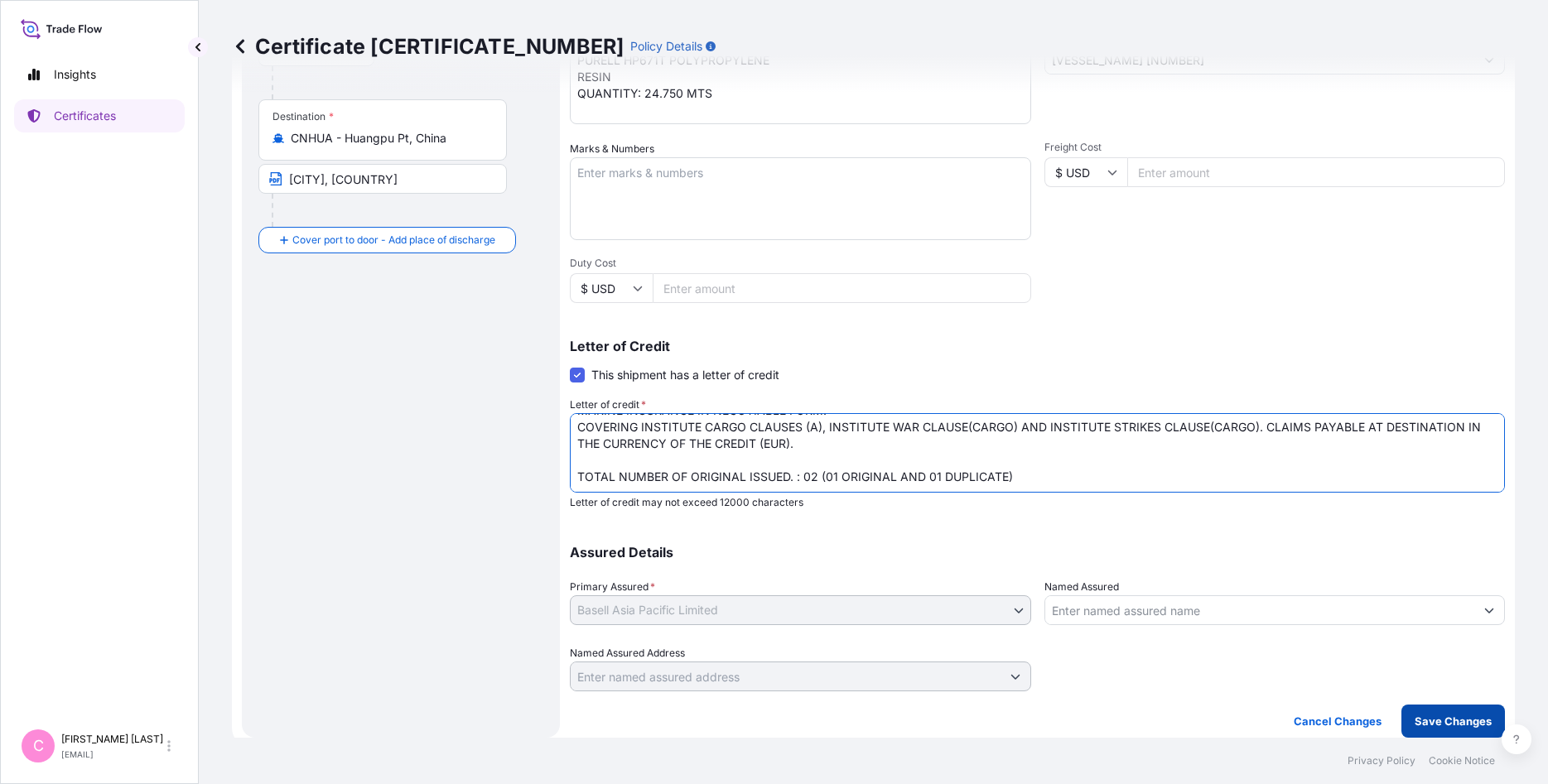 type on "LC NUMBER: [LC_NUMBER]
MARINE INSURANCE IN NEGOTIABLE FORM.
COVERING INSTITUTE CARGO CLAUSES (A), INSTITUTE WAR CLAUSE(CARGO) AND INSTITUTE STRIKES CLAUSE(CARGO). CLAIMS PAYABLE AT DESTINATION IN THE CURRENCY OF THE CREDIT (EUR).
TOTAL NUMBER OF ORIGINAL ISSUED. : 02 (01 ORIGINAL AND 01 DUPLICATE)" 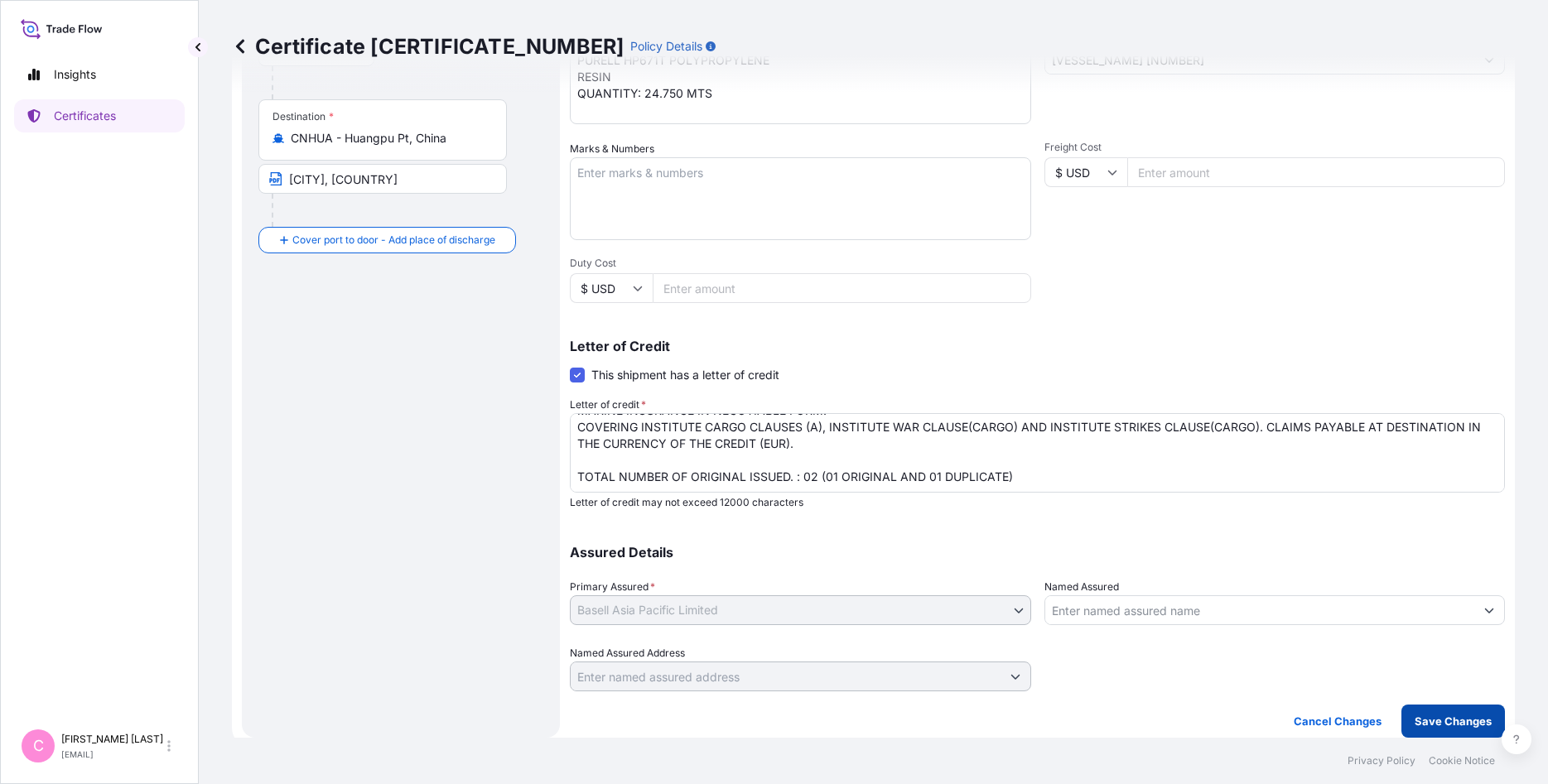 click on "Save Changes" at bounding box center [1453, 721] 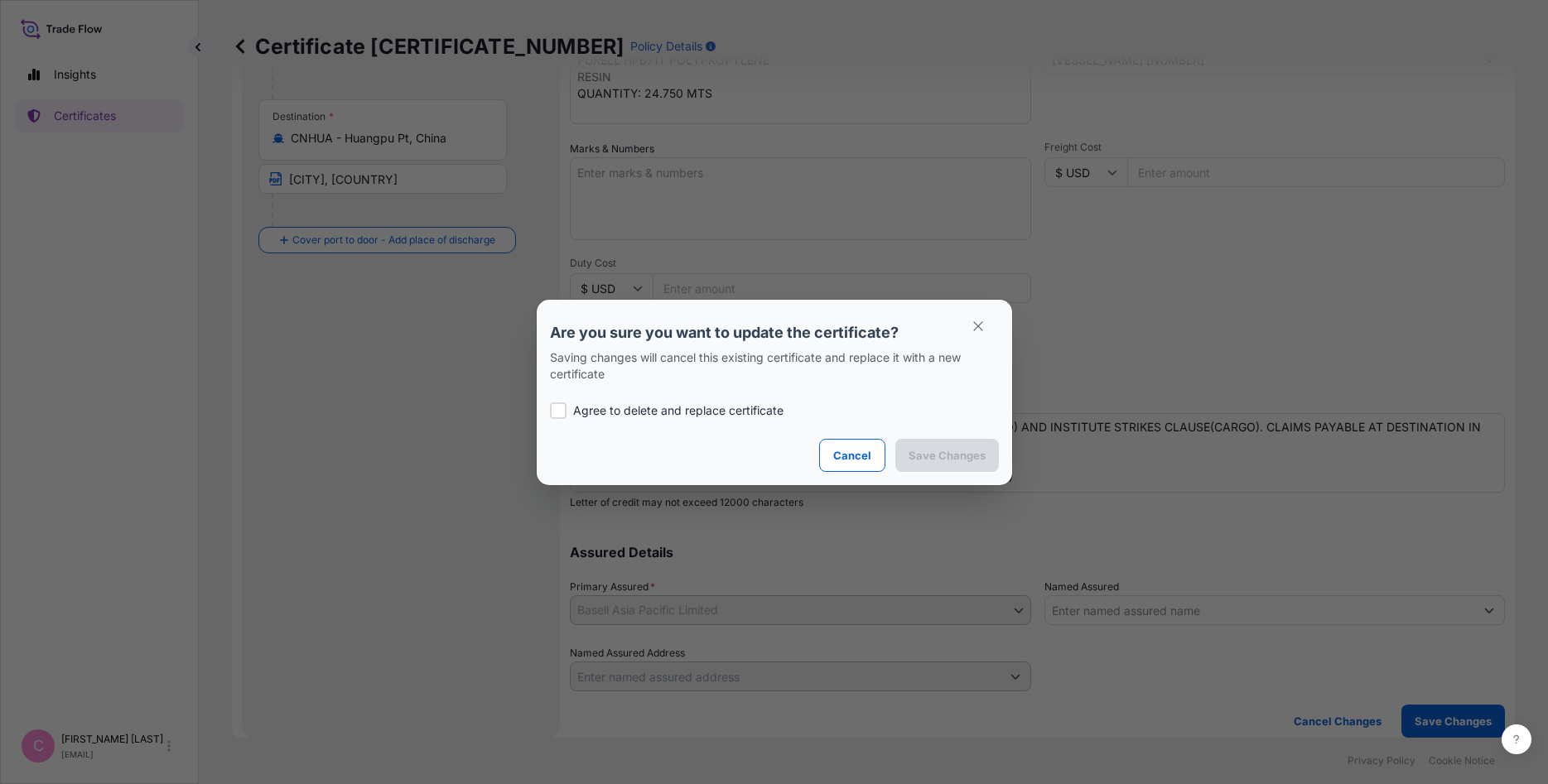 click on "Agree to delete and replace certificate" at bounding box center (678, 411) 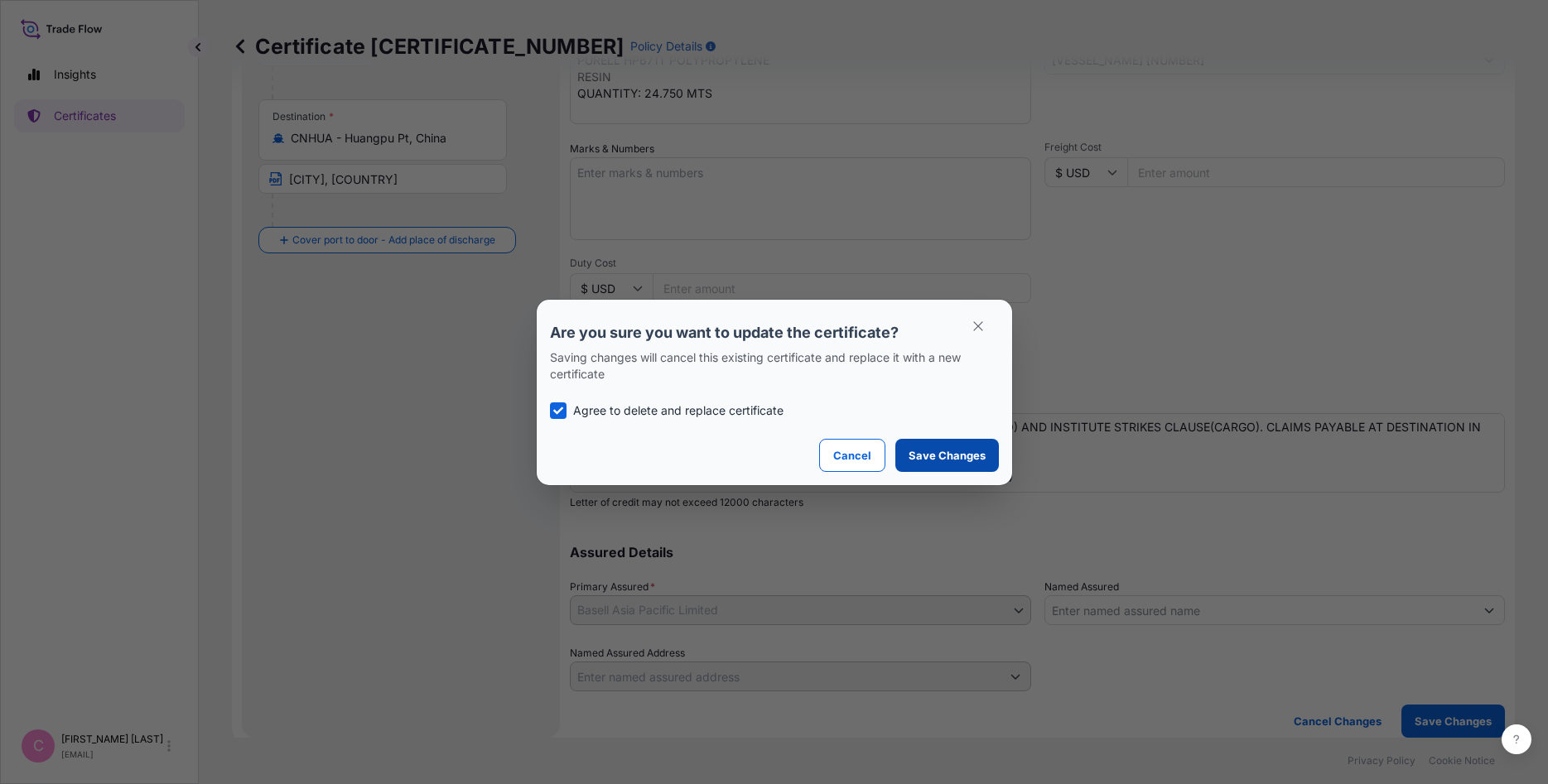 click on "Save Changes" at bounding box center (947, 455) 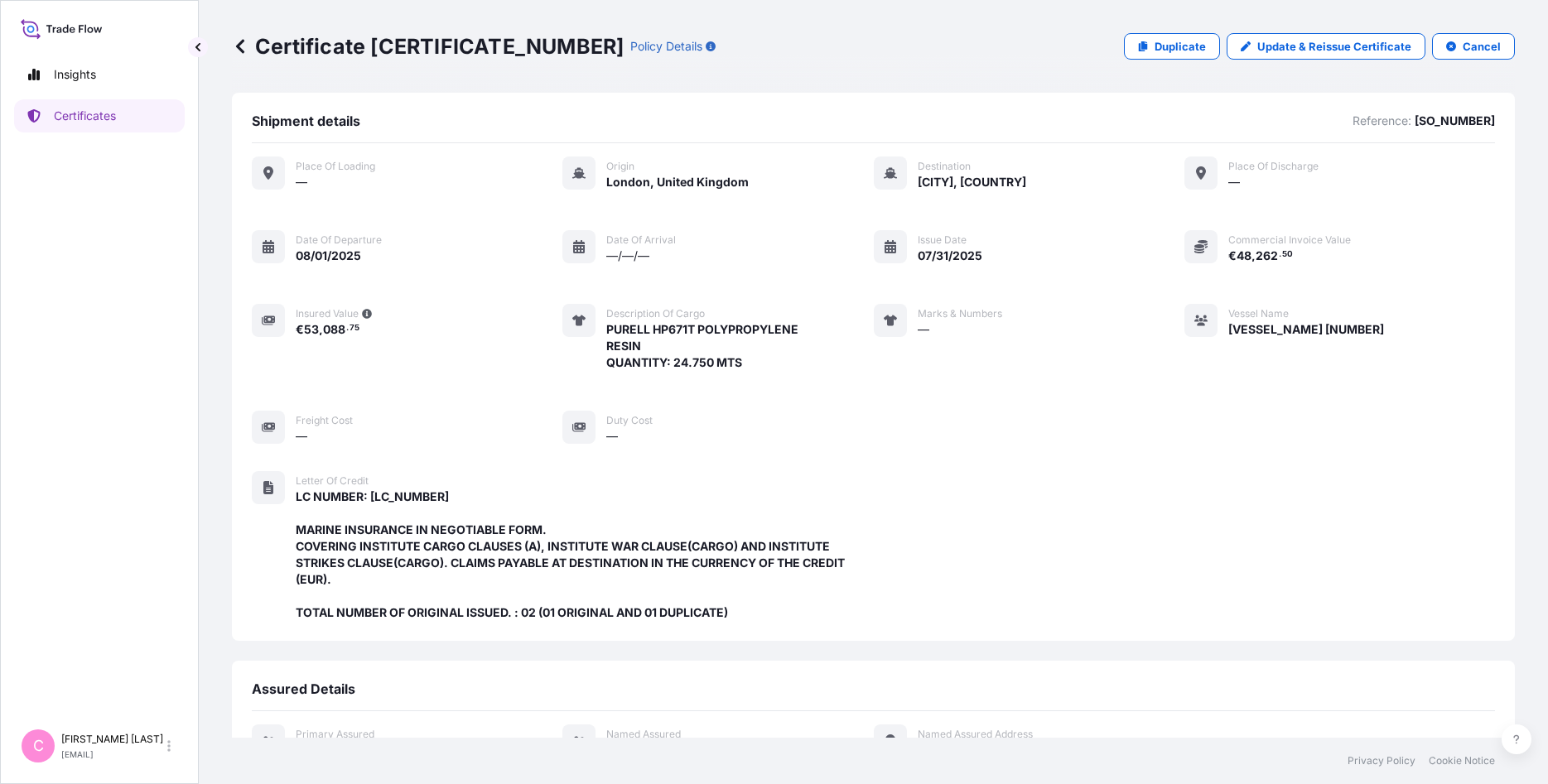 scroll, scrollTop: 386, scrollLeft: 0, axis: vertical 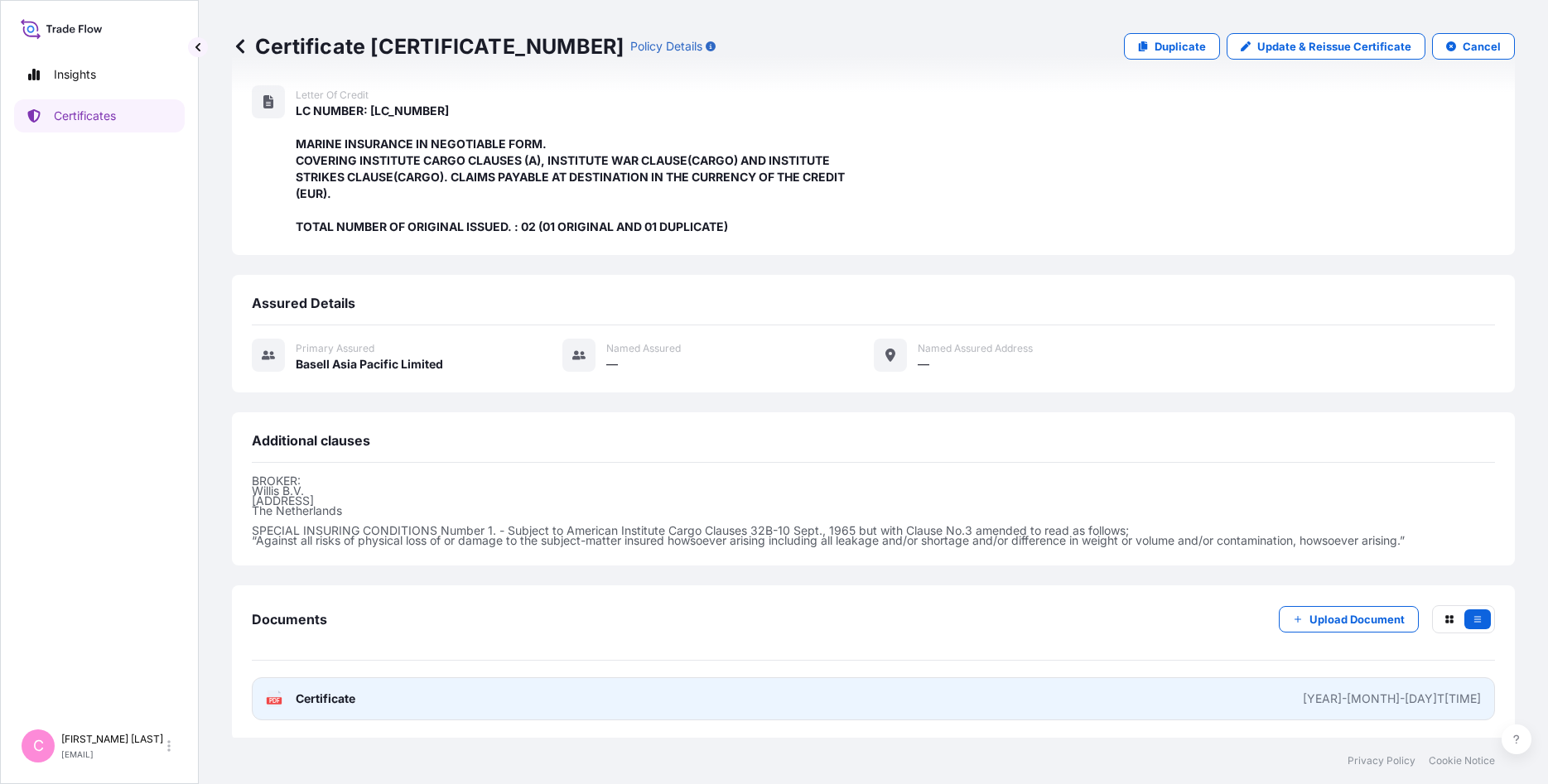 click on "Certificate" at bounding box center [326, 699] 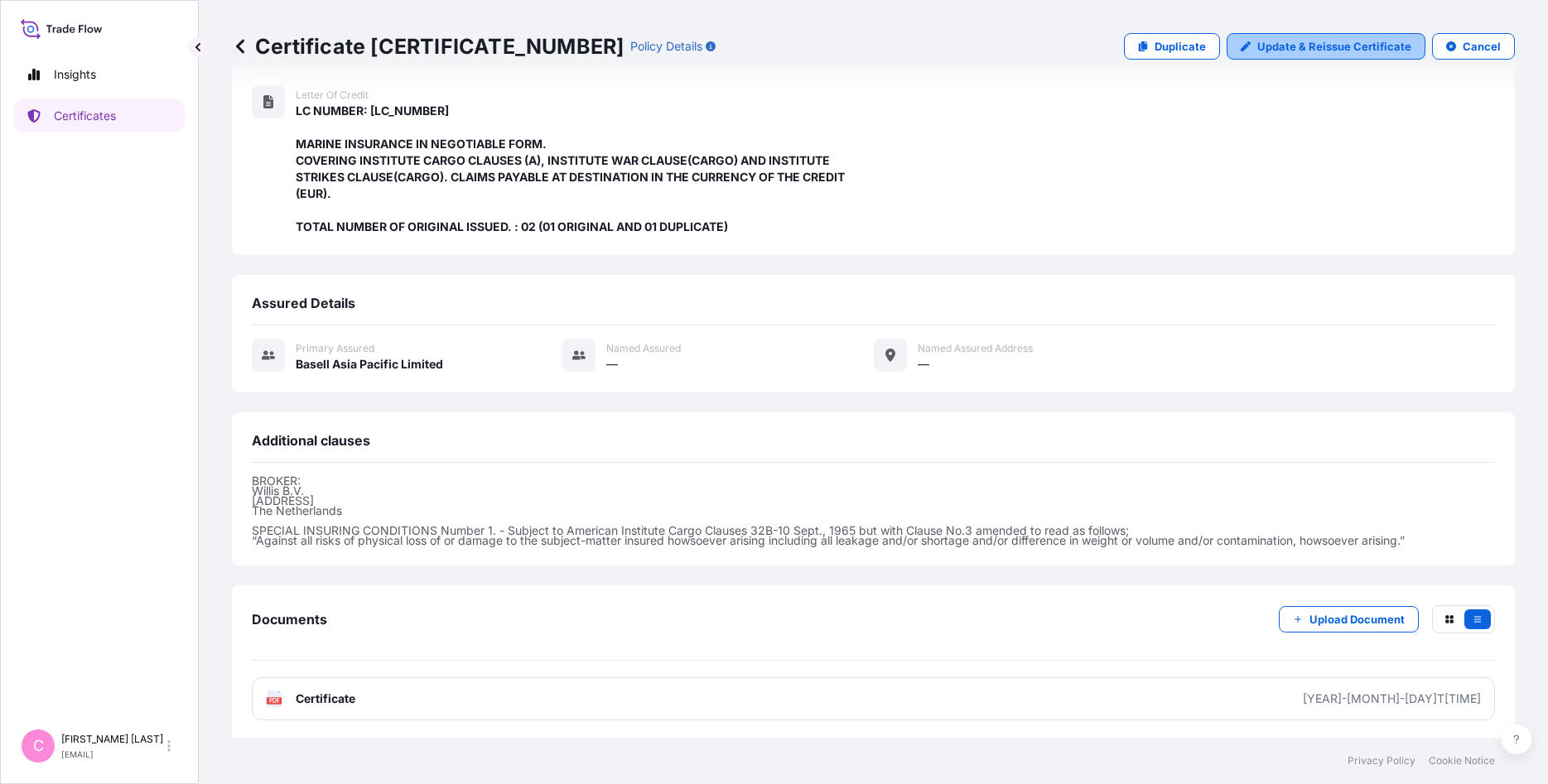 click on "Update & Reissue Certificate" at bounding box center (1334, 46) 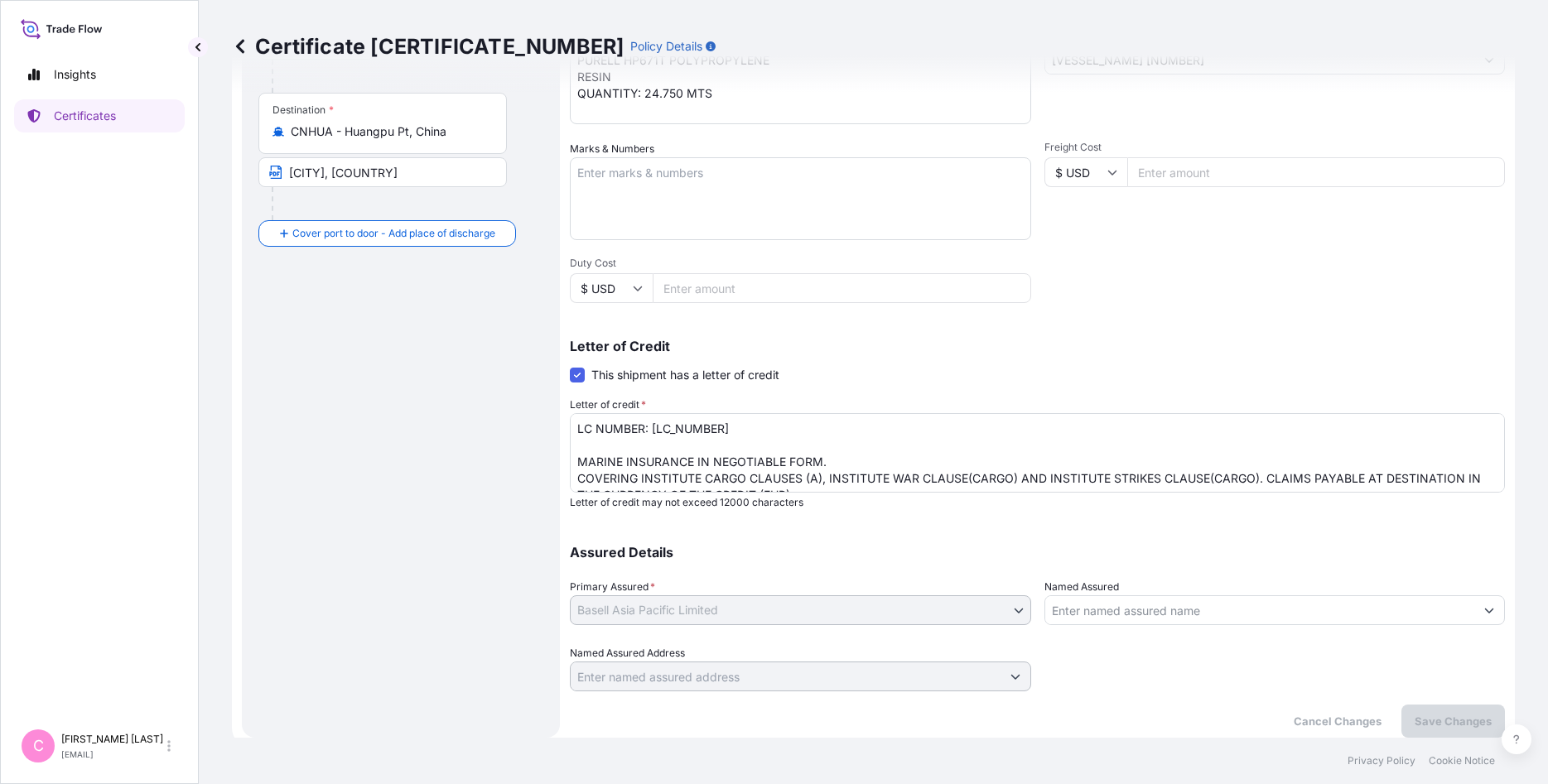 scroll, scrollTop: 0, scrollLeft: 0, axis: both 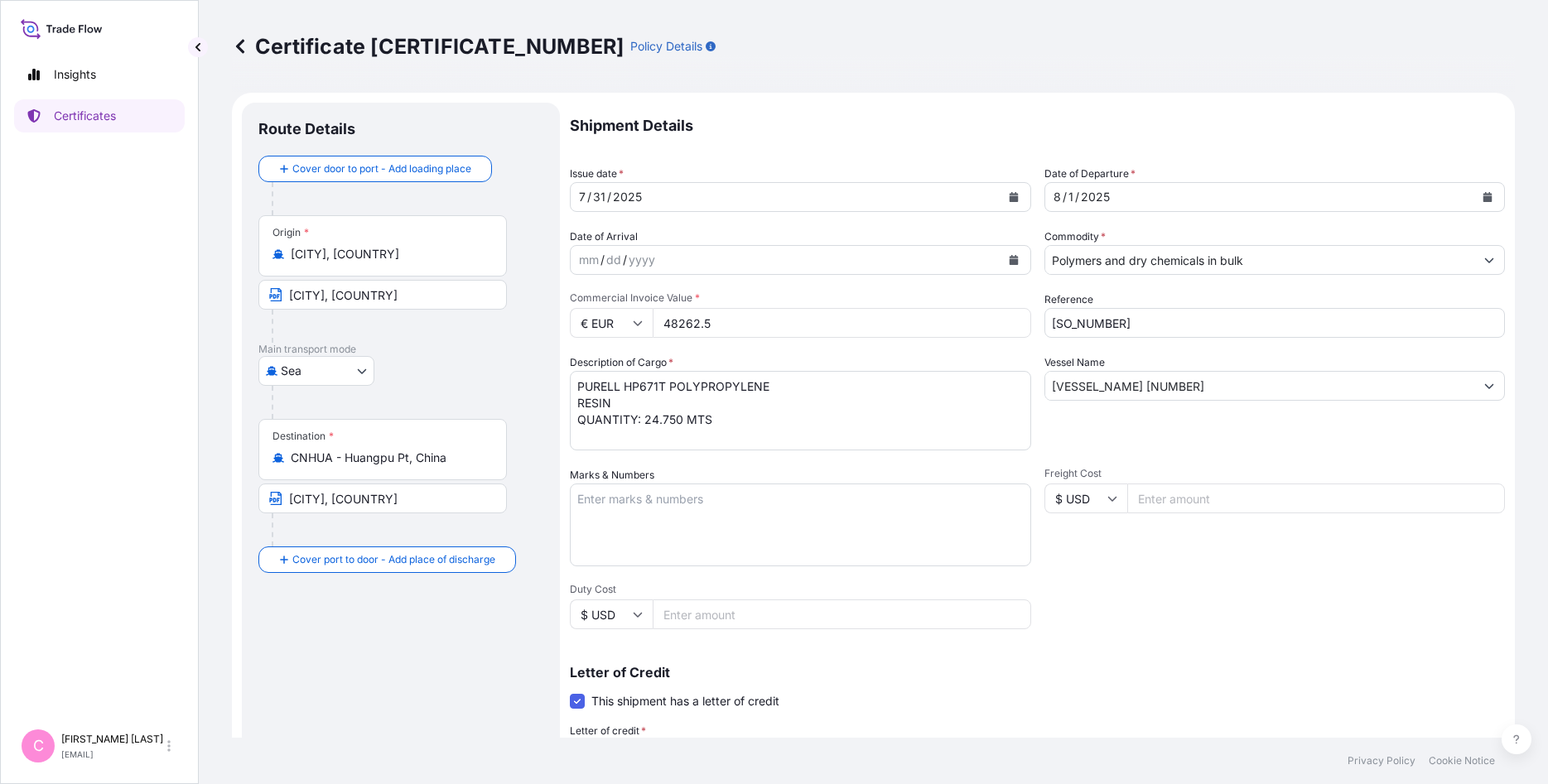 click on "[VESSEL_NAME] [NUMBER]" at bounding box center [1260, 386] 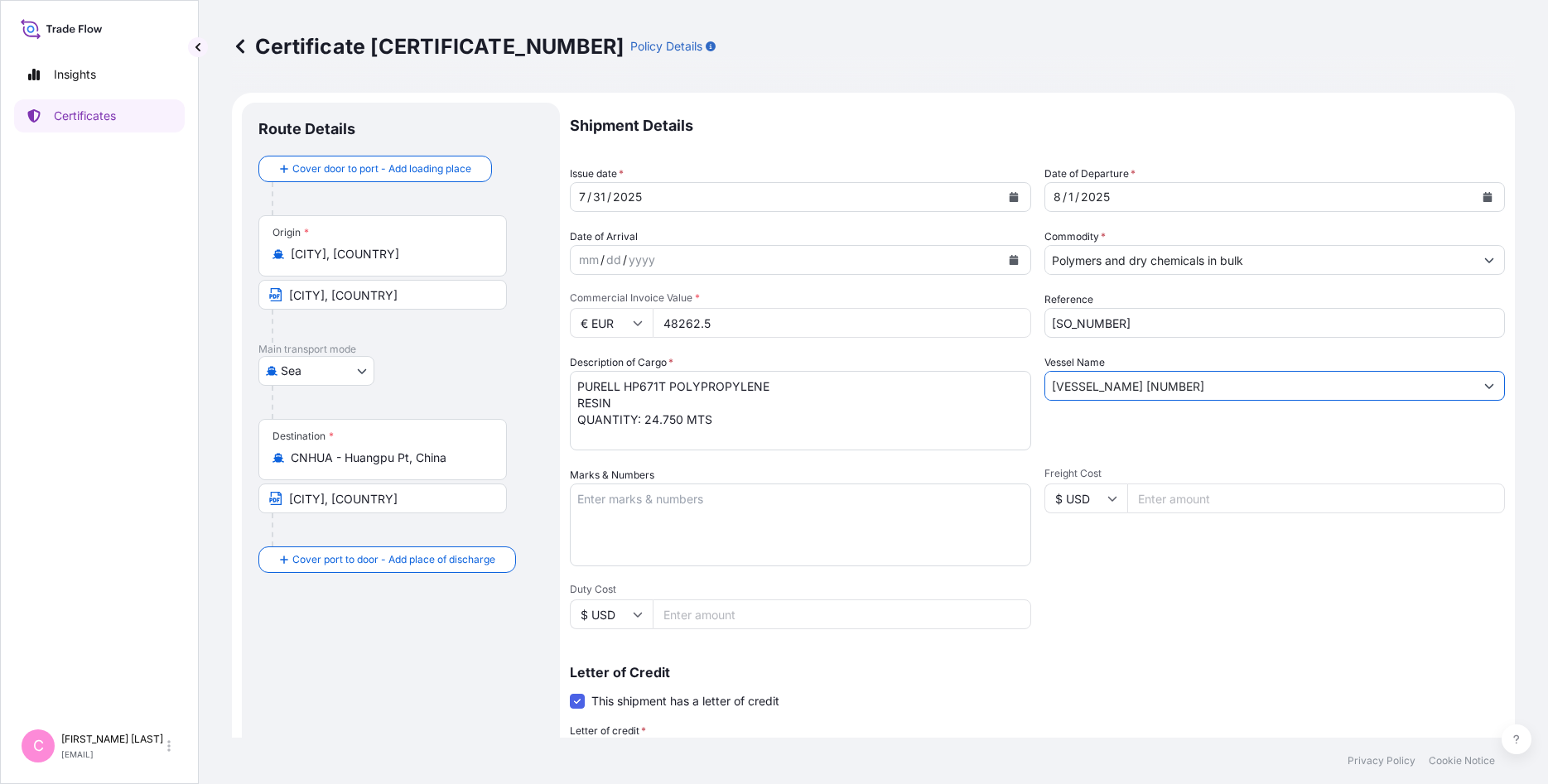 drag, startPoint x: 1232, startPoint y: 387, endPoint x: 1169, endPoint y: 387, distance: 63 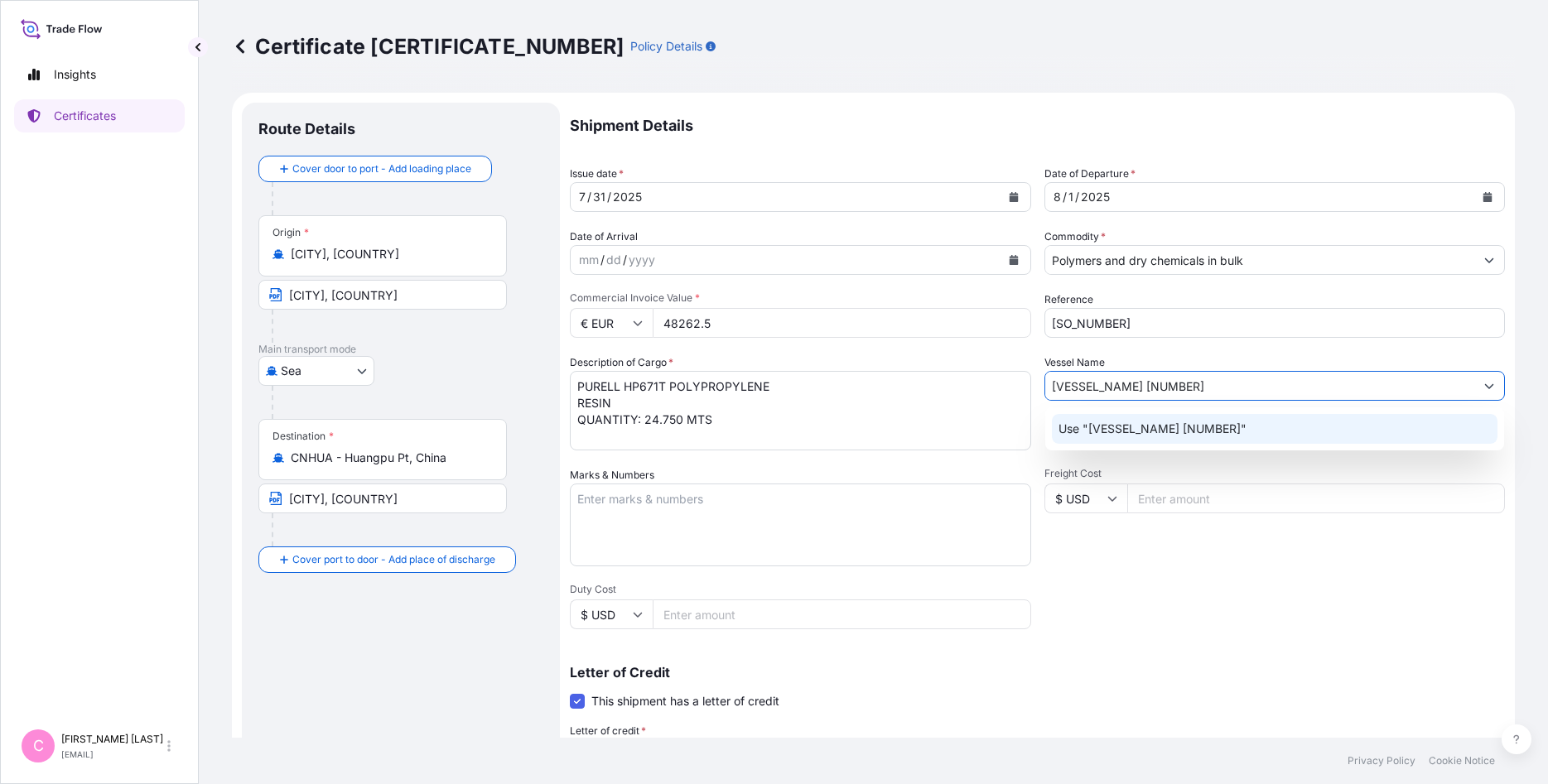 click on "Use "[VESSEL_NAME] [NUMBER]"" 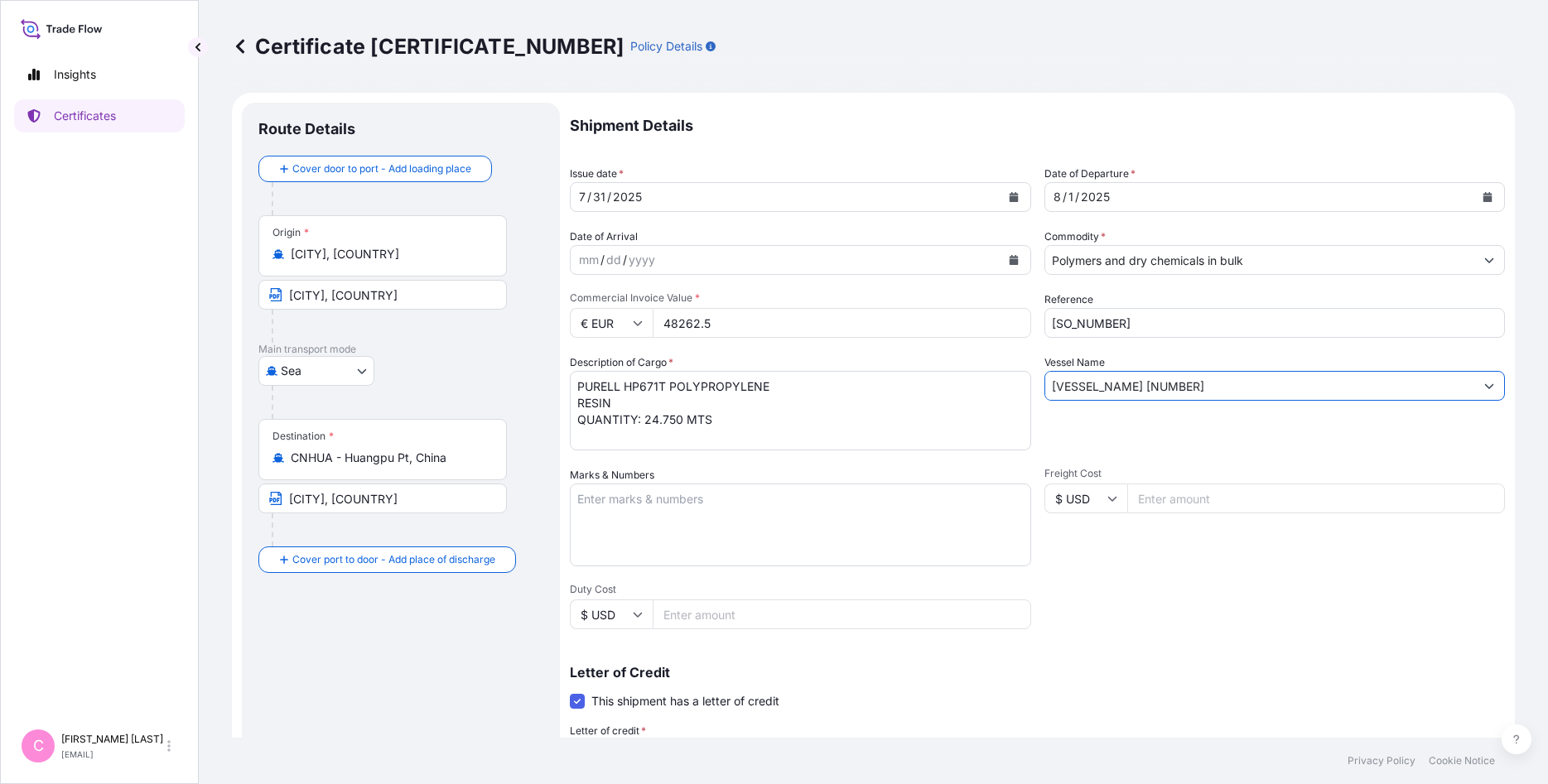 type on "[VESSEL_NAME] [NUMBER]" 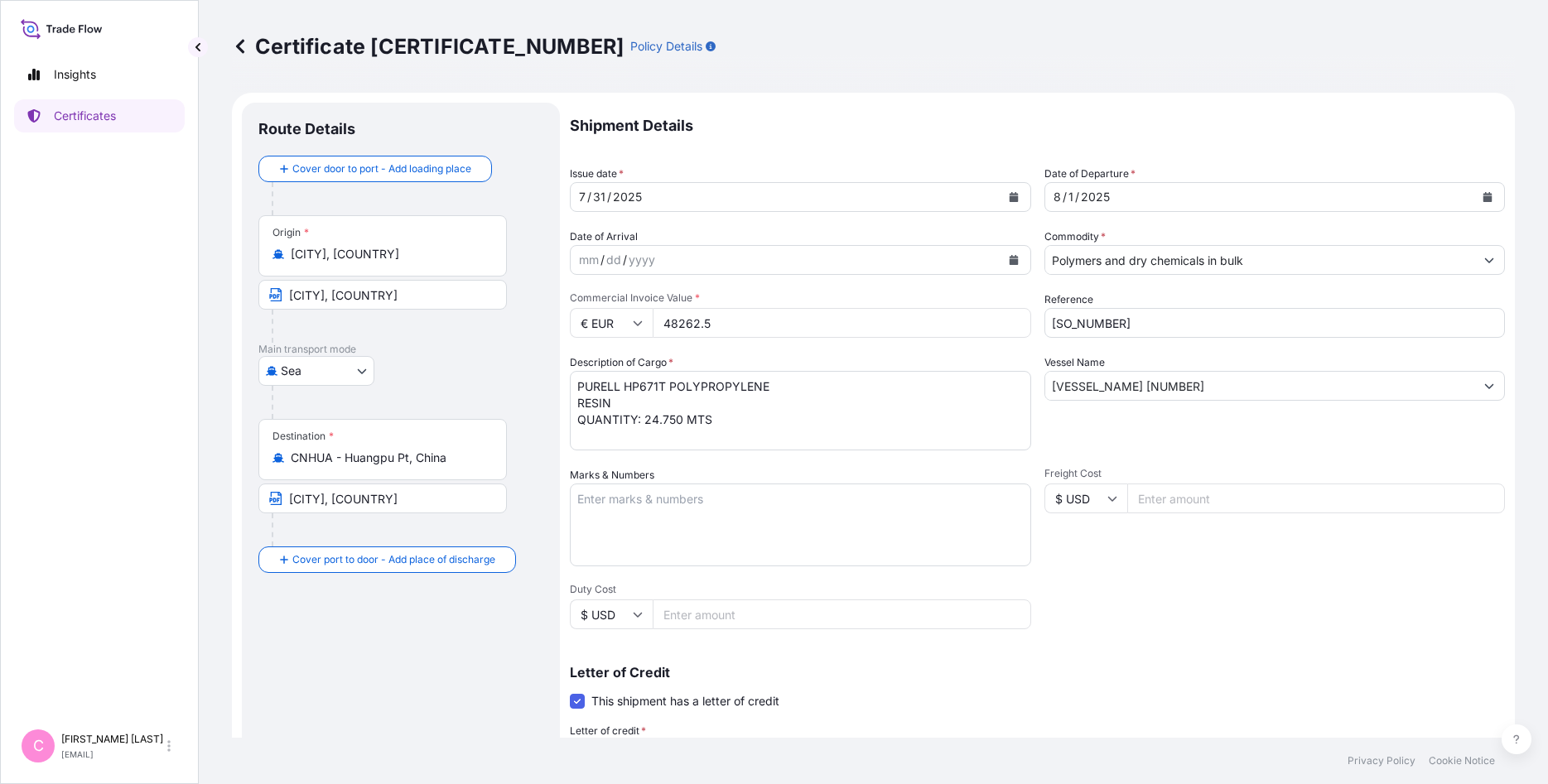 click on "Shipment Details Issue date * 7 / 31 / 2025 Date of Departure * 8 / 1 / 2025 Date of Arrival mm / dd / yyyy Commodity * Polymers and dry chemicals in bulk Packing Category Commercial Invoice Value * € EUR 48262.5 Reference [SO_NUMBER] Description of Cargo * PURELL HP671T POLYPROPYLENE
RESIN
QUANTITY: 24.750 MTS Vessel Name EBBA MAERSK 531E Marks & Numbers Freight Cost * $ USD Duty Cost * $ USD Letter of Credit This shipment has a letter of credit Letter of credit * LC NUMBER: [LC_NUMBER]
MARINE INSURANCE IN NEGOTIABLE FORM.
COVERING INSTITUTE CARGO CLAUSES (A), INSTITUTE WAR CLAUSE(CARGO) AND INSTITUTE STRIKES CLAUSE(CARGO). CLAIMS PAYABLE AT DESTINATION IN THE CURRENCY OF THE CREDIT (EUR).
TOTAL NUMBER OF ORIGINAL ISSUED. : 02 (01 ORIGINAL AND 01 DUPLICATE) Letter of credit may not exceed 12000 characters Assured Details Primary Assured * Basell Asia Pacific Limited Basell Orlen Polyolefins Sp. z o.o. Basell Asia Pacific Limited Named Assured Named Assured Address" at bounding box center [1037, 560] 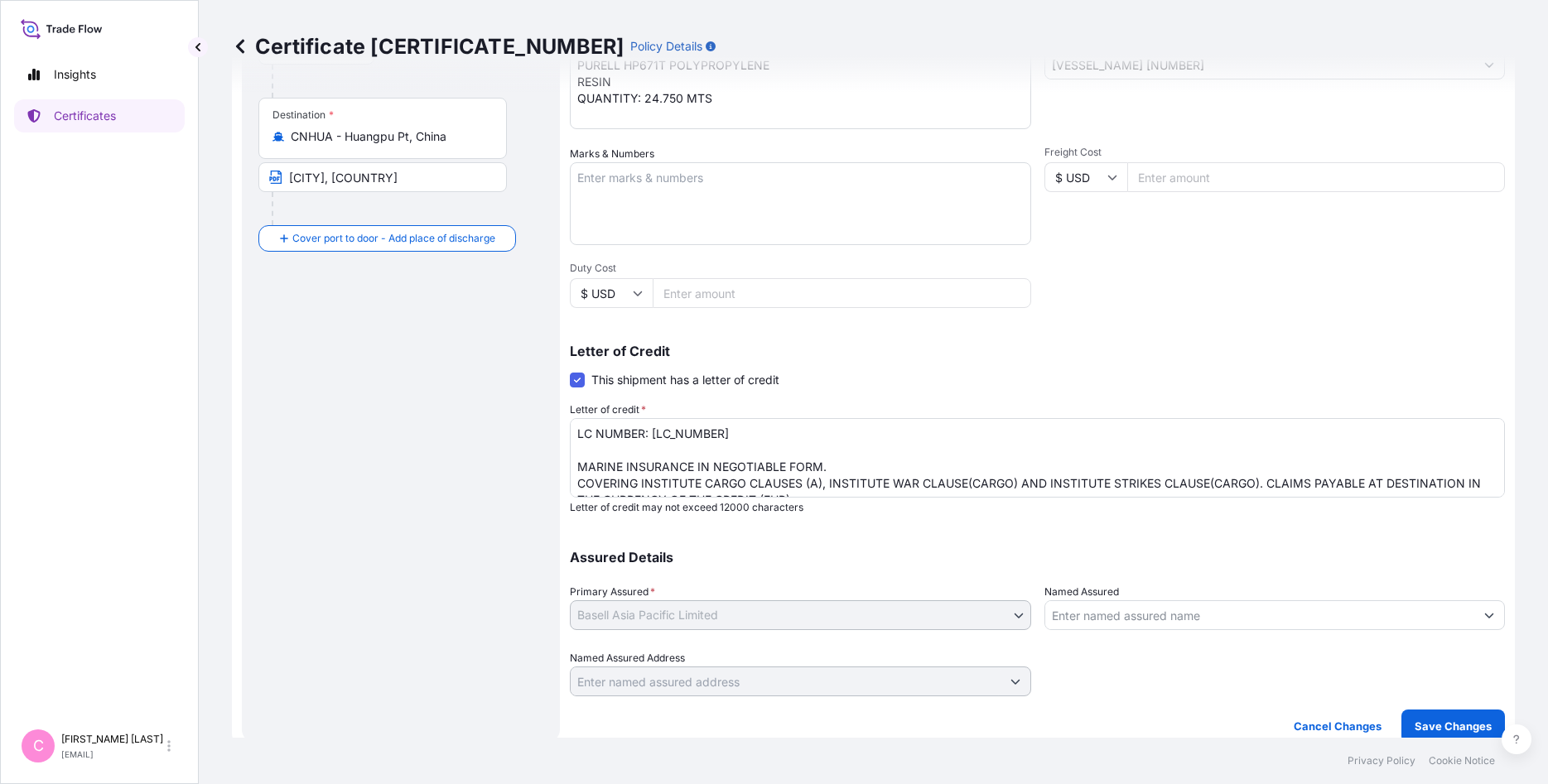 scroll, scrollTop: 326, scrollLeft: 0, axis: vertical 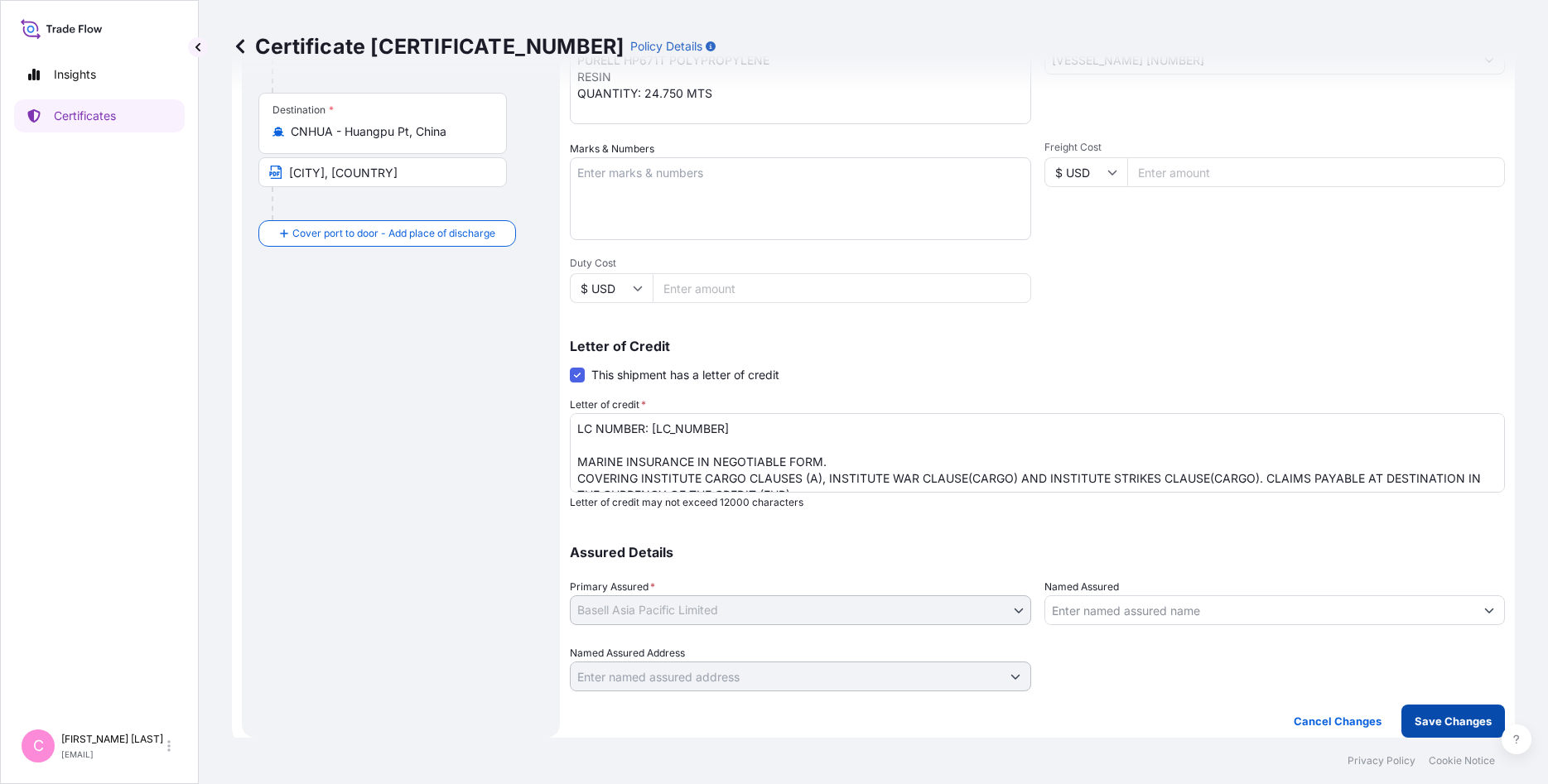 click on "Save Changes" at bounding box center (1453, 721) 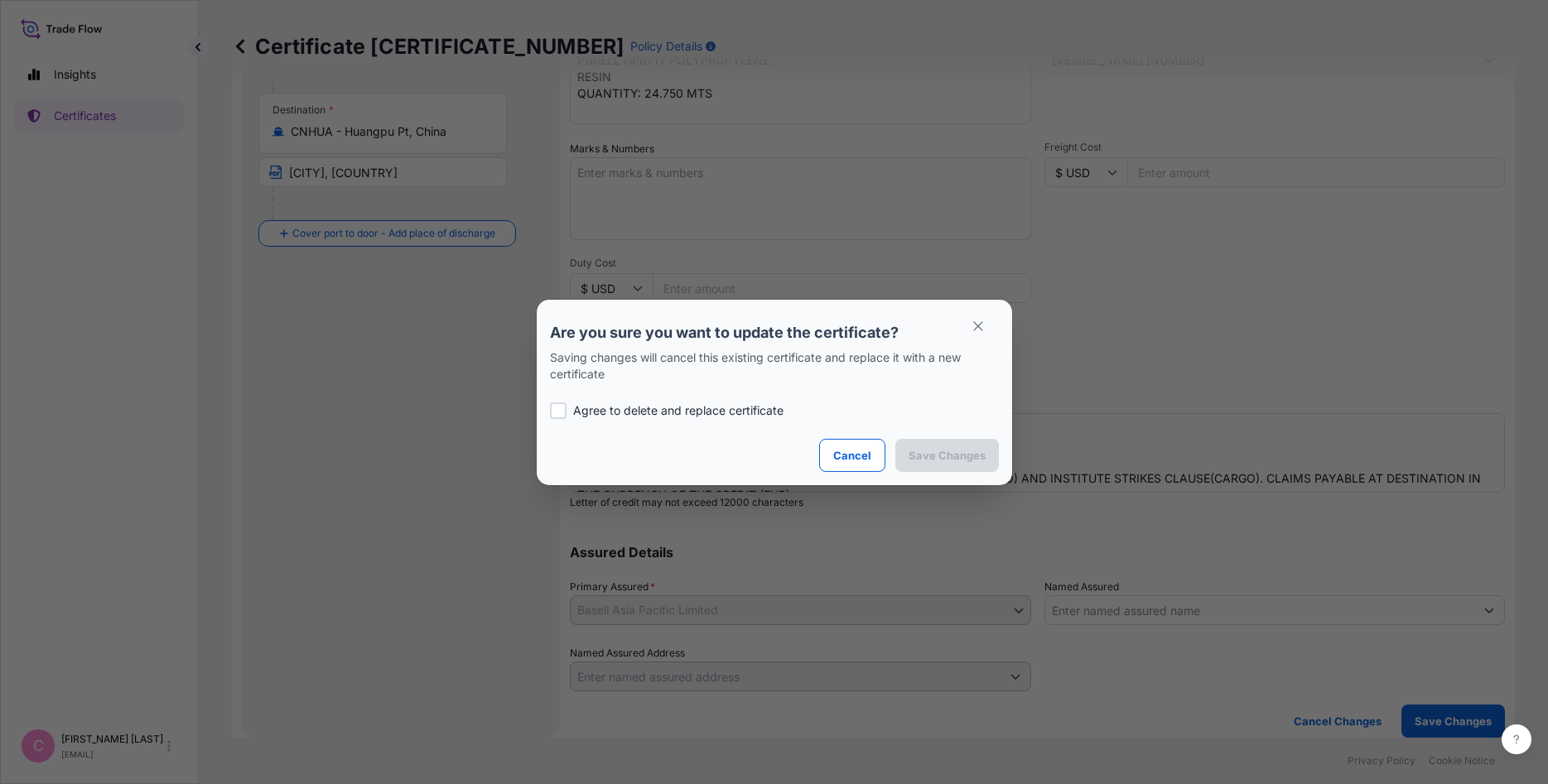 click on "Agree to delete and replace certificate" at bounding box center [678, 411] 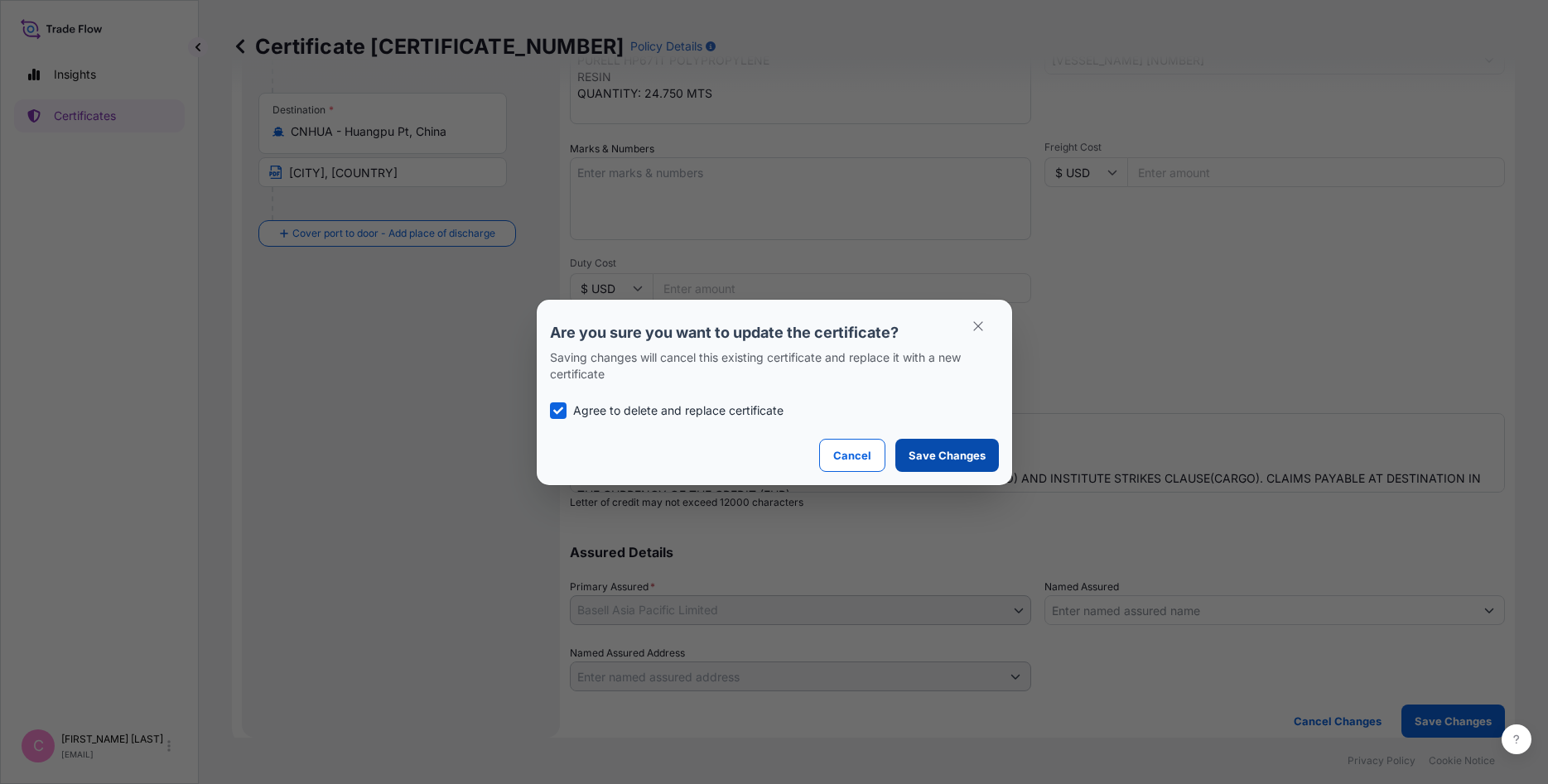 click on "Save Changes" at bounding box center [947, 455] 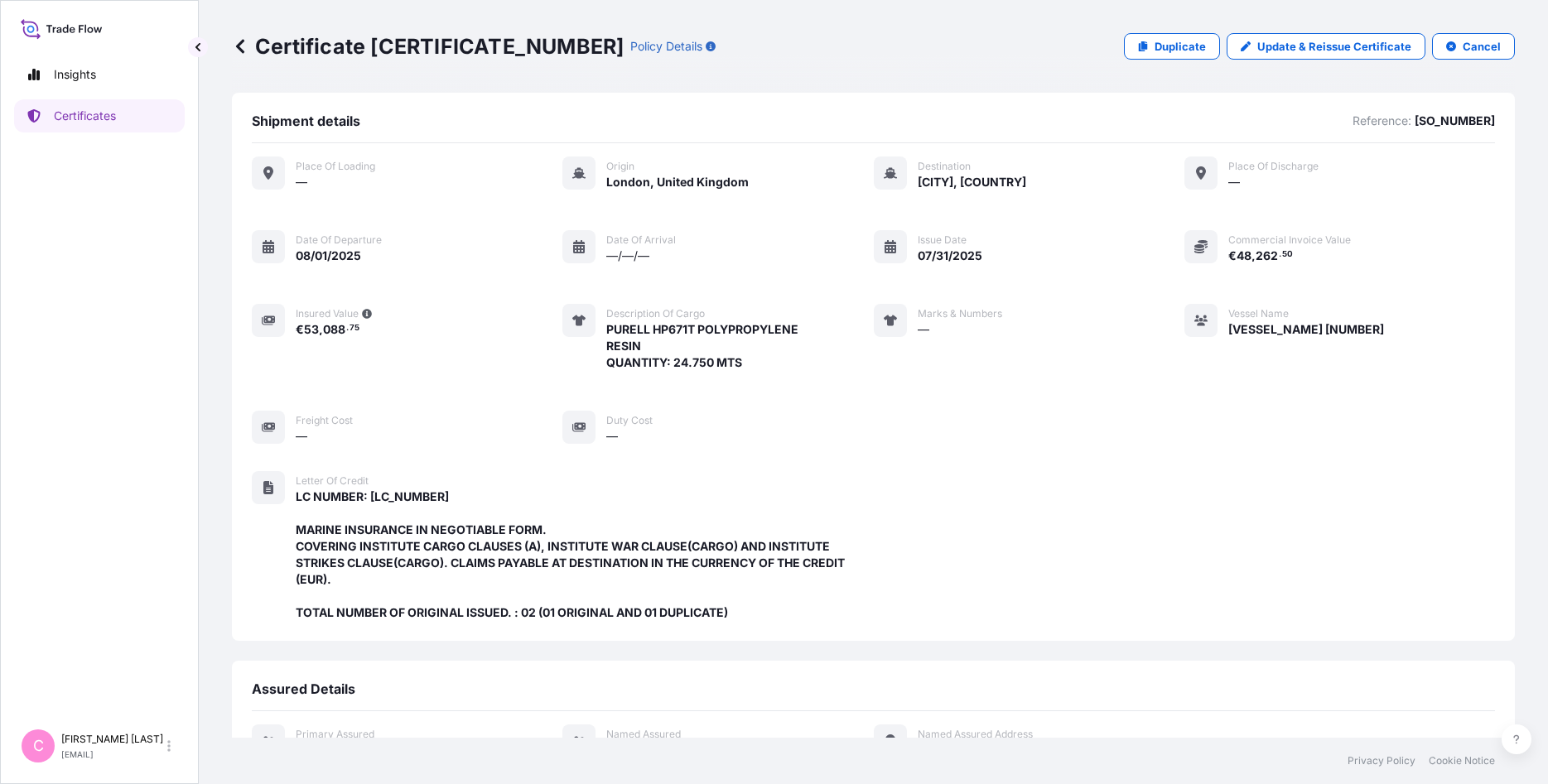 scroll, scrollTop: 386, scrollLeft: 0, axis: vertical 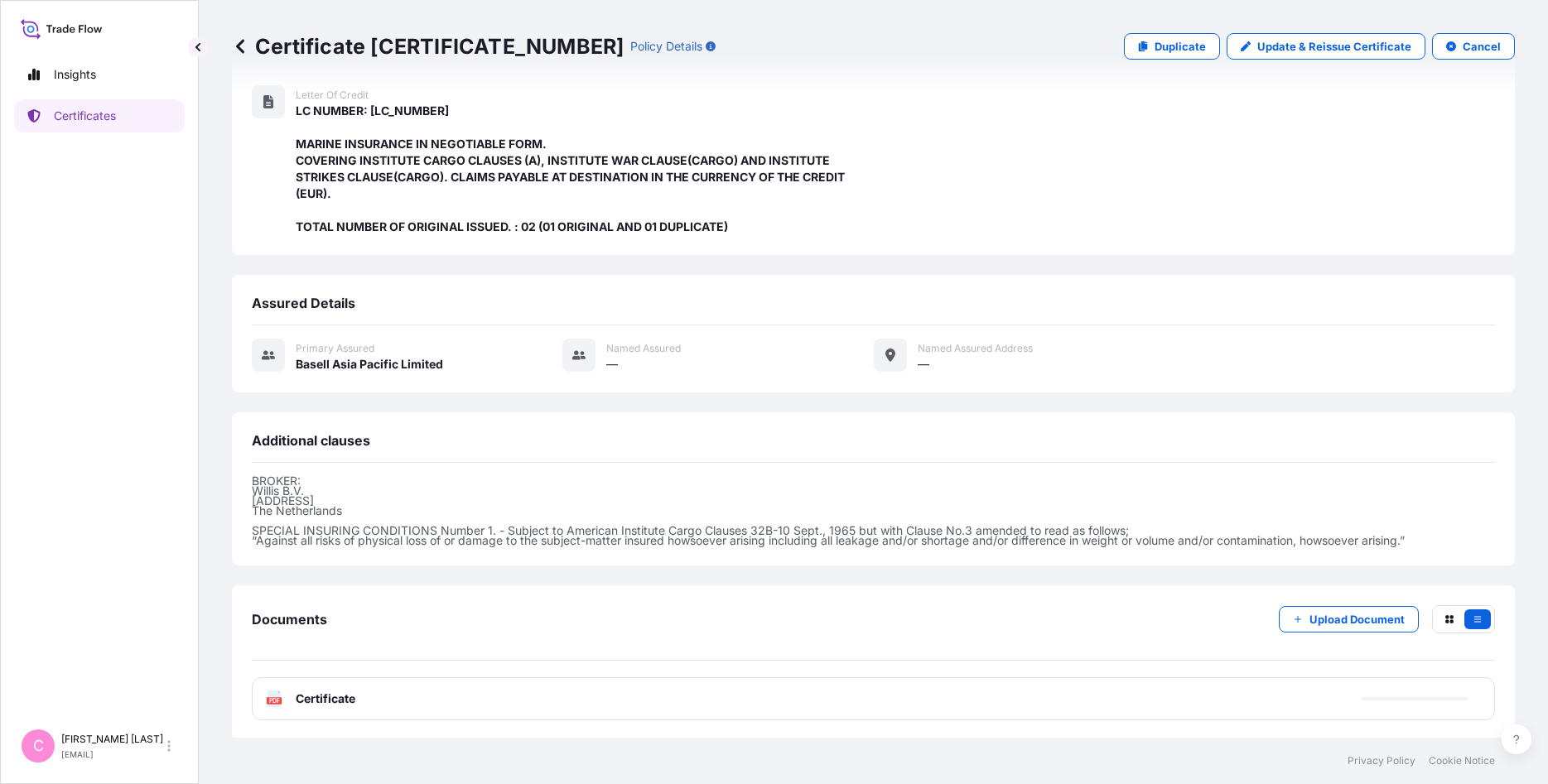click on "Certificate" at bounding box center [326, 699] 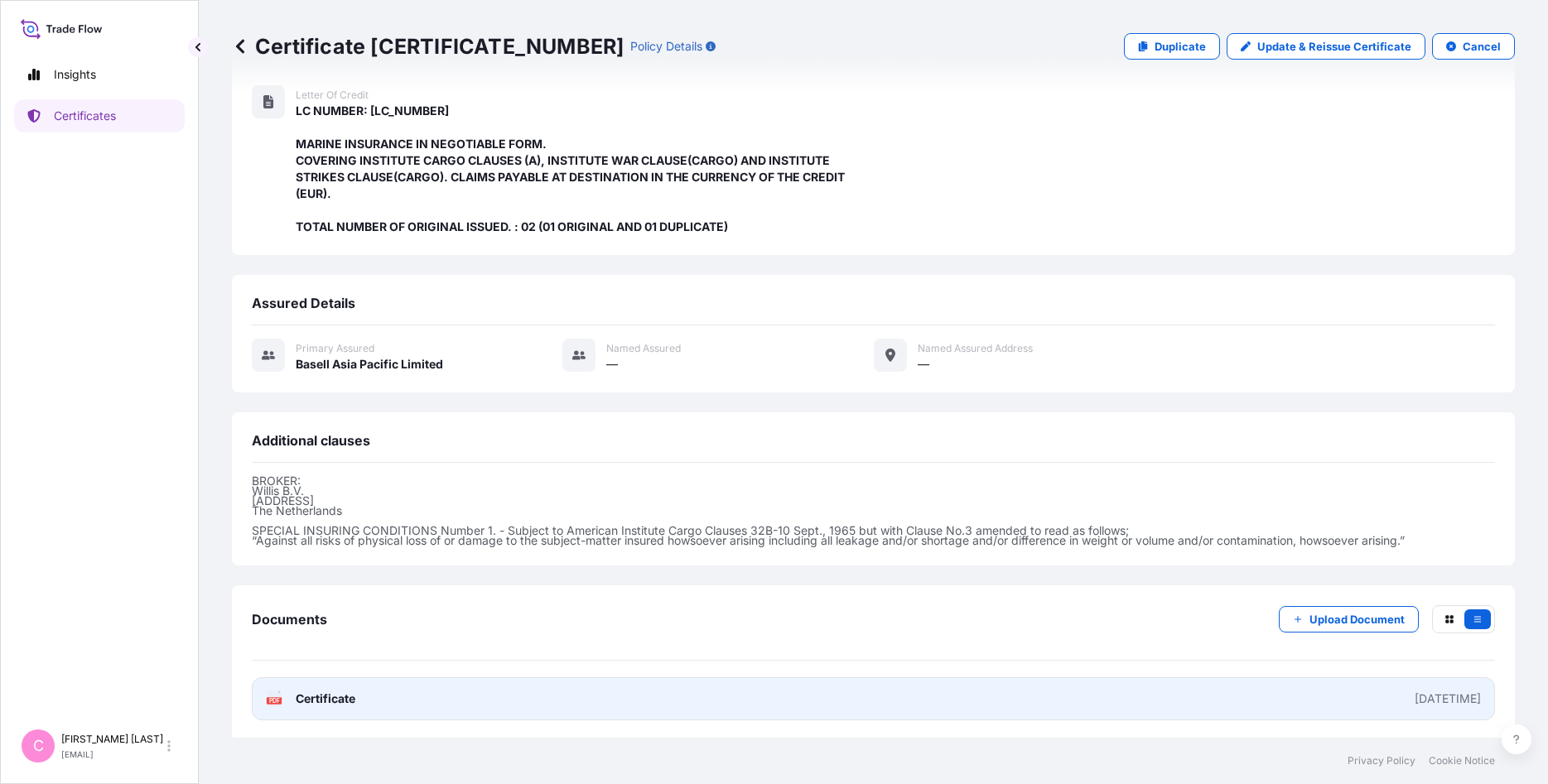 click on "Certificate" at bounding box center [326, 699] 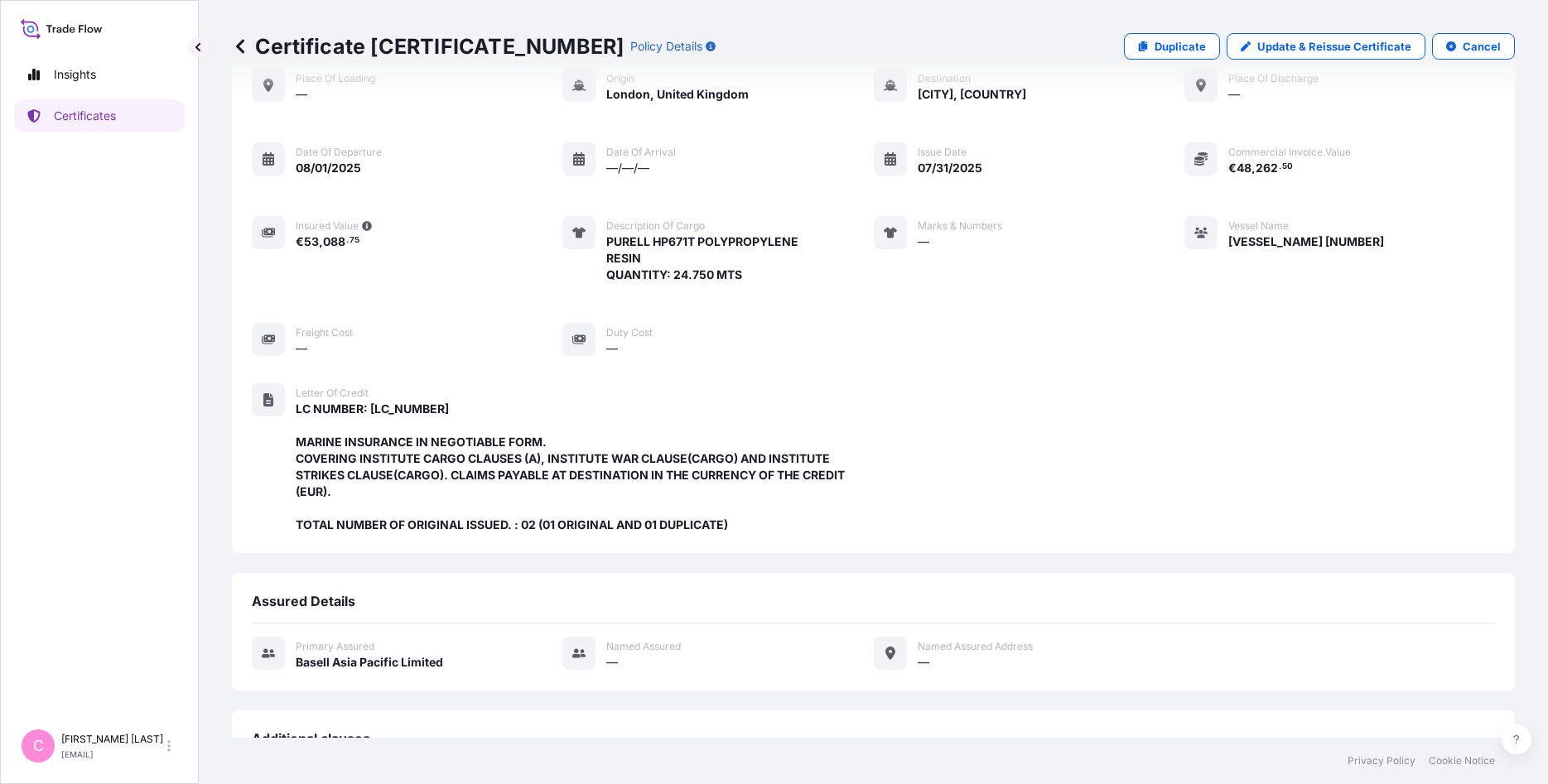 scroll, scrollTop: 0, scrollLeft: 0, axis: both 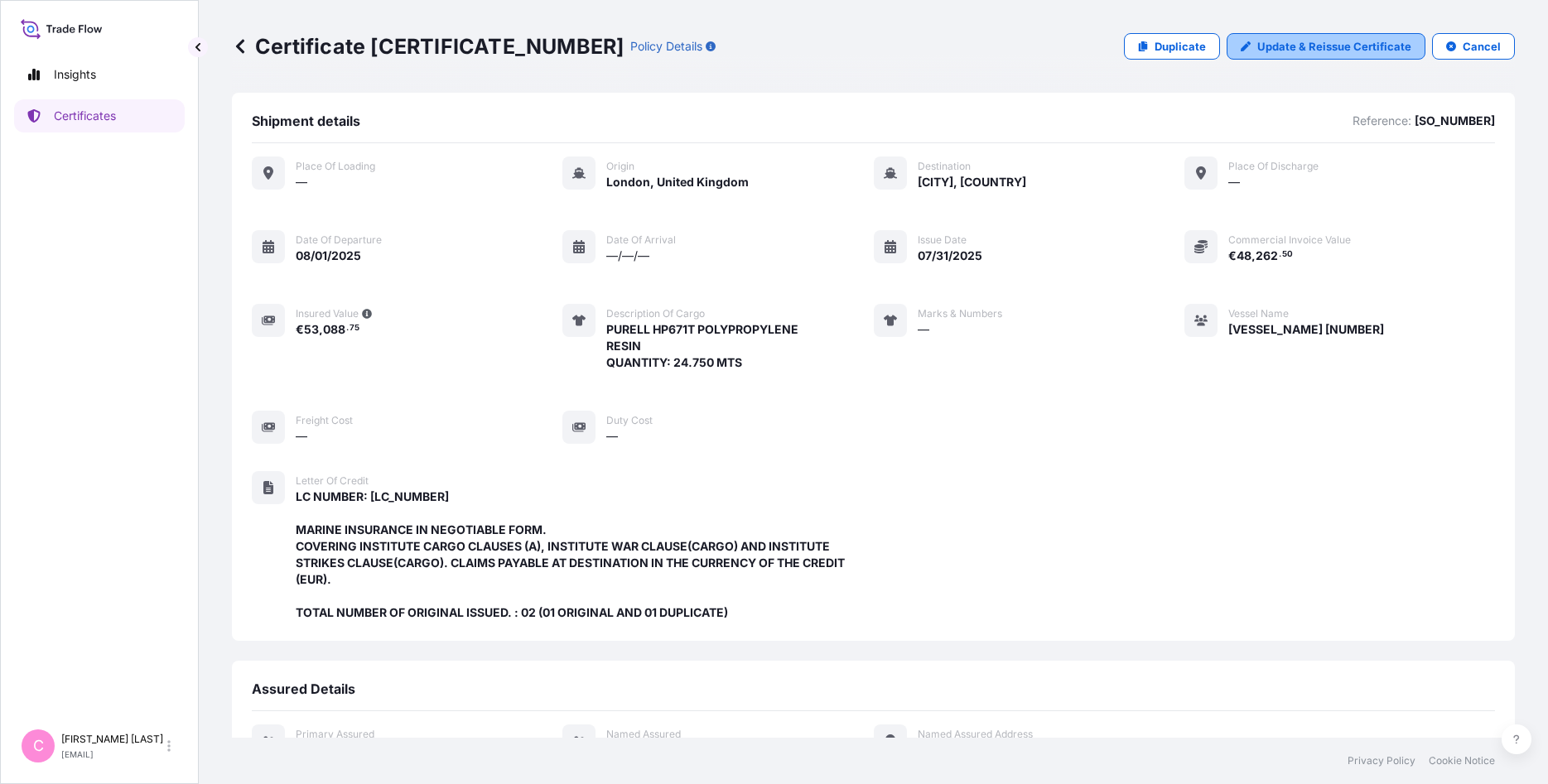 click on "Update & Reissue Certificate" at bounding box center (1334, 46) 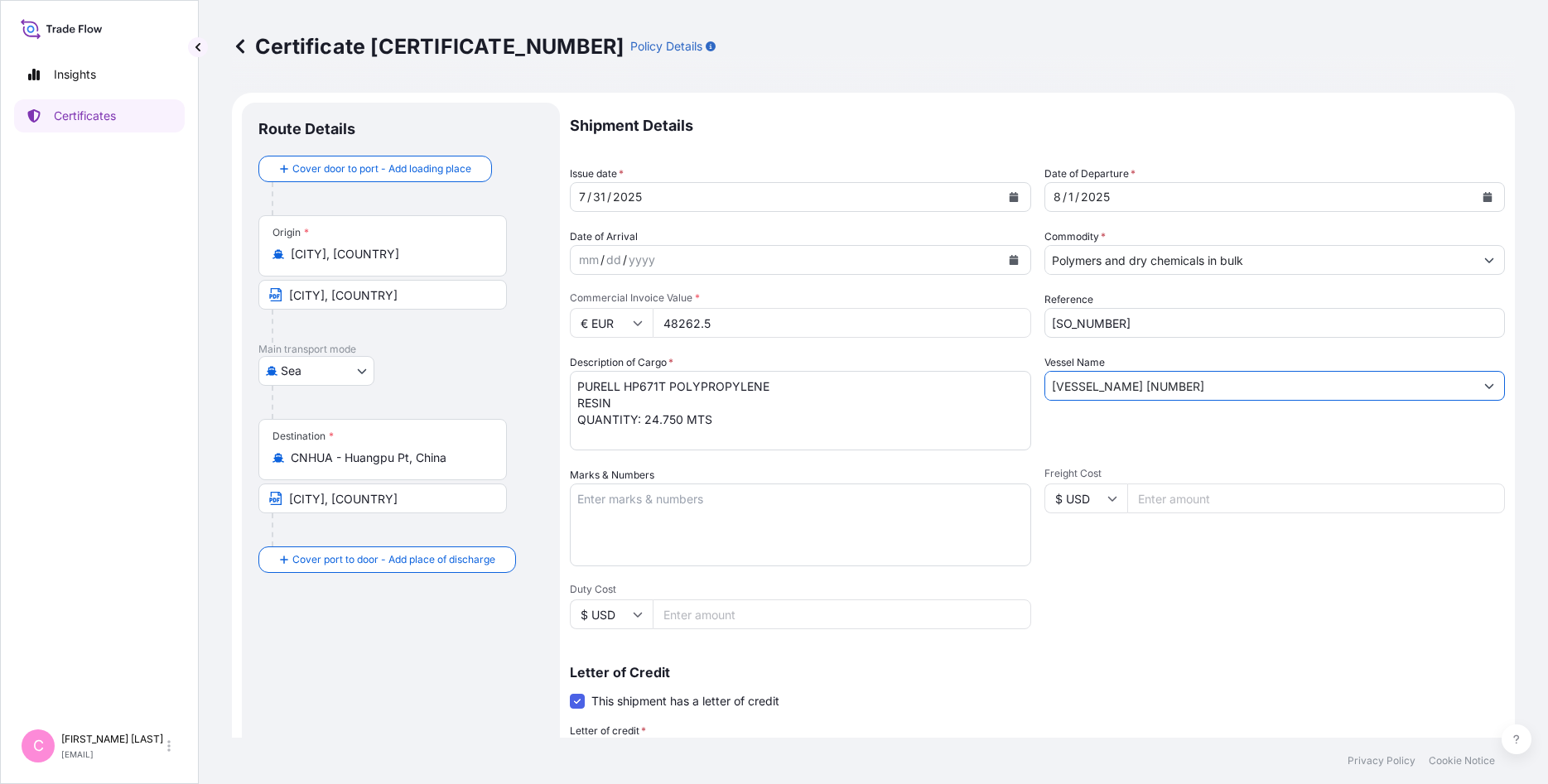 drag, startPoint x: 1214, startPoint y: 389, endPoint x: 912, endPoint y: 386, distance: 302.0149 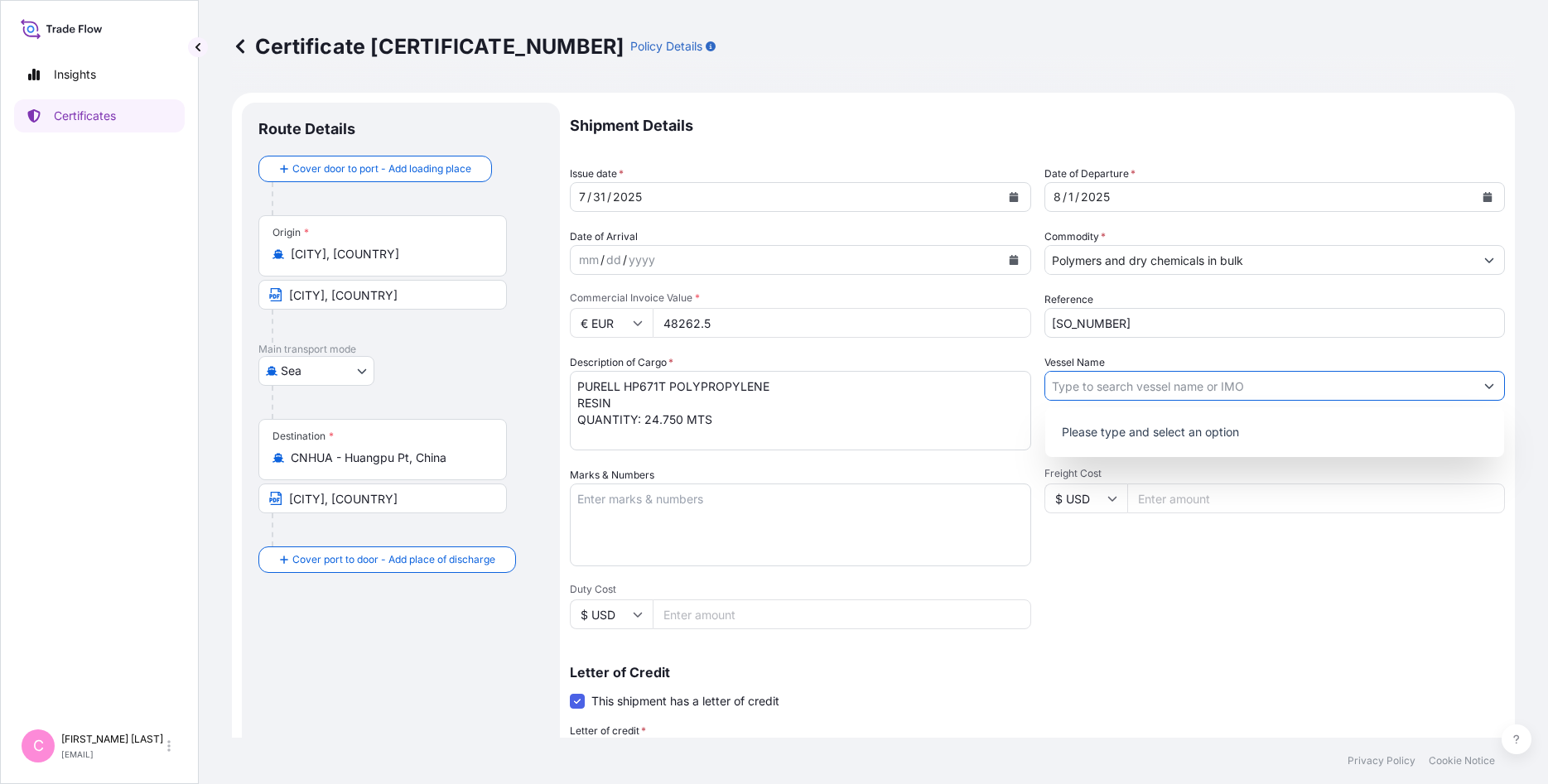 click on "Vessel Name" at bounding box center [1260, 386] 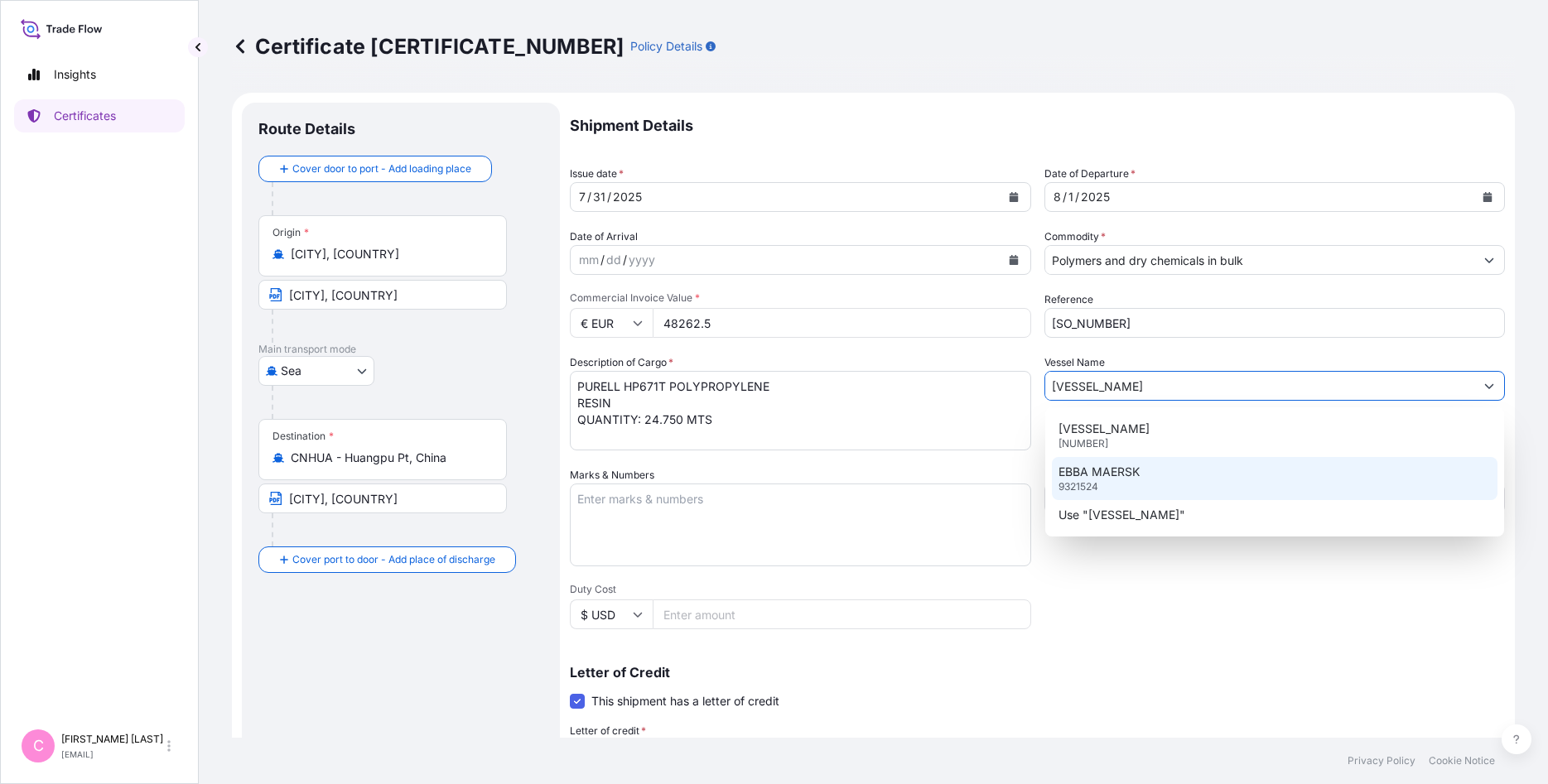 click on "EBBA MAERSK" at bounding box center (1099, 472) 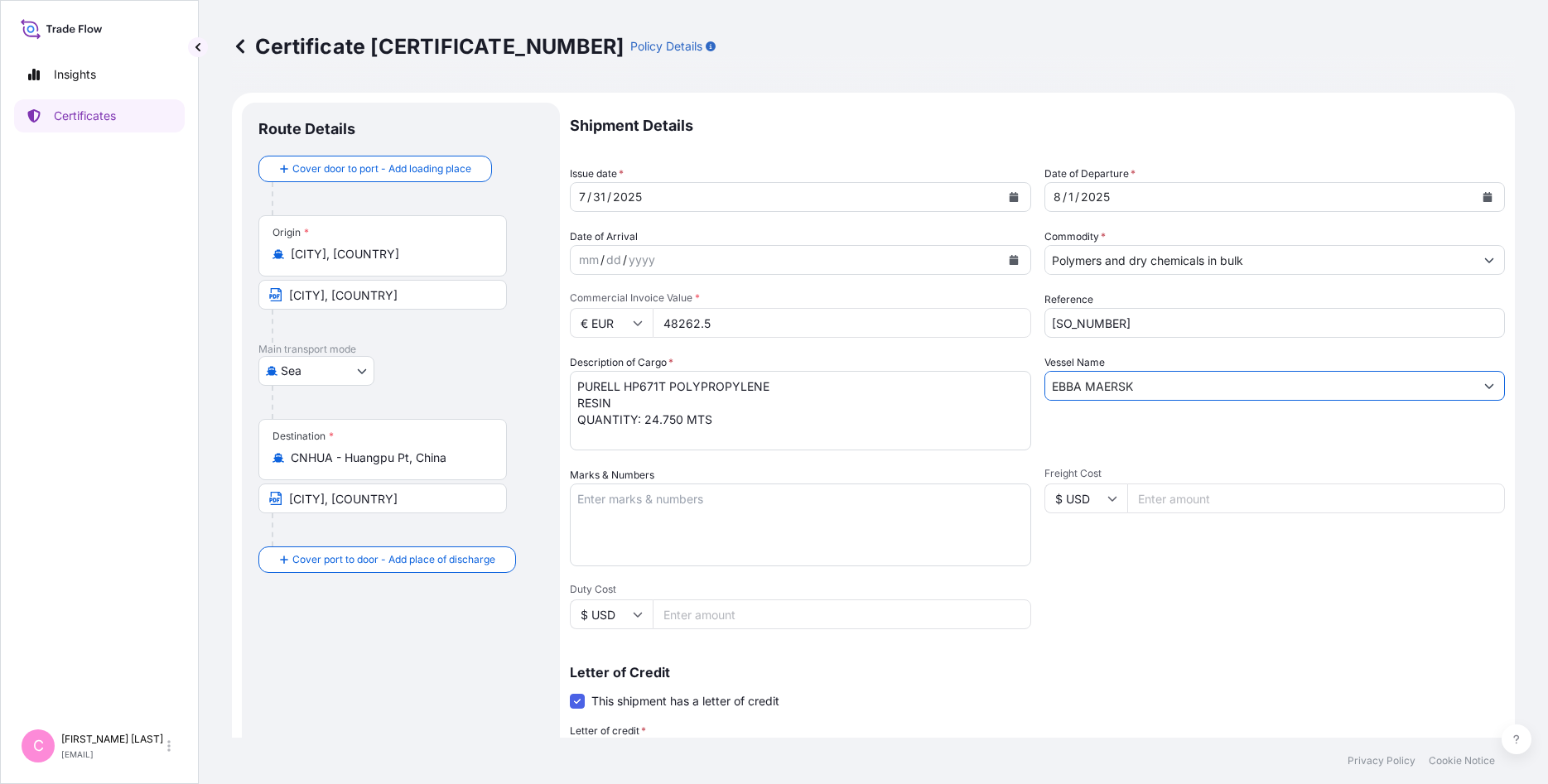 click on "EBBA MAERSK" at bounding box center (1260, 386) 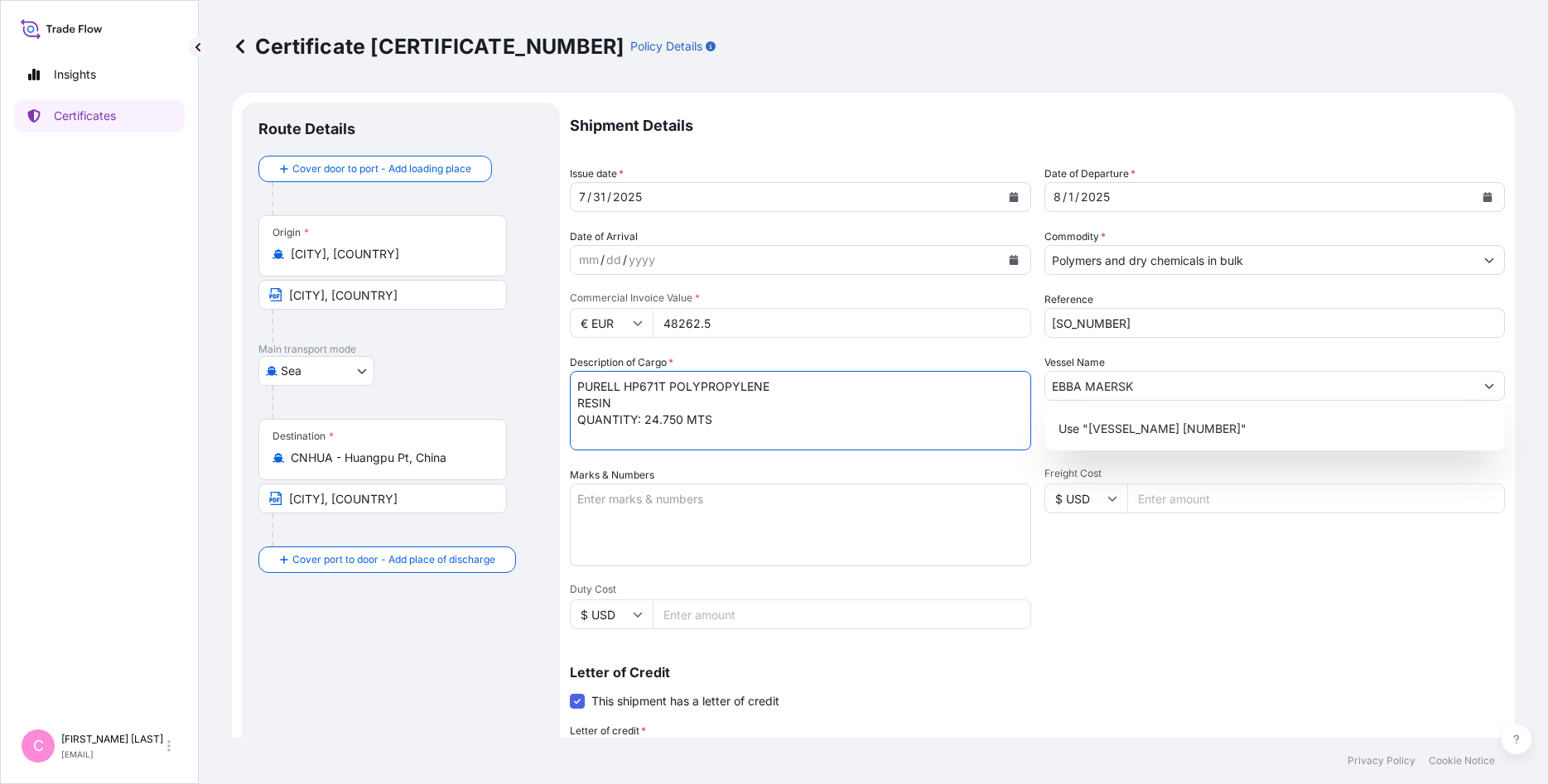 click on "PURELL HP671T POLYPROPYLENE
RESIN
QUANTITY: 24.750 MTS" at bounding box center [800, 411] 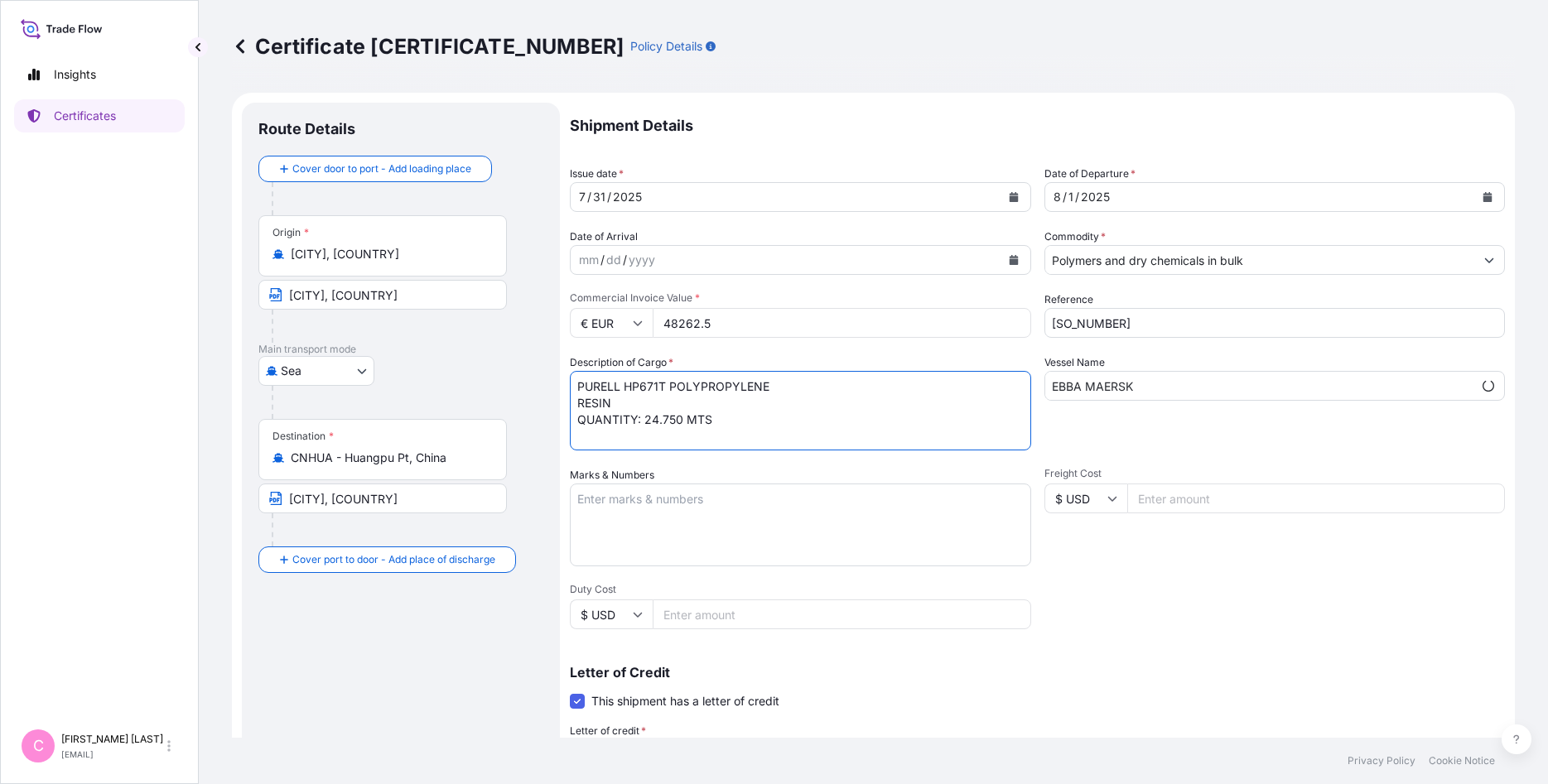 click on "EBBA MAERSK" at bounding box center [1259, 386] 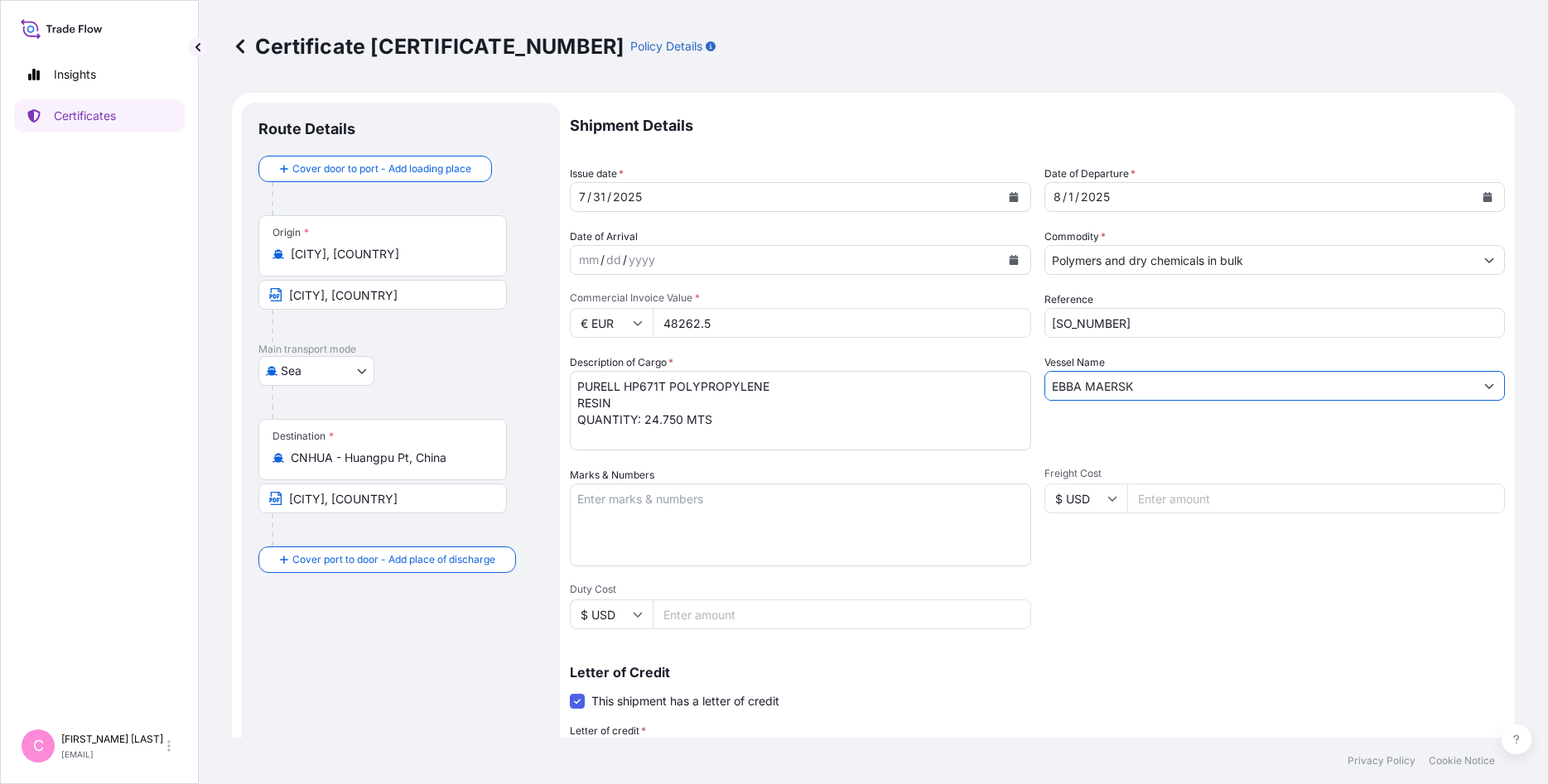 click on "EBBA MAERSK" at bounding box center [1260, 386] 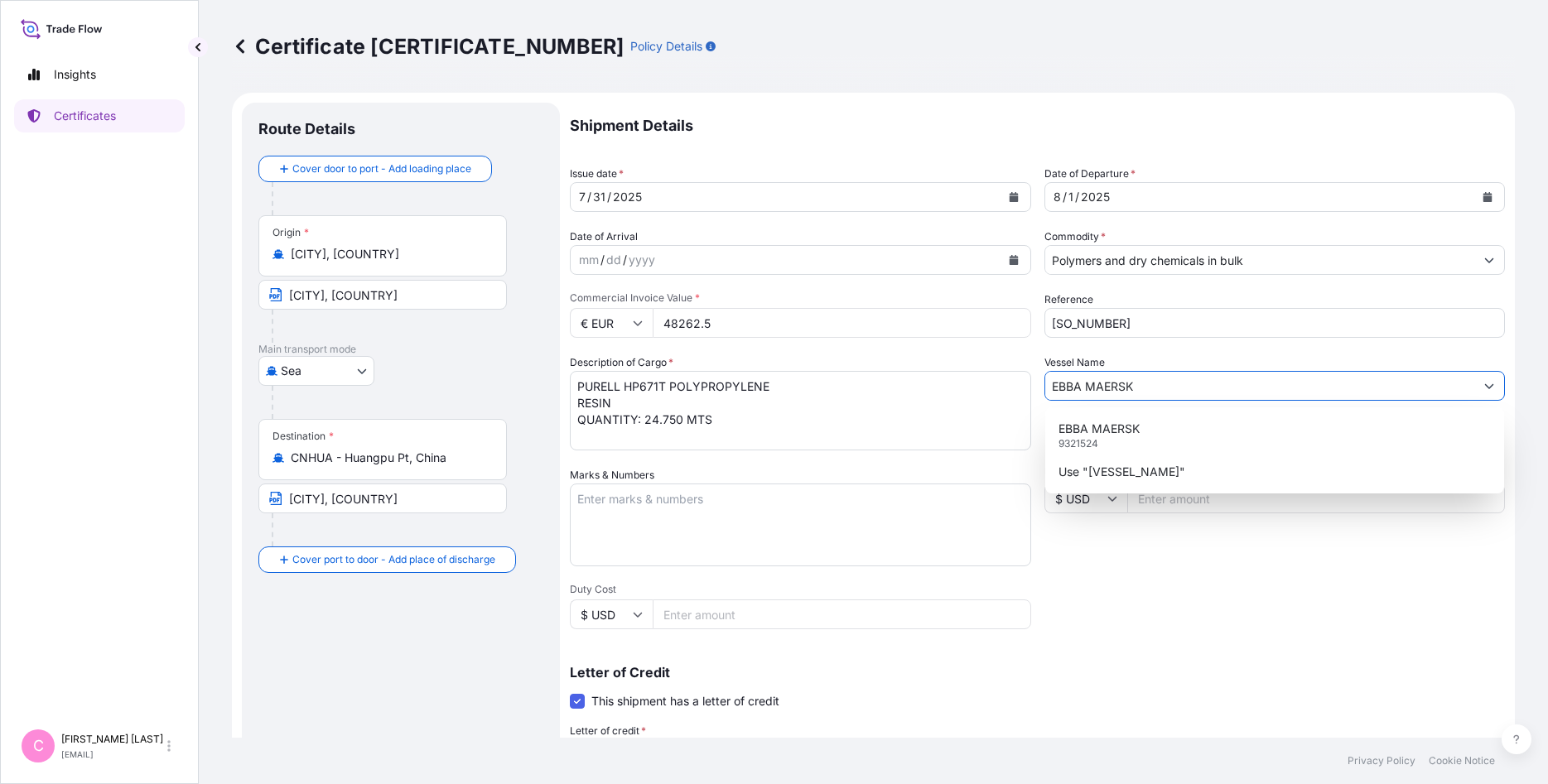 click on "EBBA MAERSK" at bounding box center [1260, 386] 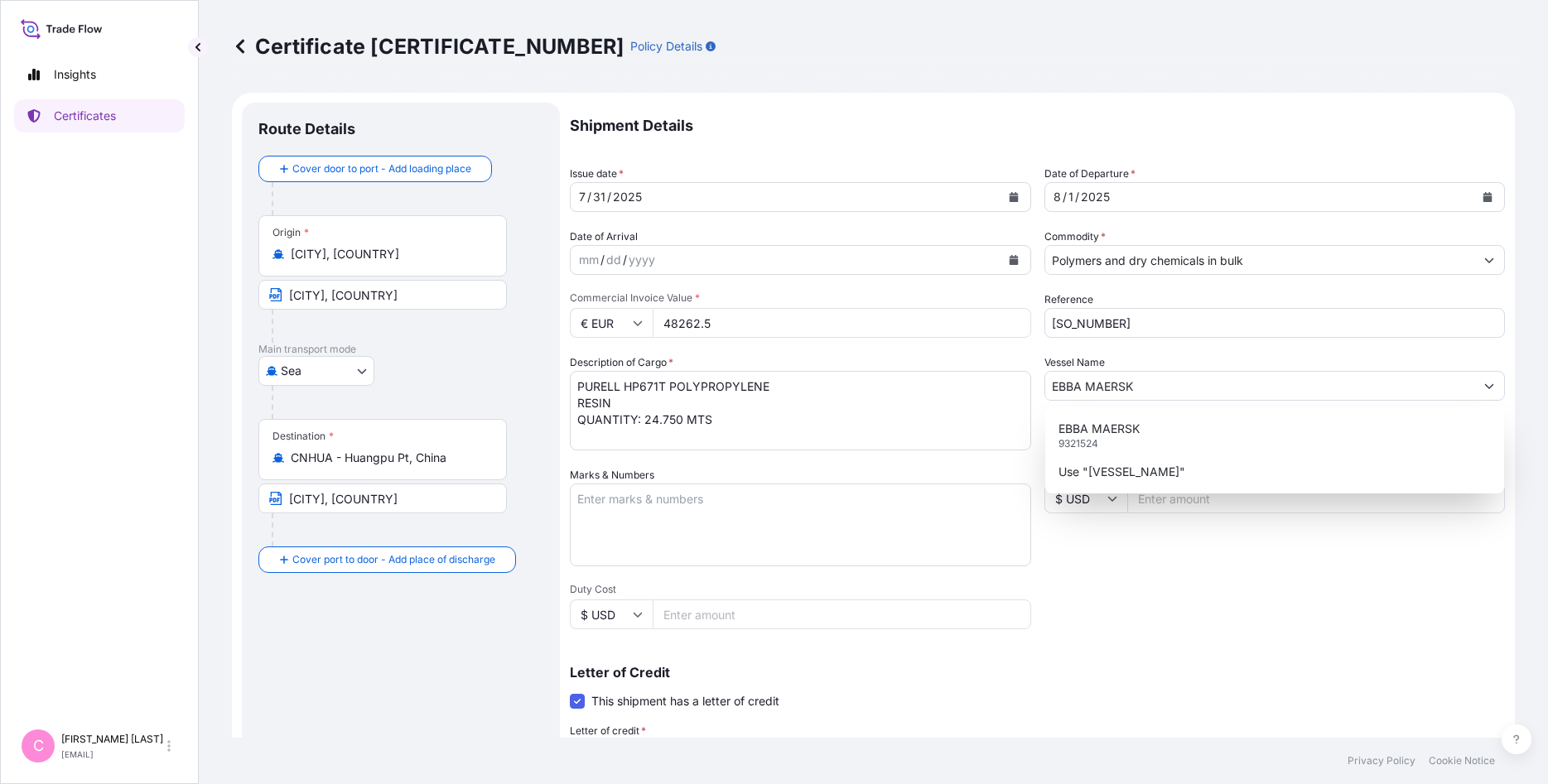 click on "Shipment Details Issue date * 7 / 31 / 2025 Date of Departure * 8 / 1 / 2025 Date of Arrival mm / dd / yyyy Commodity * Polymers and dry chemicals in bulk Packing Category Commercial Invoice Value * € EUR 48262.5 Reference [SO_NUMBER] Description of Cargo * PURELL HP671T POLYPROPYLENE
RESIN
QUANTITY: 24.750 MTS Vessel Name EBBA MAERSK Marks & Numbers Freight Cost * $ USD Duty Cost * $ USD Letter of Credit This shipment has a letter of credit Letter of credit * LC NUMBER: [LC_NUMBER]
MARINE INSURANCE IN NEGOTIABLE FORM.
COVERING INSTITUTE CARGO CLAUSES (A), INSTITUTE WAR CLAUSE(CARGO) AND INSTITUTE STRIKES CLAUSE(CARGO). CLAIMS PAYABLE AT DESTINATION IN THE CURRENCY OF THE CREDIT (EUR).
TOTAL NUMBER OF ORIGINAL ISSUED. : 02 (01 ORIGINAL AND 01 DUPLICATE) Letter of credit may not exceed 12000 characters Assured Details Primary Assured * Basell Asia Pacific Limited Basell Orlen Polyolefins Sp. z o.o. Basell Asia Pacific Limited Named Assured Named Assured Address" at bounding box center (1037, 560) 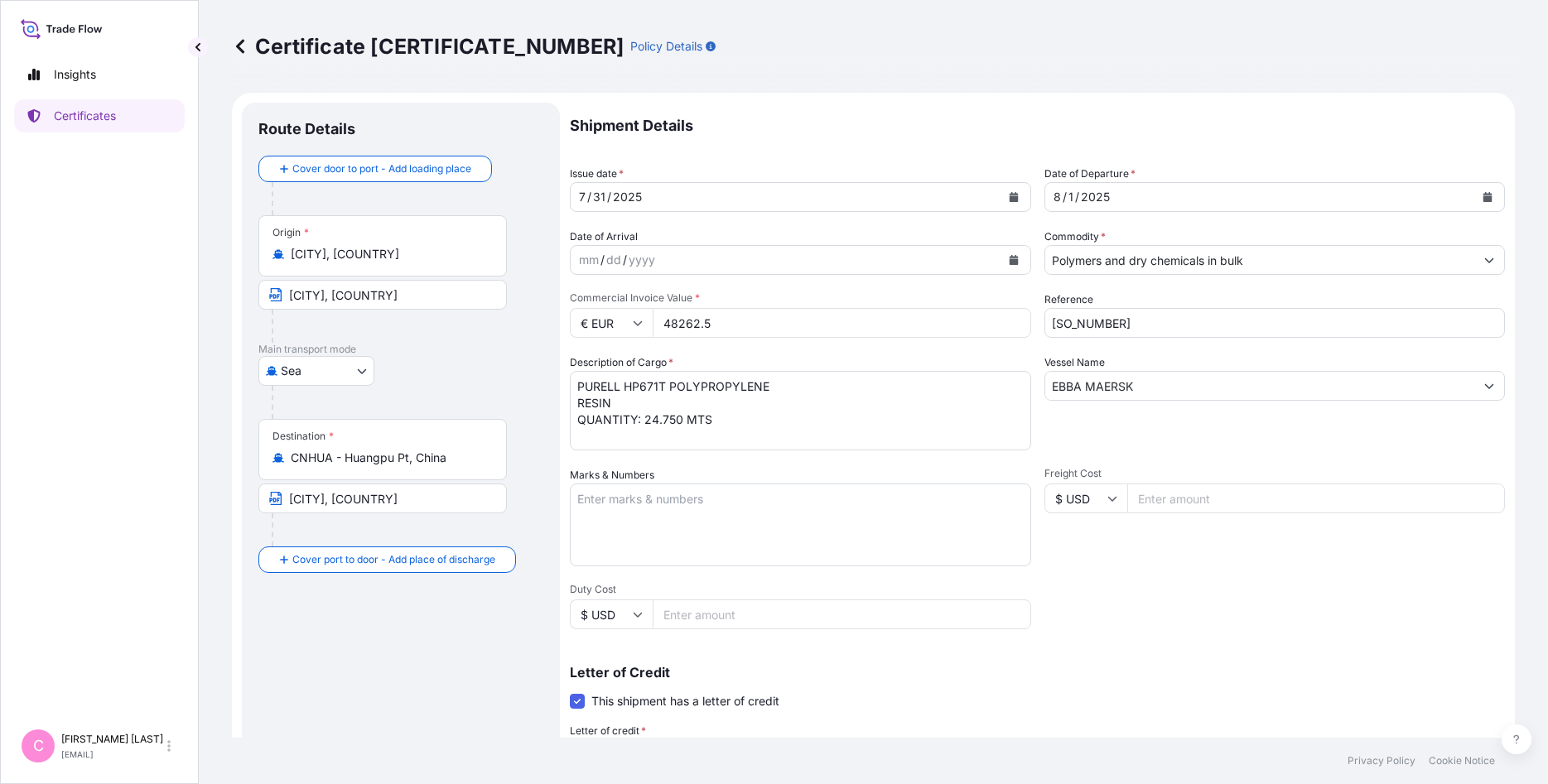 click on "EBBA MAERSK" at bounding box center [1260, 386] 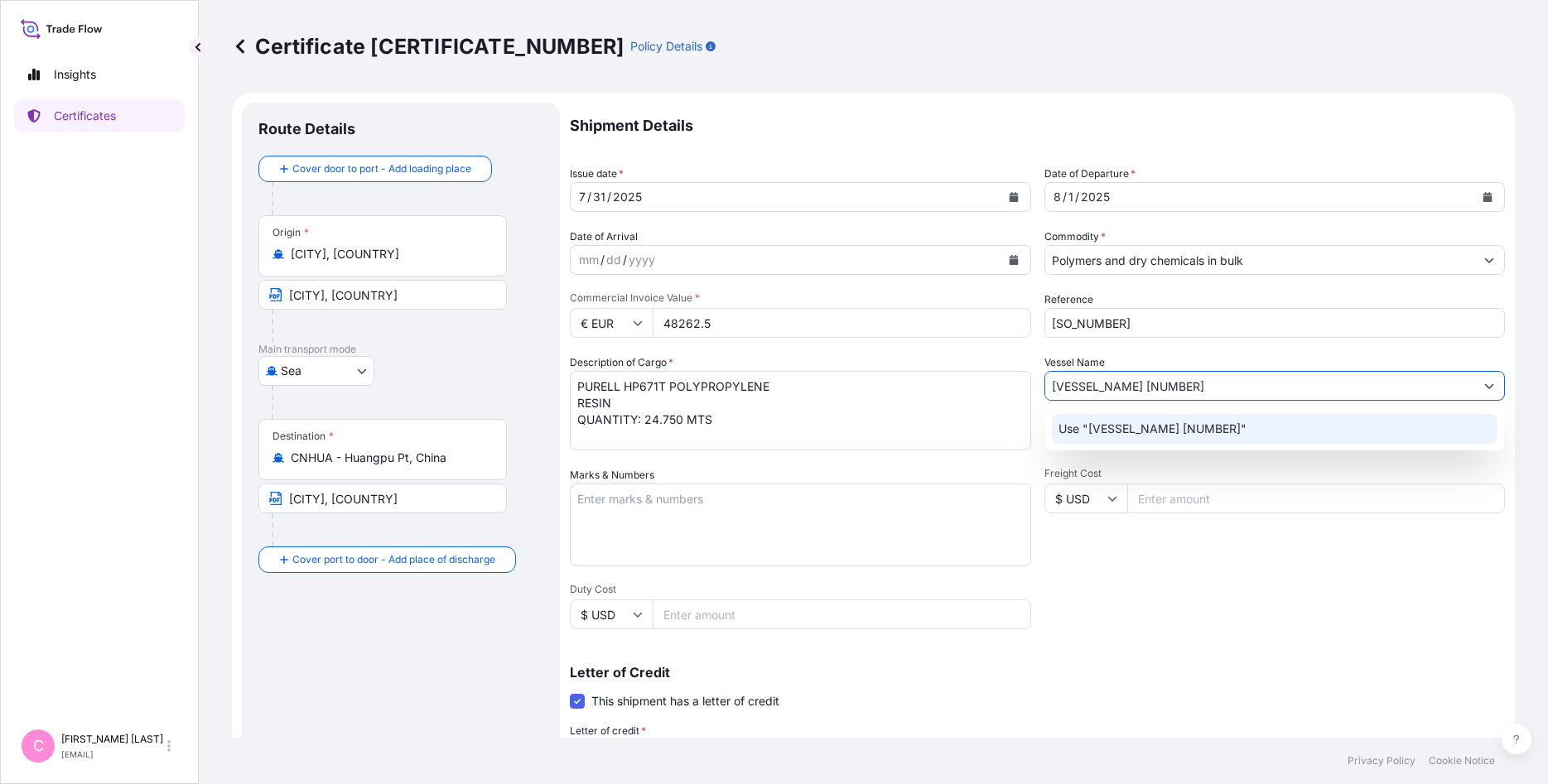 click on "Use "[VESSEL_NAME] [NUMBER]"" 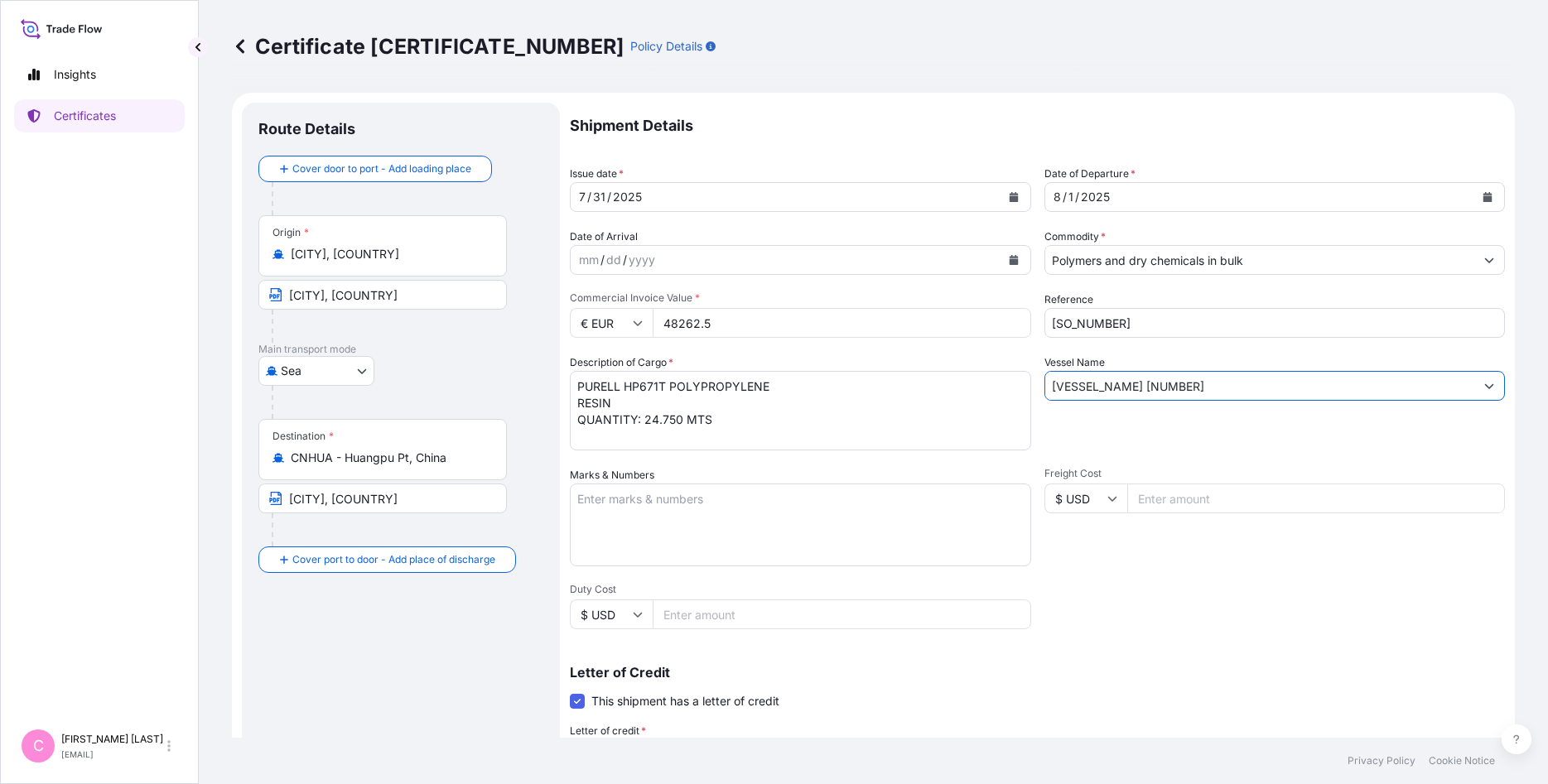 type on "[VESSEL_NAME] [NUMBER]" 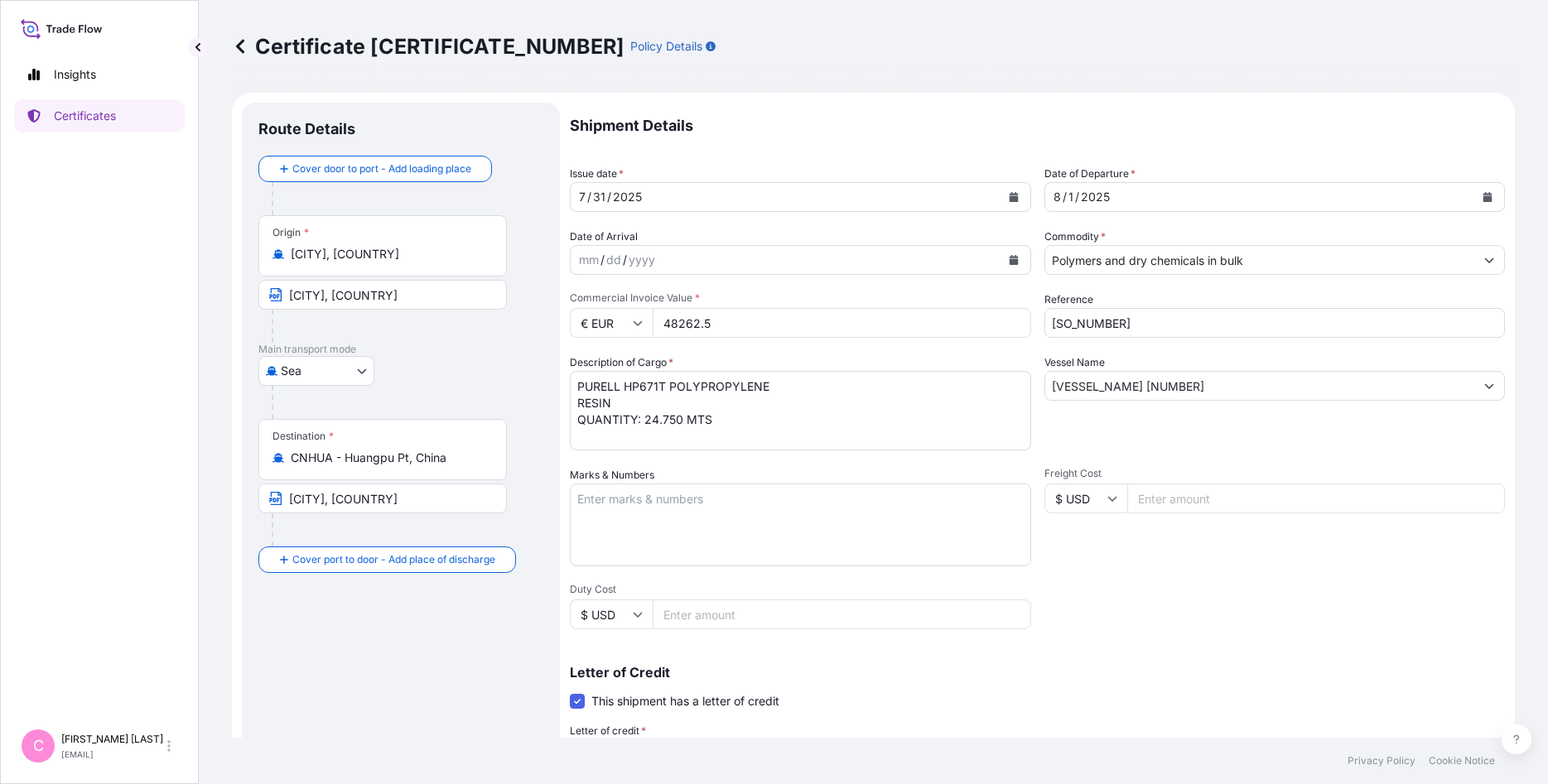 click on "Vessel Name [VESSEL_NAME]" at bounding box center (1275, 402) 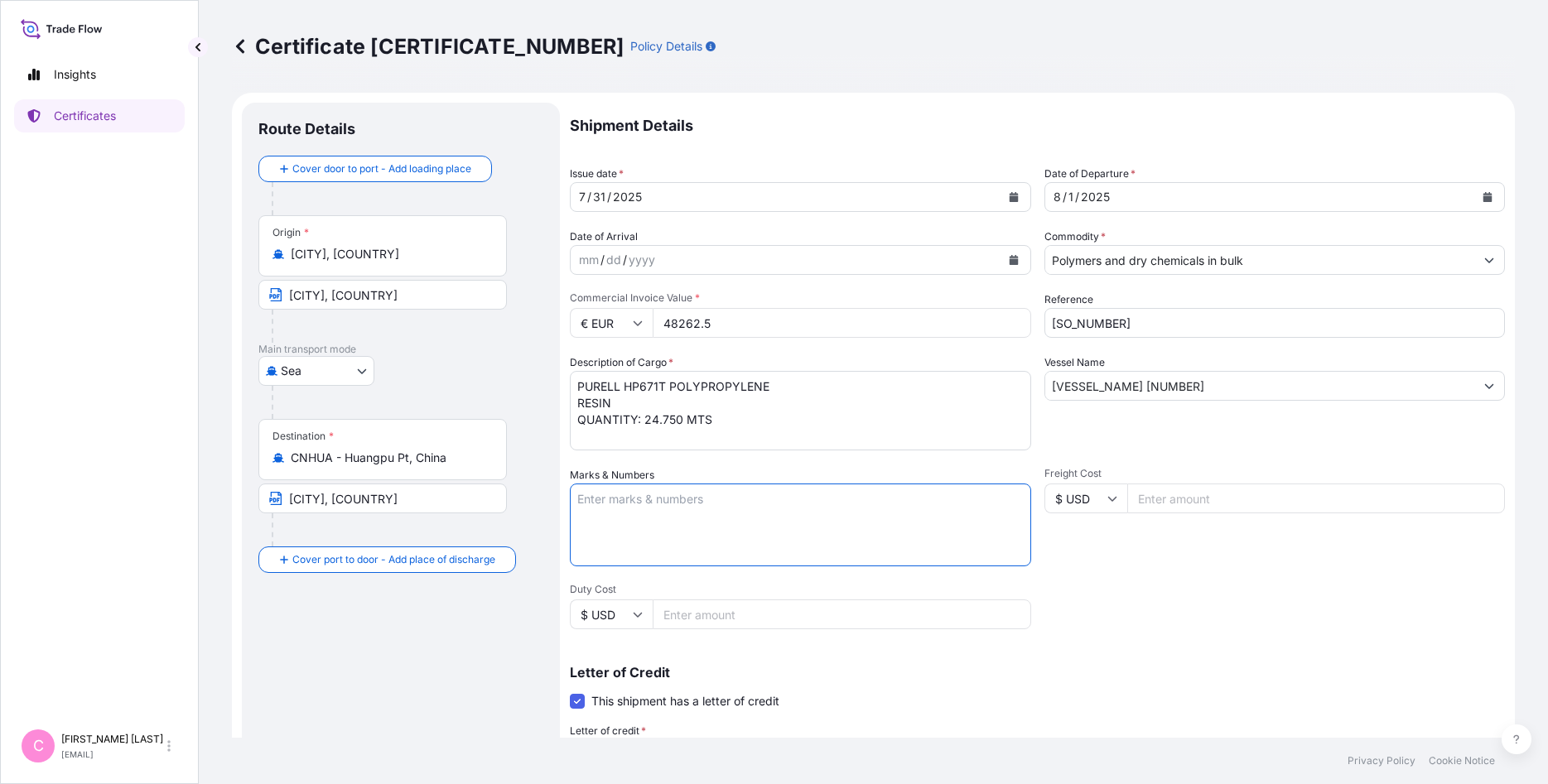 click on "Marks & Numbers" at bounding box center [800, 525] 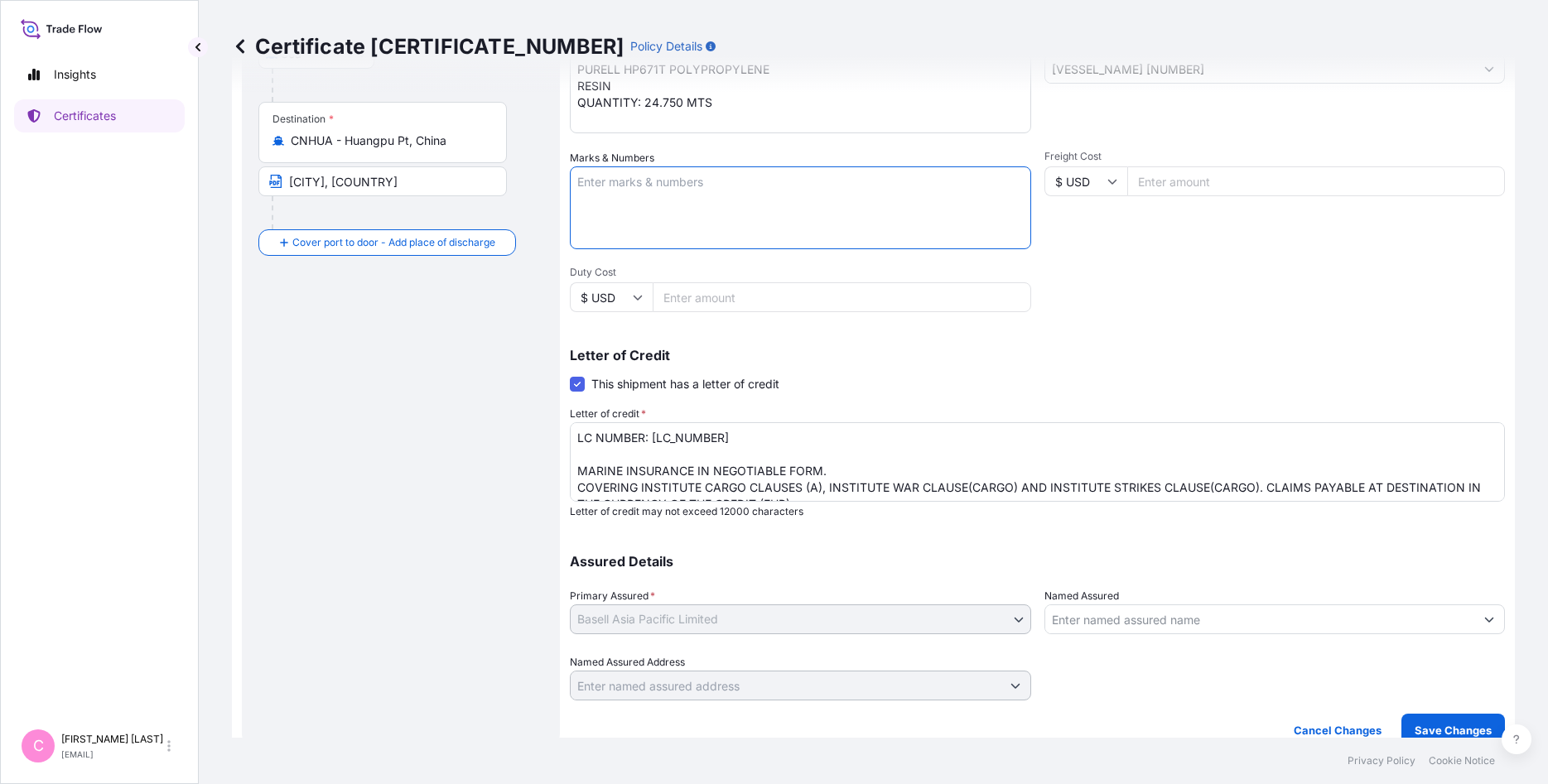 scroll, scrollTop: 326, scrollLeft: 0, axis: vertical 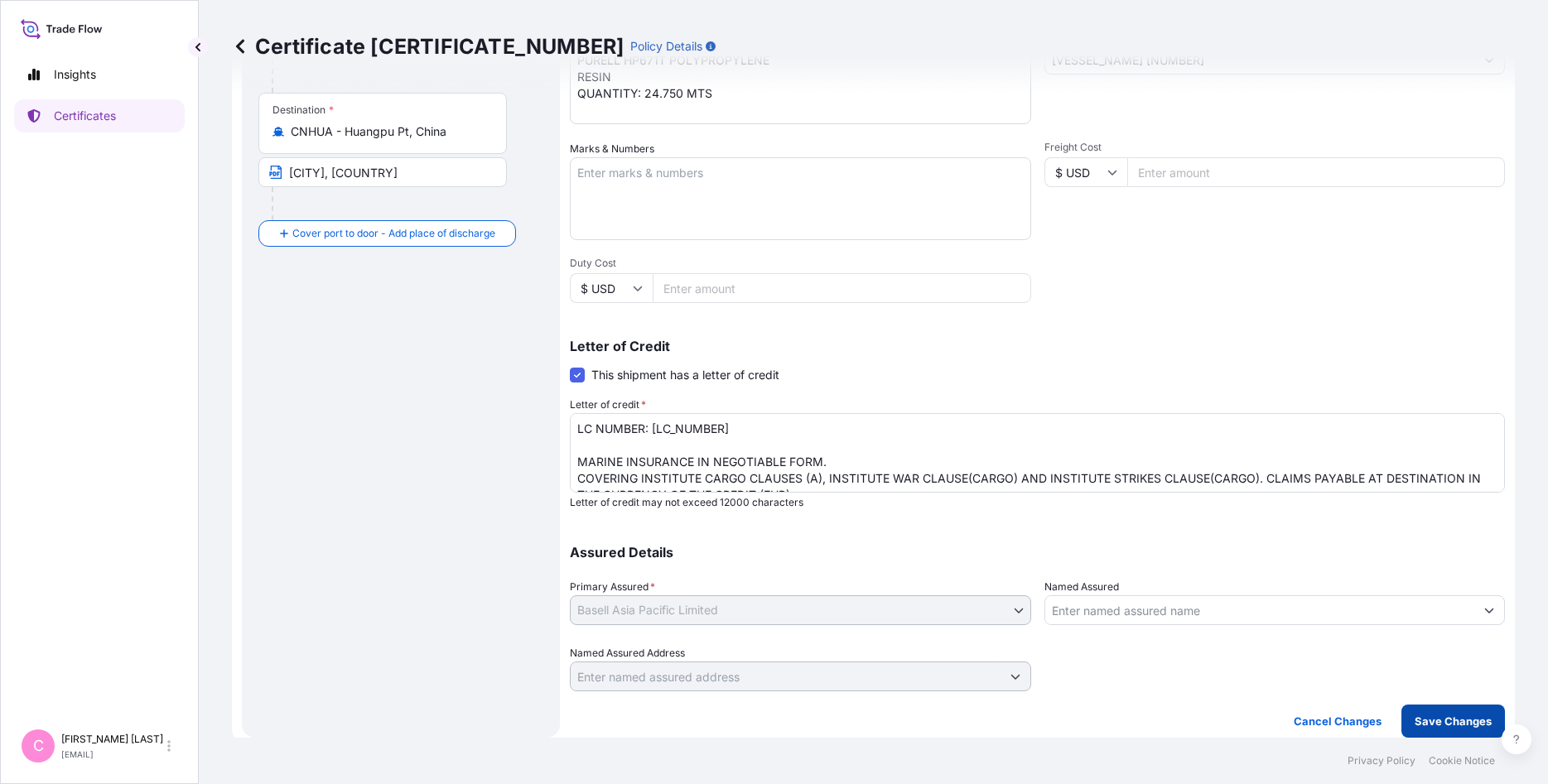 click on "Save Changes" at bounding box center [1453, 721] 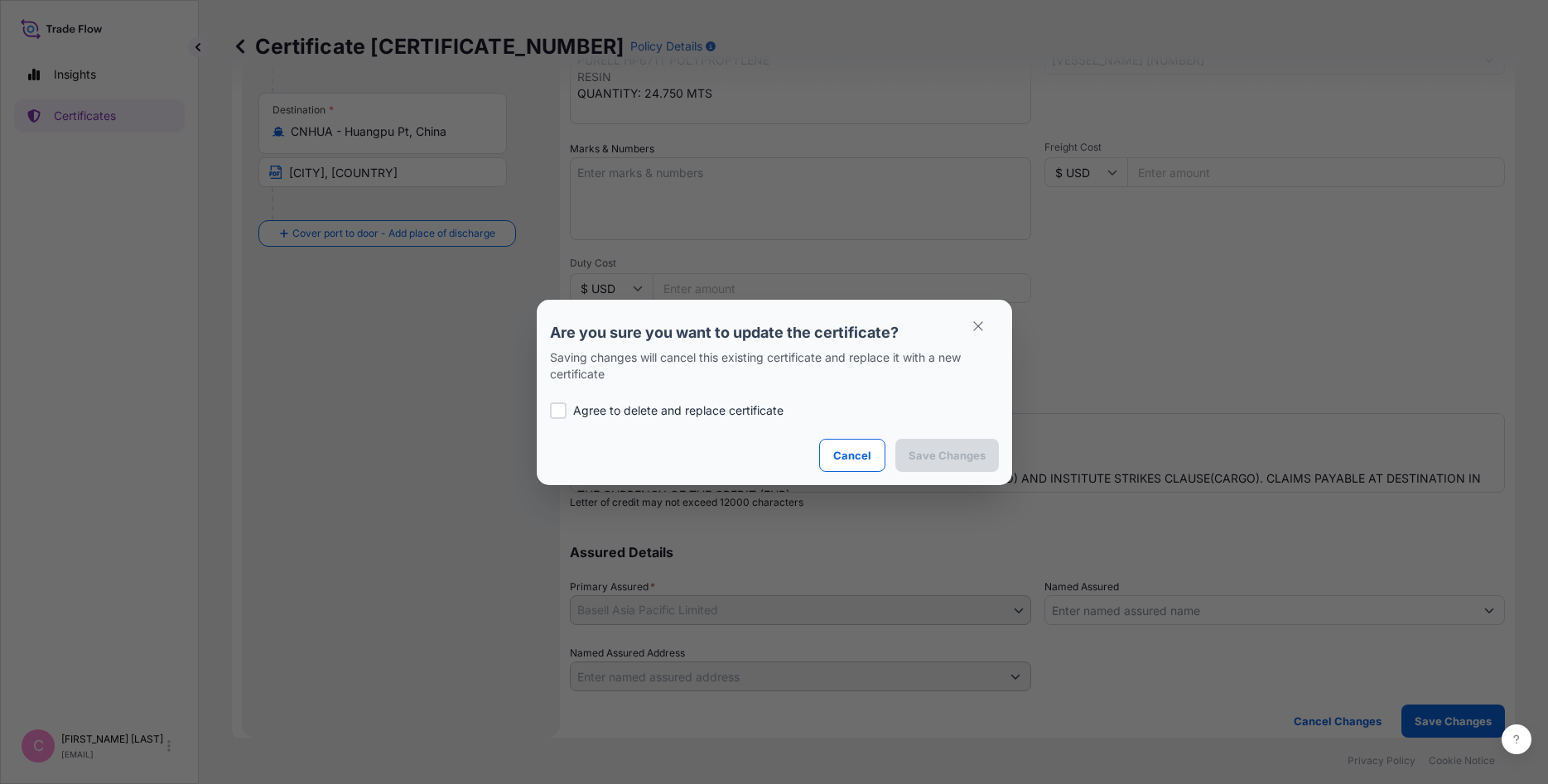 click on "Agree to delete and replace certificate" at bounding box center (678, 411) 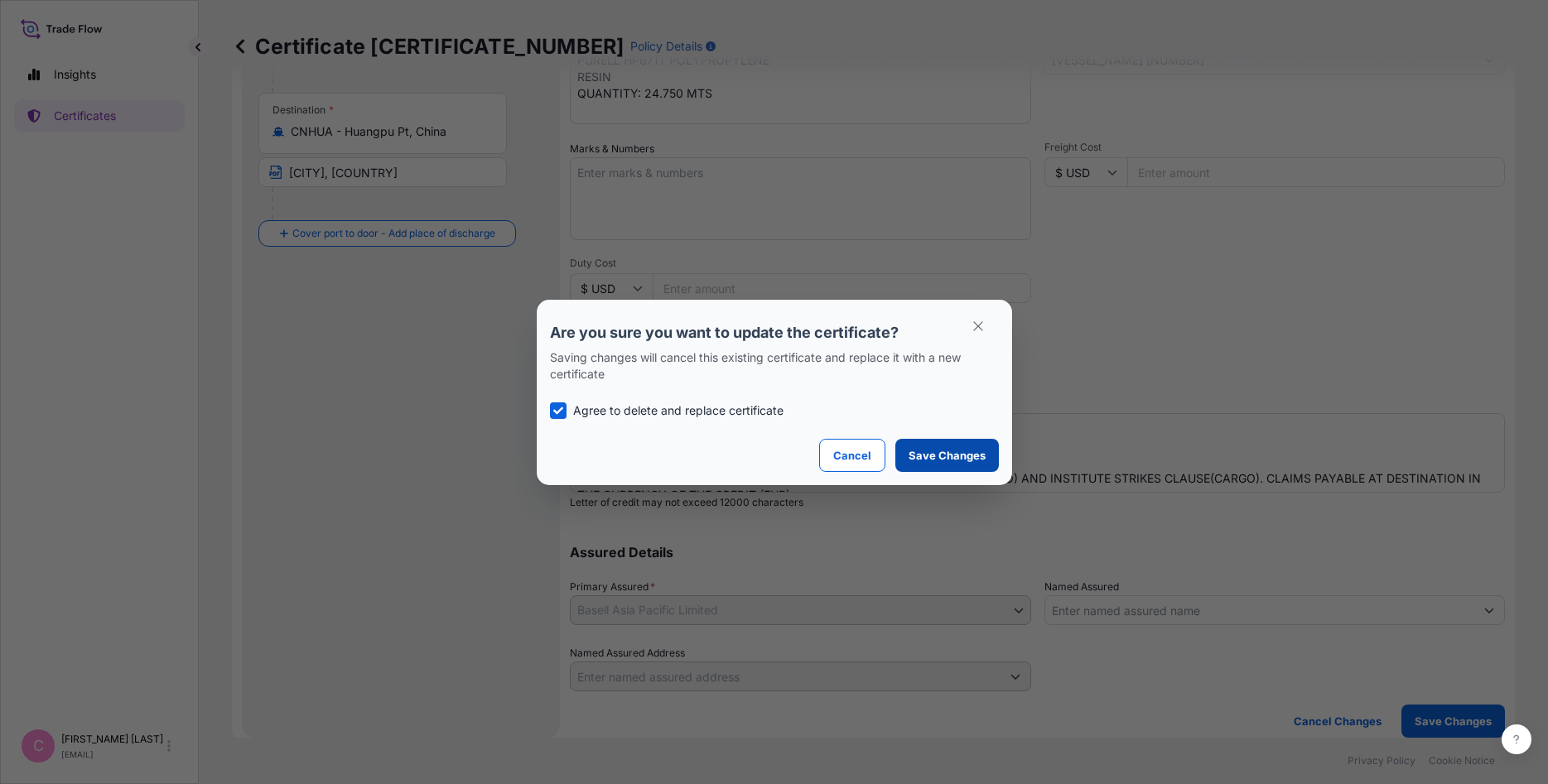 click on "Save Changes" at bounding box center (947, 455) 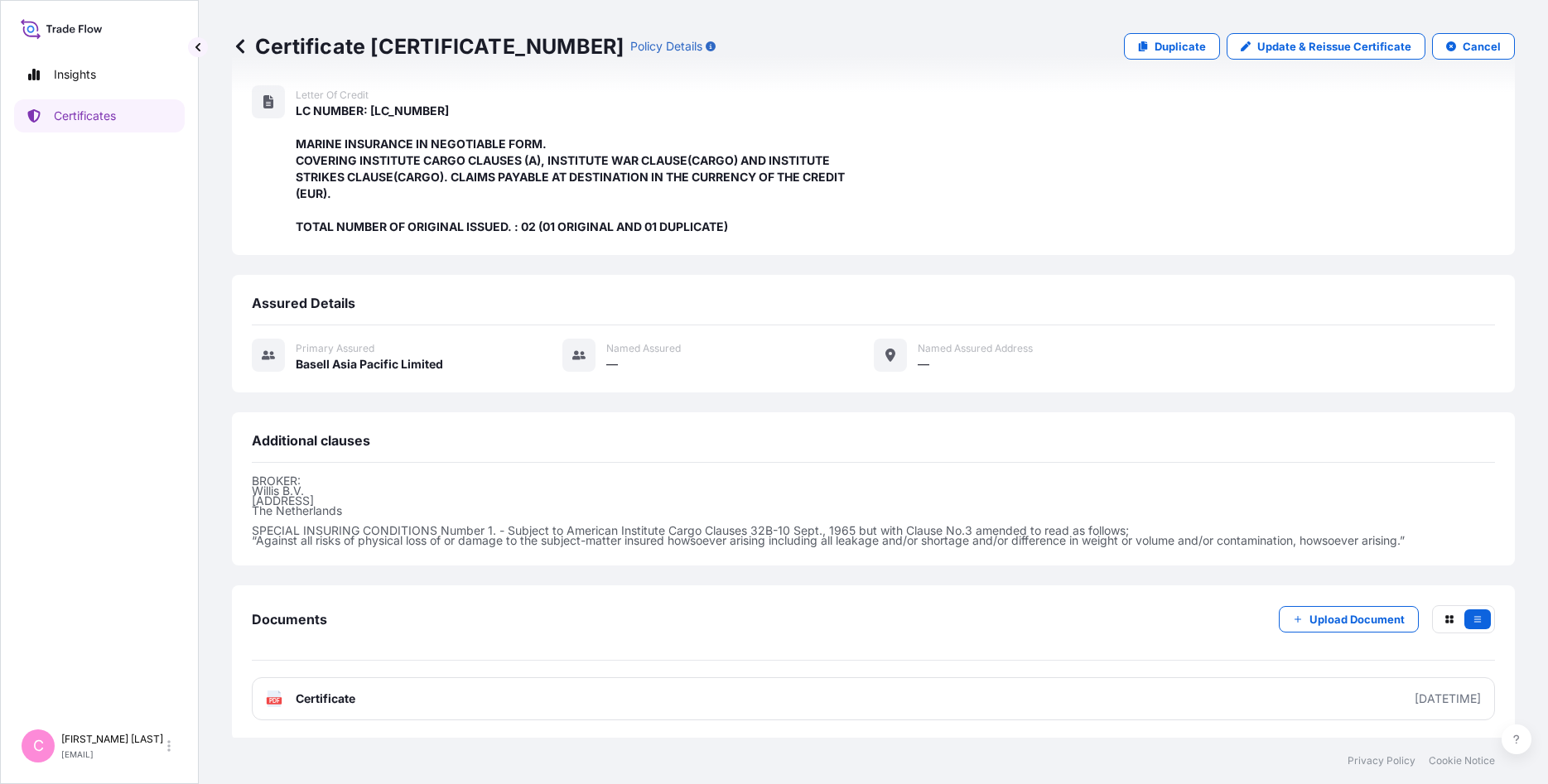 scroll, scrollTop: 0, scrollLeft: 0, axis: both 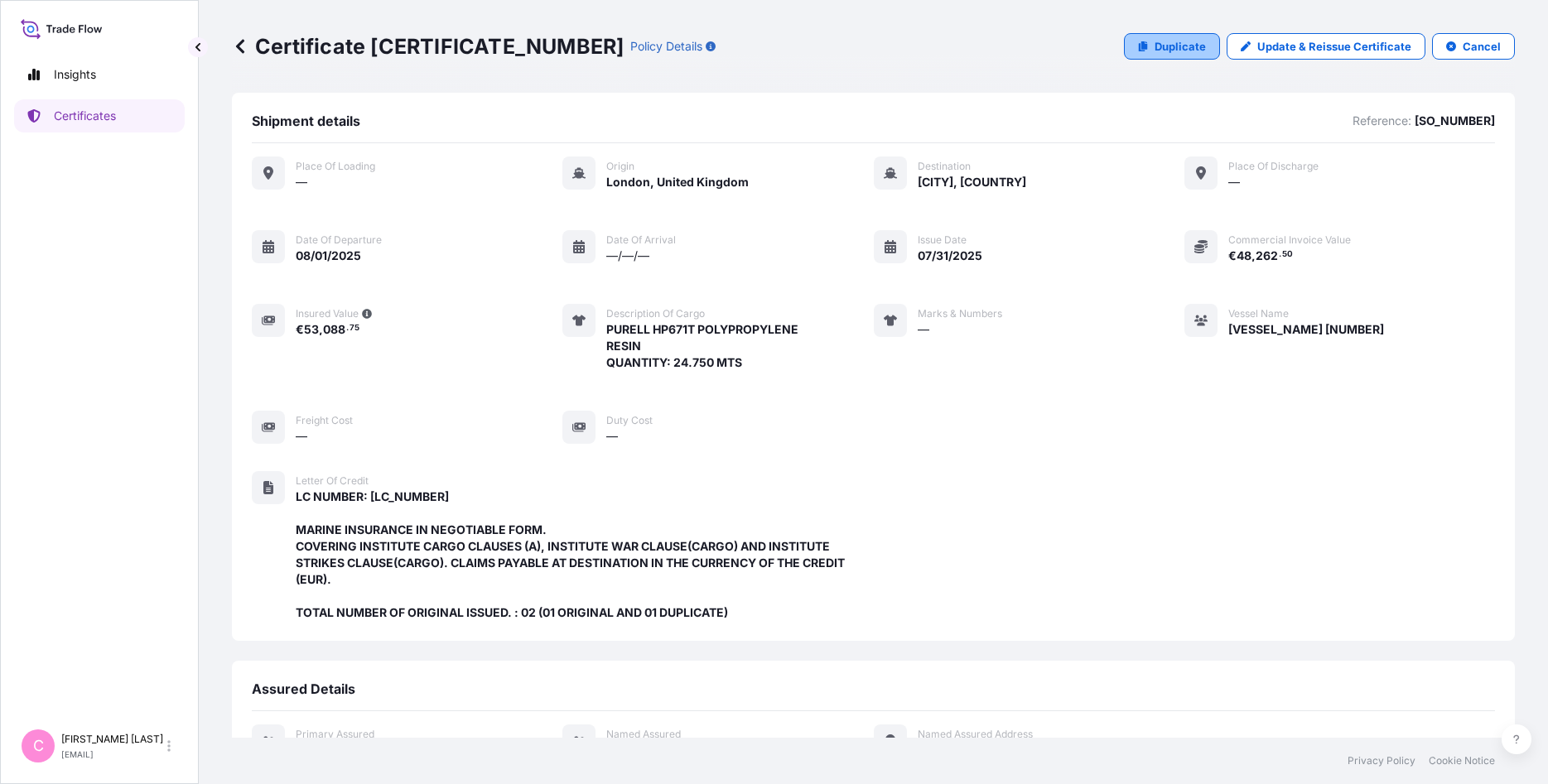 click on "Duplicate" at bounding box center (1180, 46) 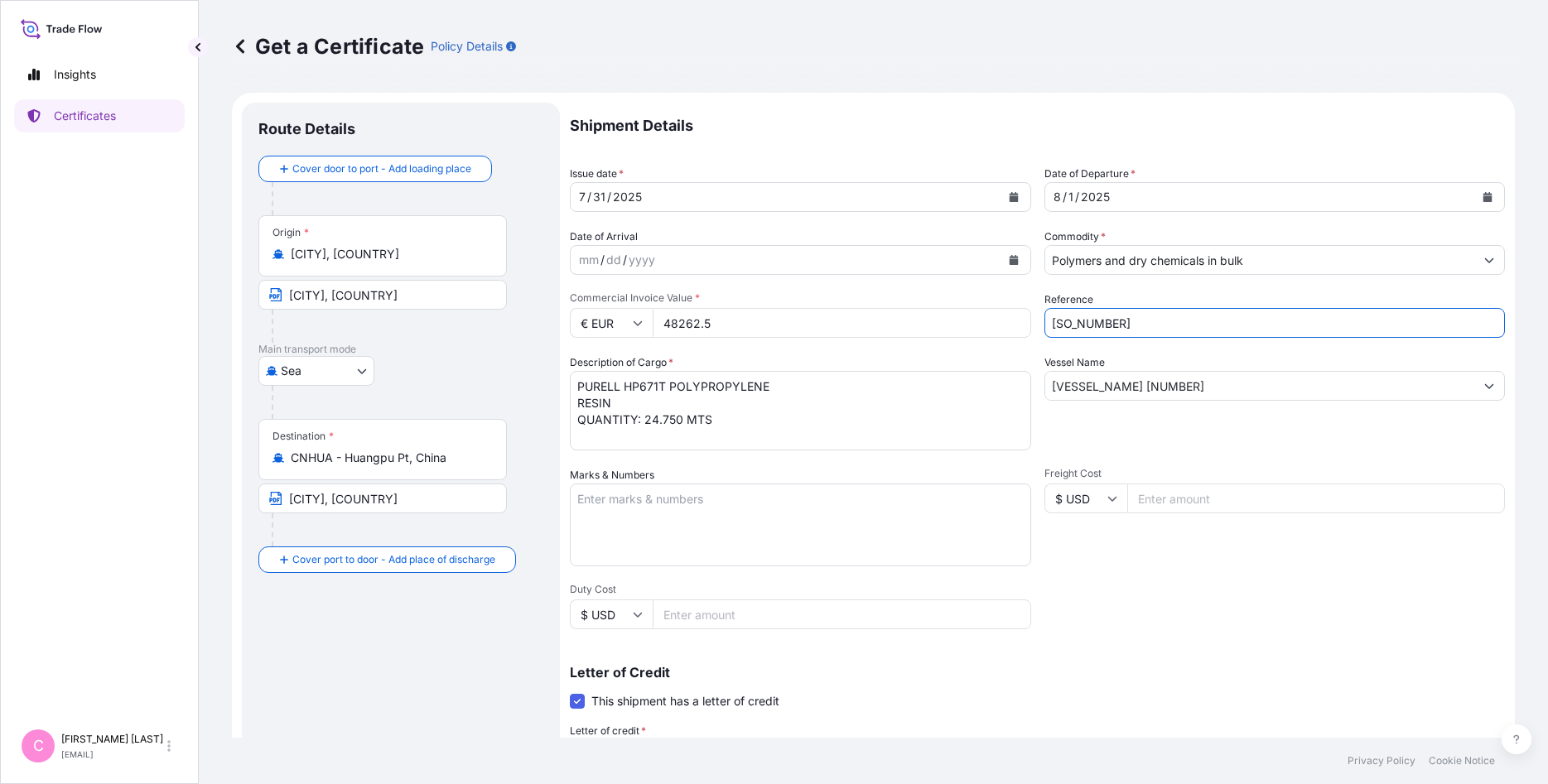 click on "[SO_NUMBER]" at bounding box center [1275, 323] 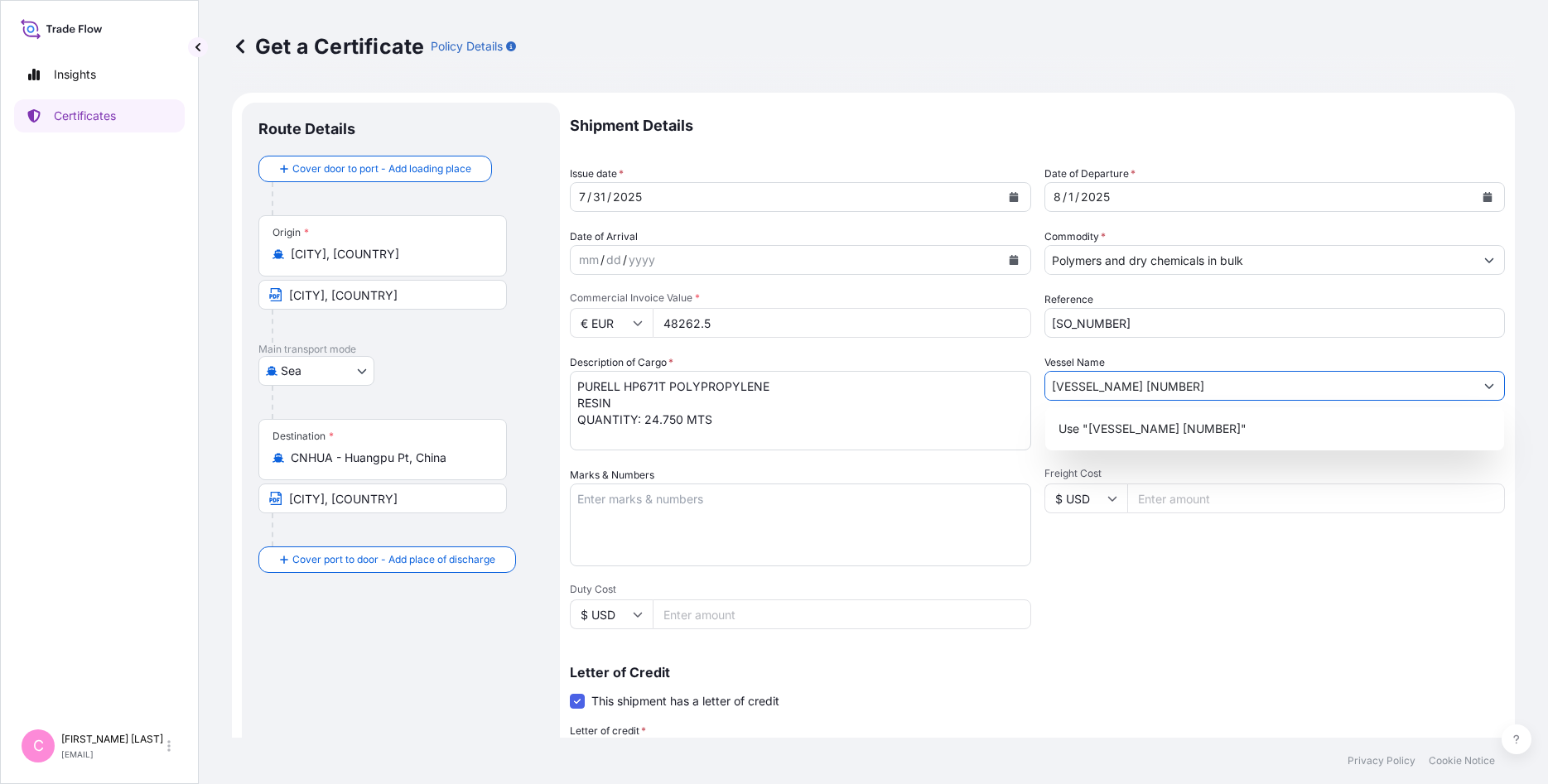drag, startPoint x: 1328, startPoint y: 396, endPoint x: 967, endPoint y: 392, distance: 361.02216 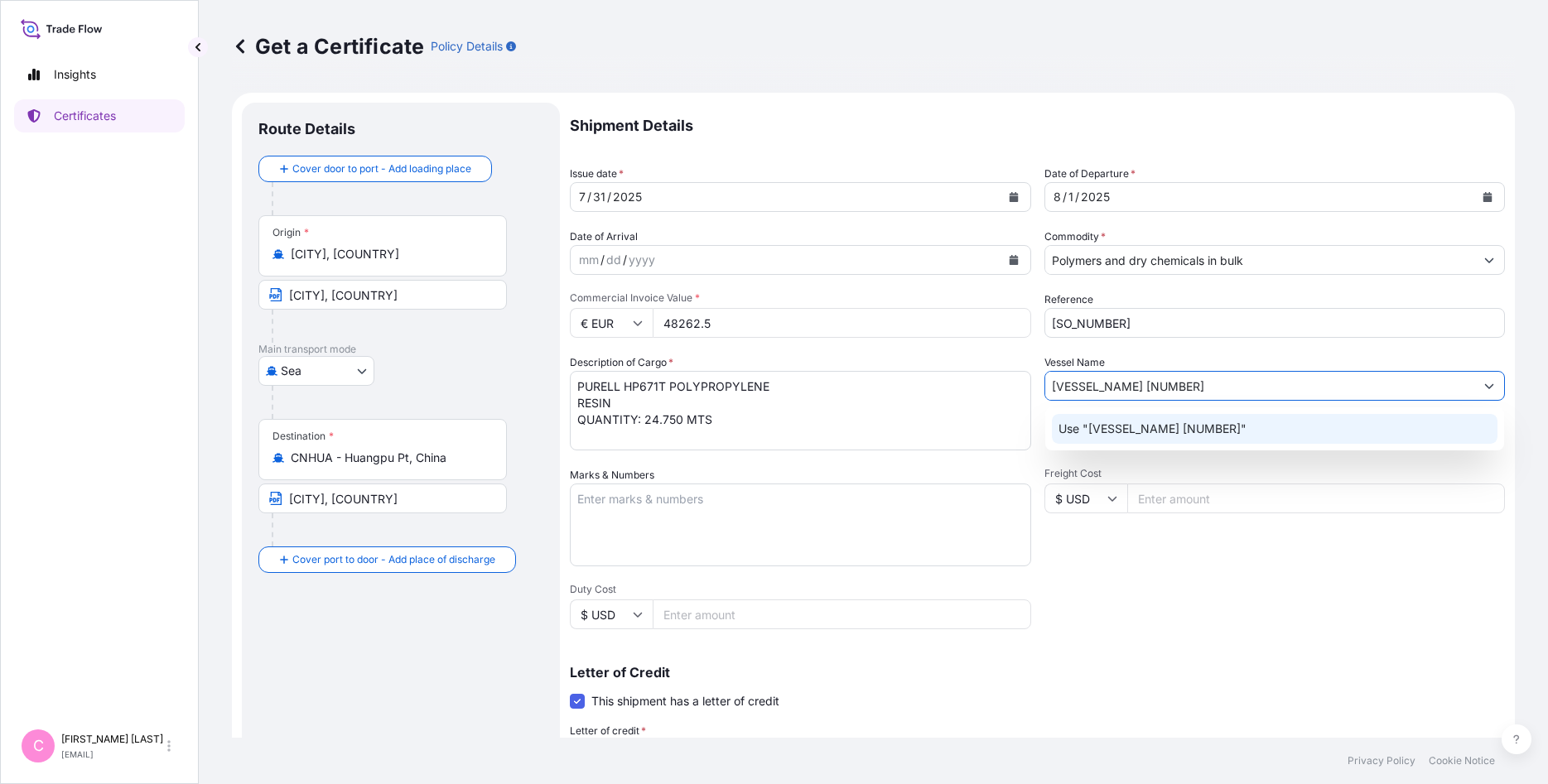 click on "Use "[VESSEL_NAME] [NUMBER]"" 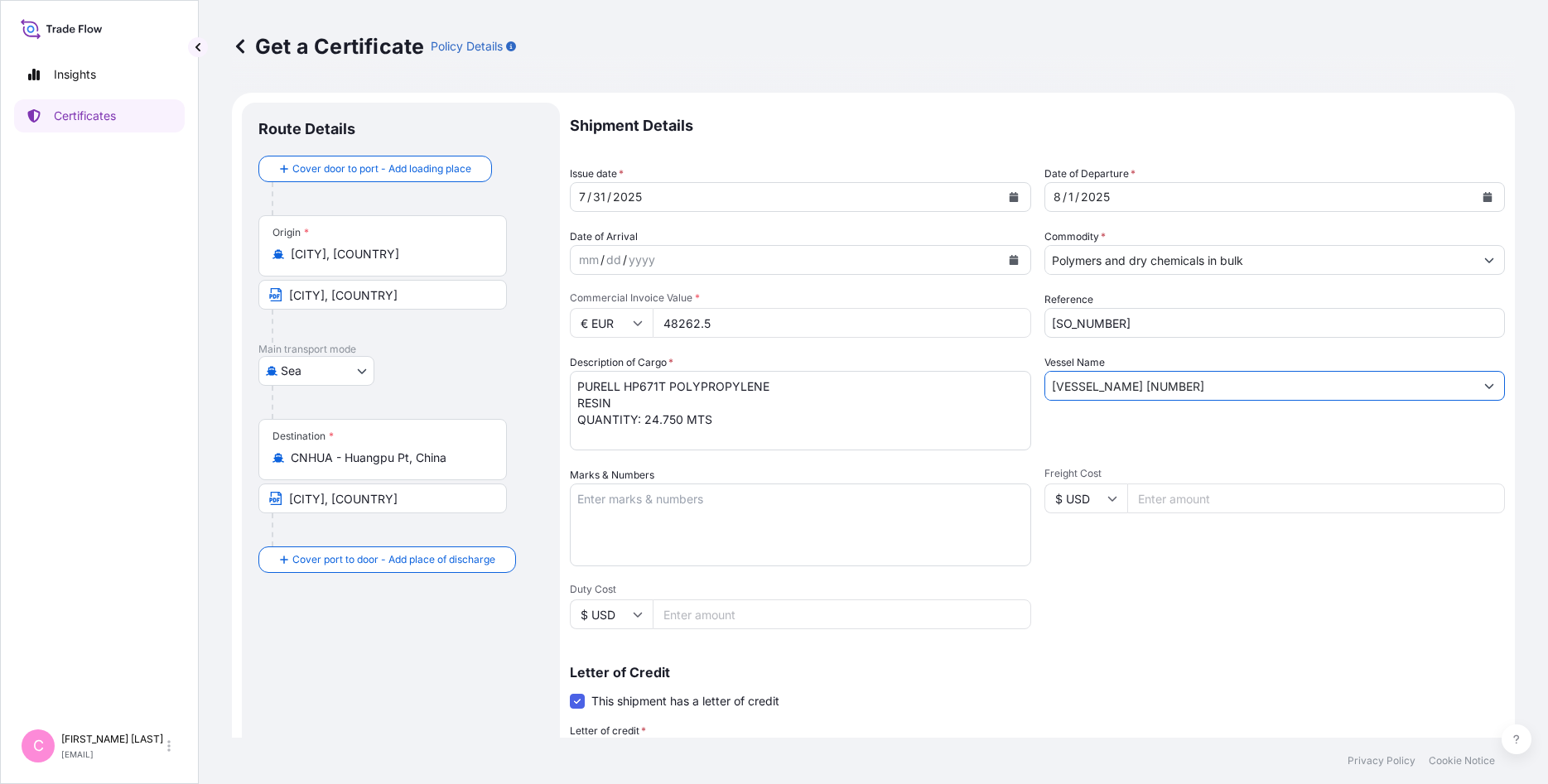 type on "[VESSEL_NAME] [NUMBER]" 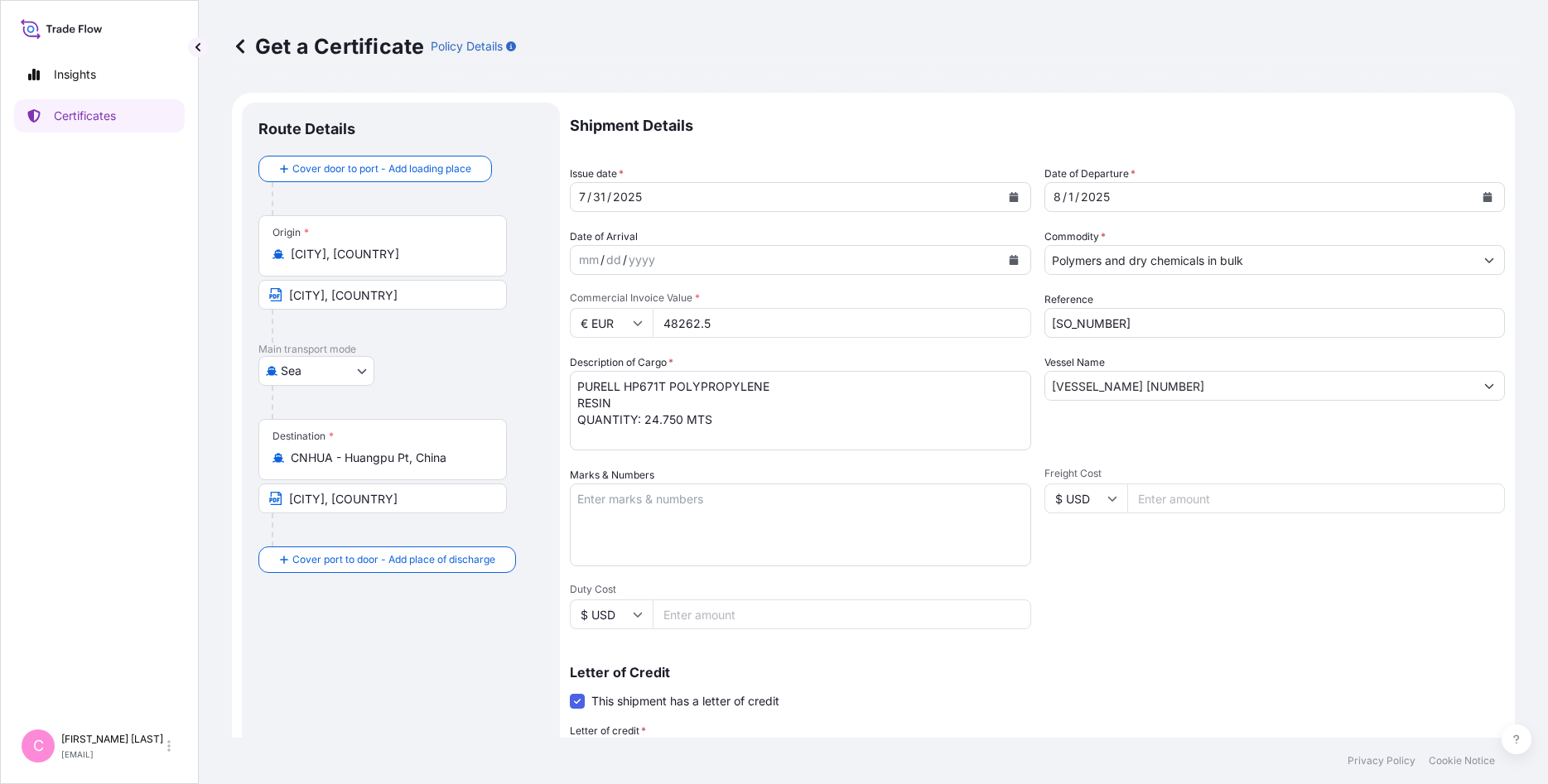 click on "Vessel Name [VESSEL_NAME] [NUMBER]" at bounding box center (1275, 402) 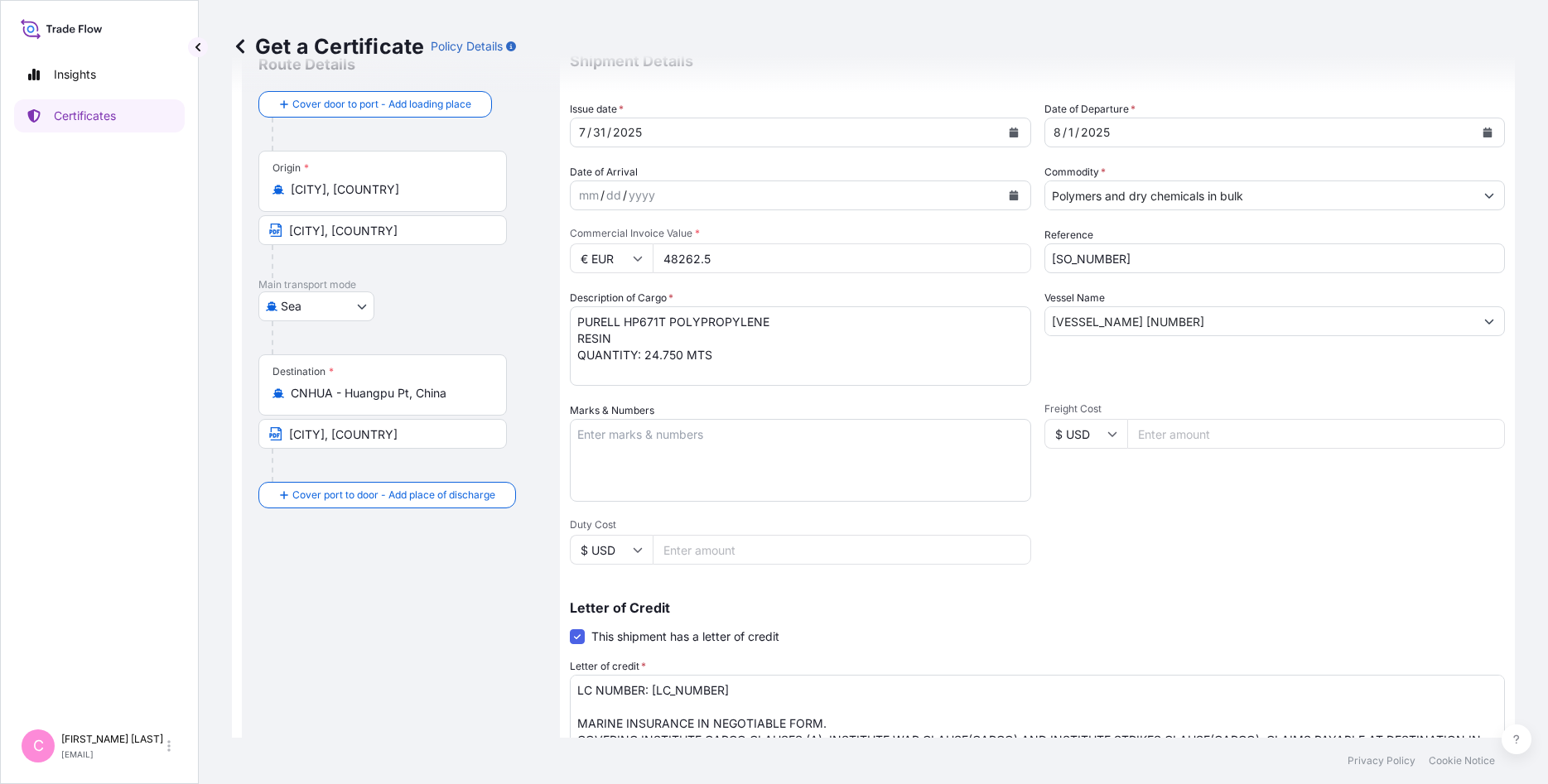 scroll, scrollTop: 99, scrollLeft: 0, axis: vertical 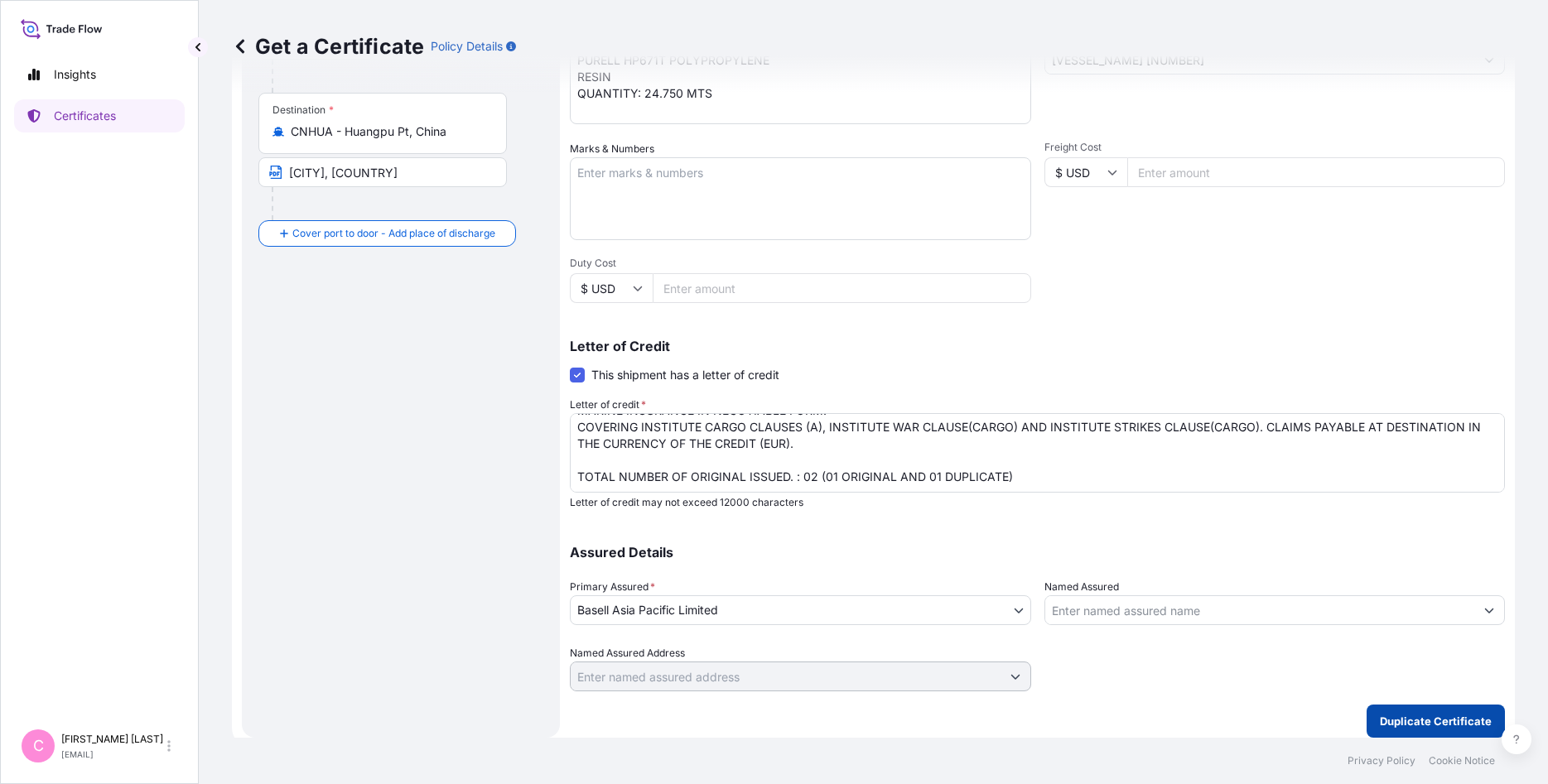 click on "Duplicate Certificate" at bounding box center (1435, 721) 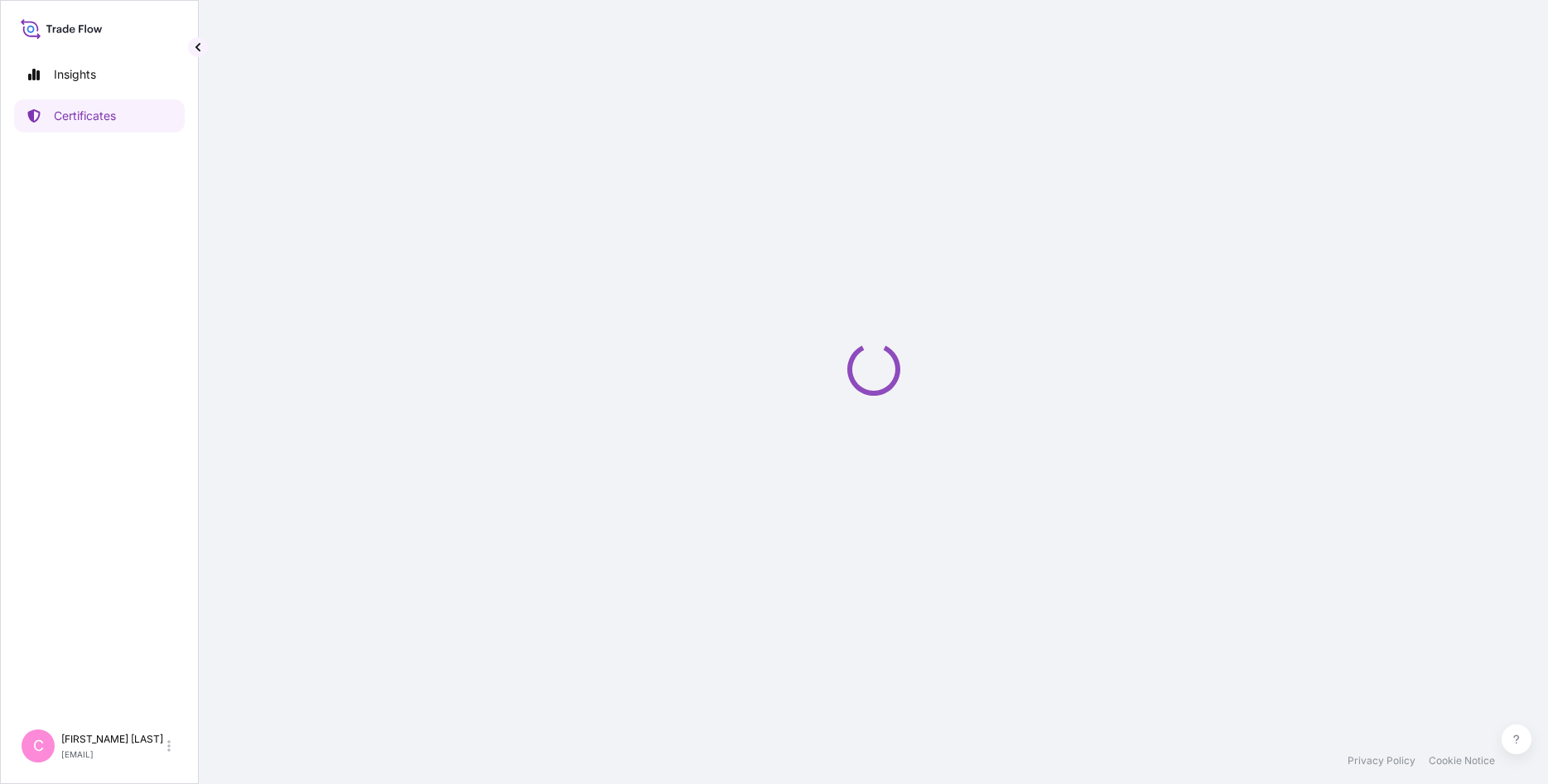 scroll, scrollTop: 0, scrollLeft: 0, axis: both 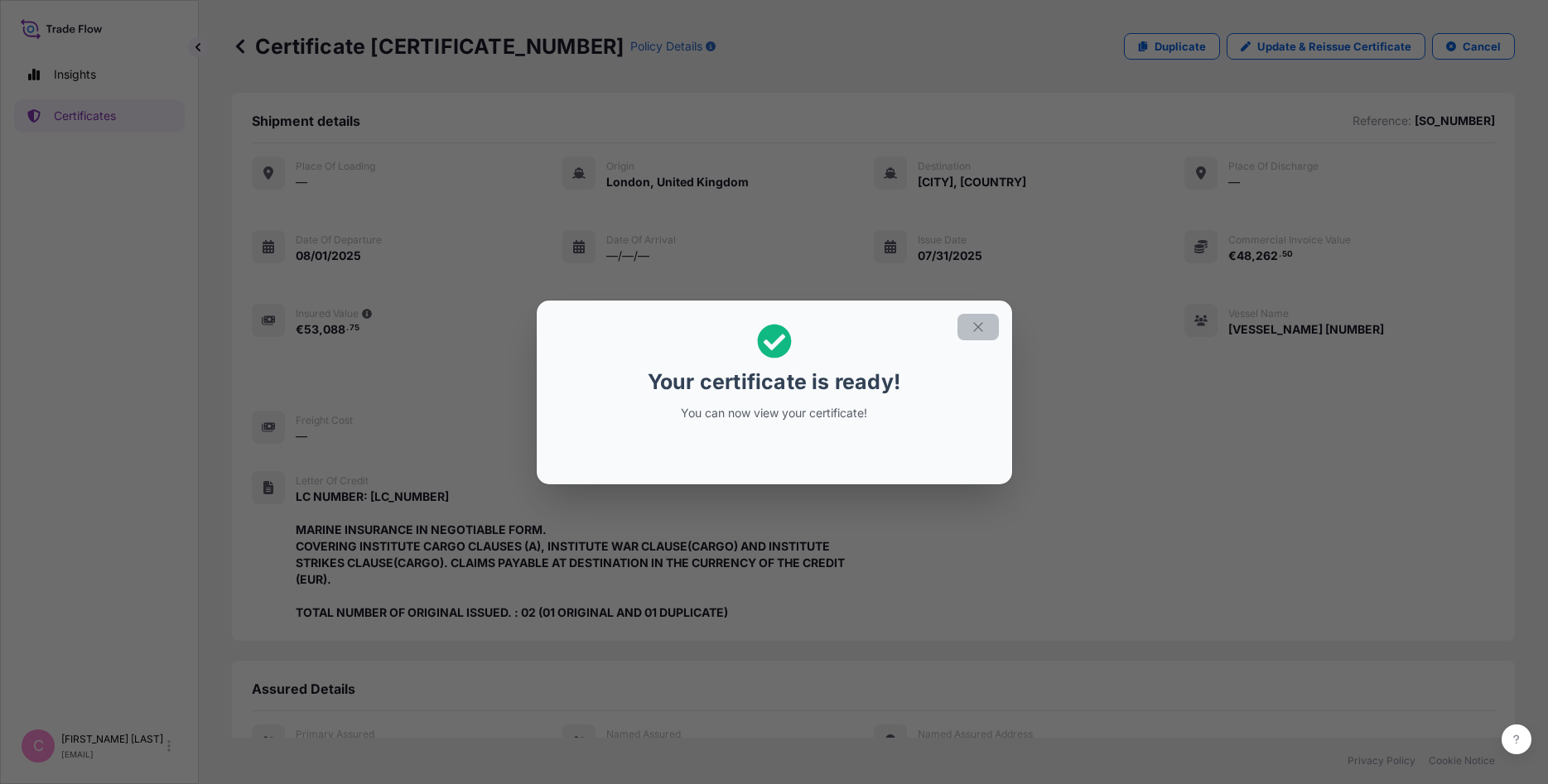 click 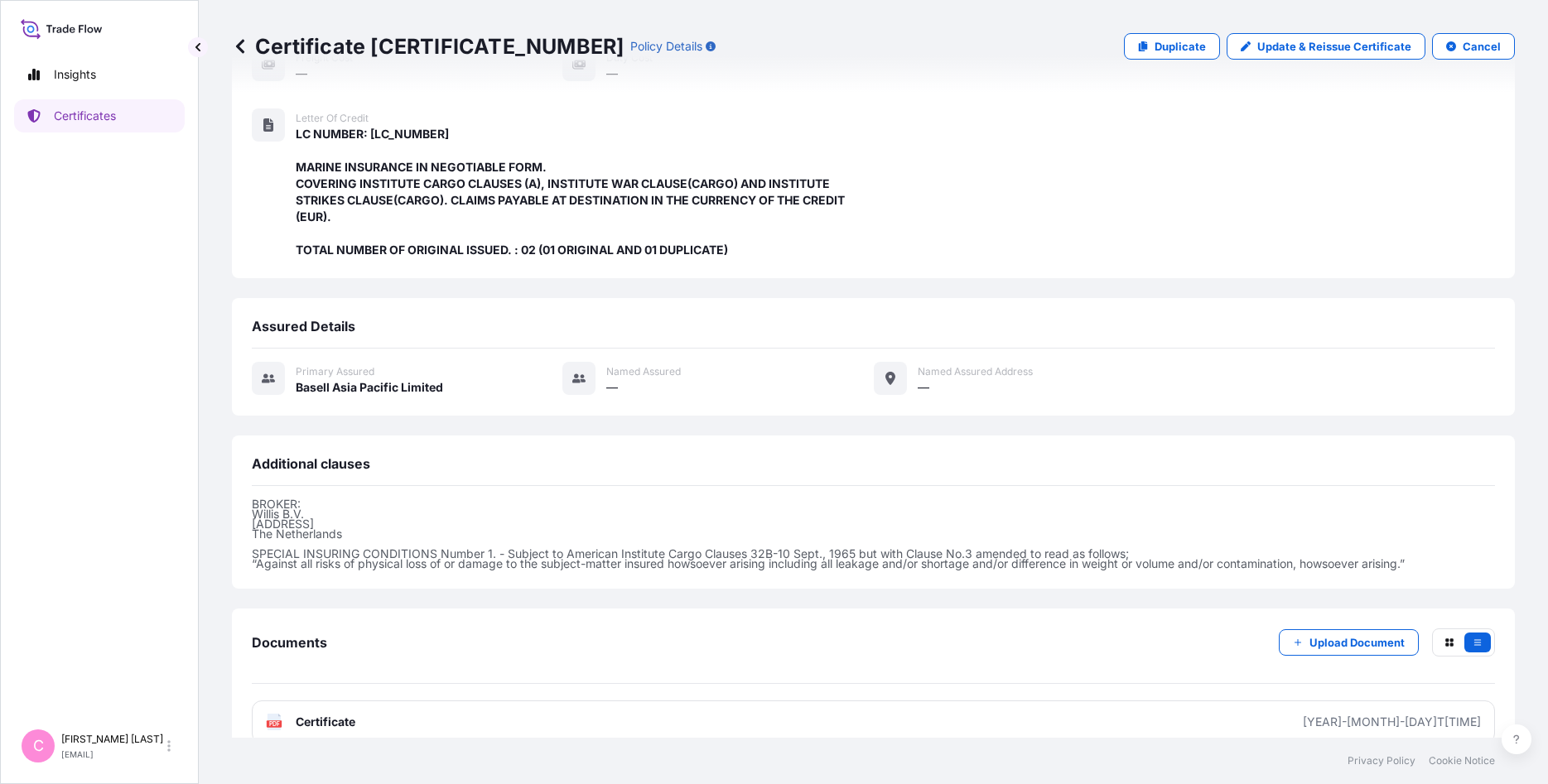 scroll, scrollTop: 386, scrollLeft: 0, axis: vertical 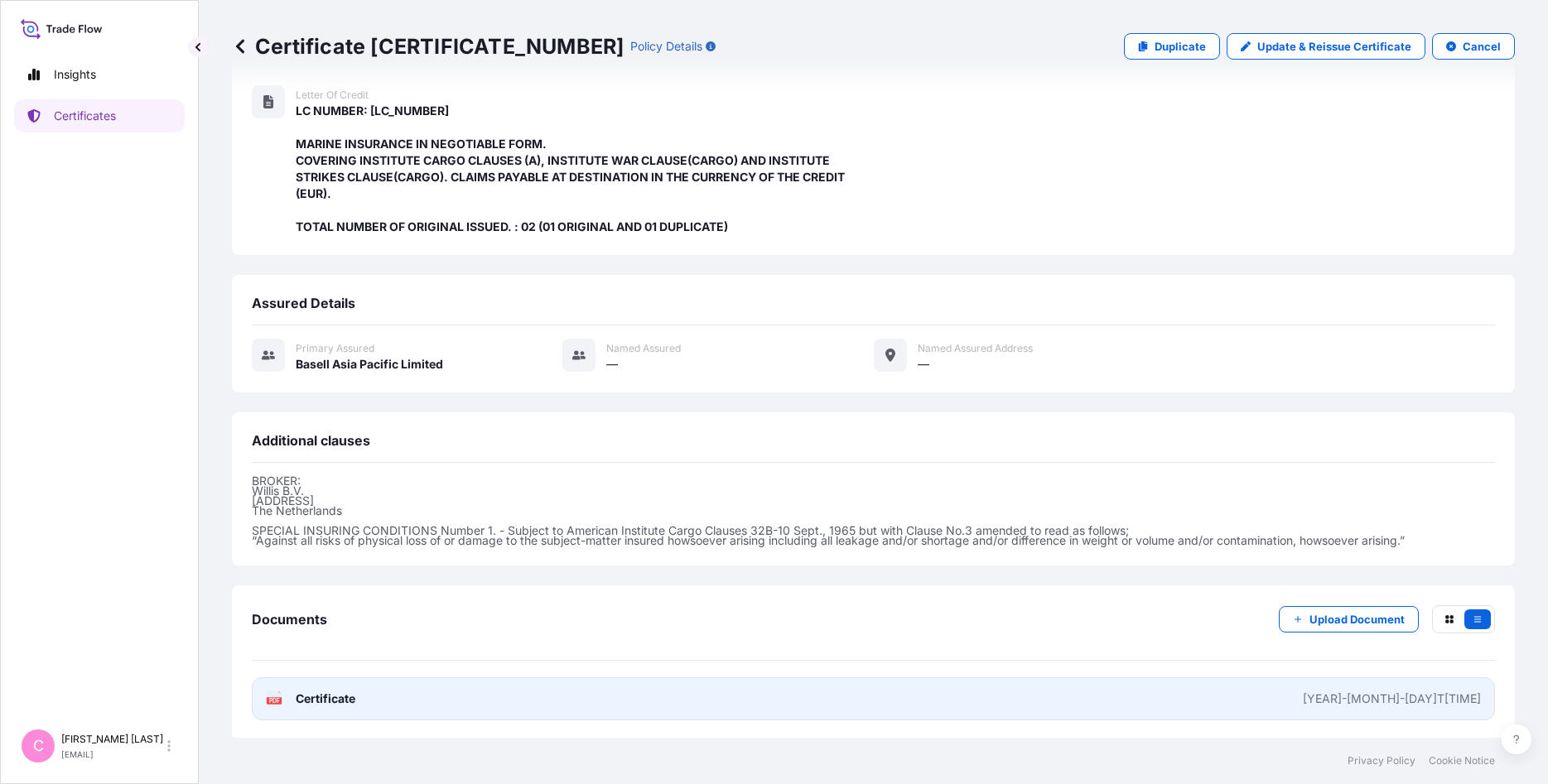 click on "Certificate" at bounding box center (326, 699) 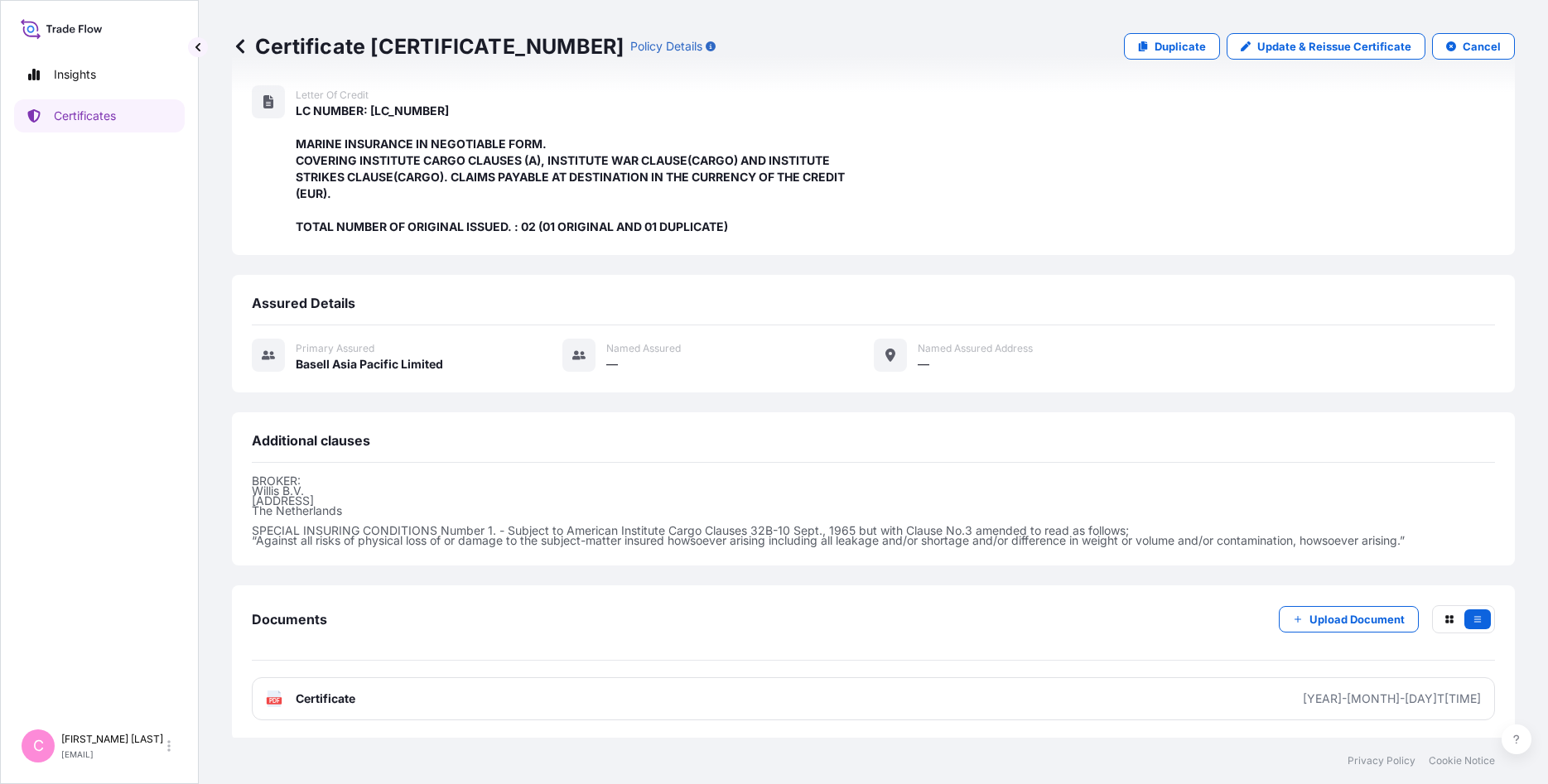 click 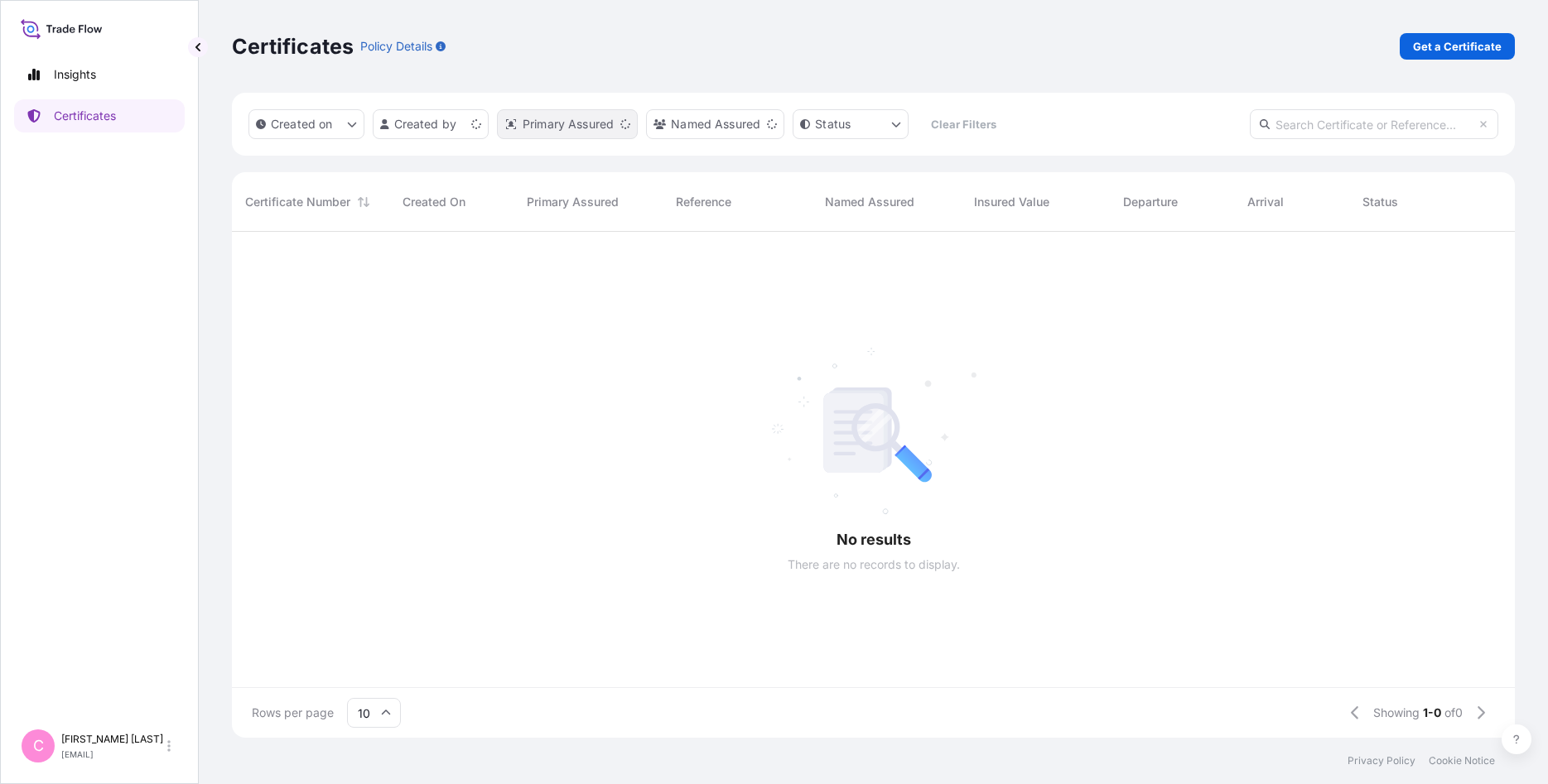 scroll, scrollTop: 0, scrollLeft: 0, axis: both 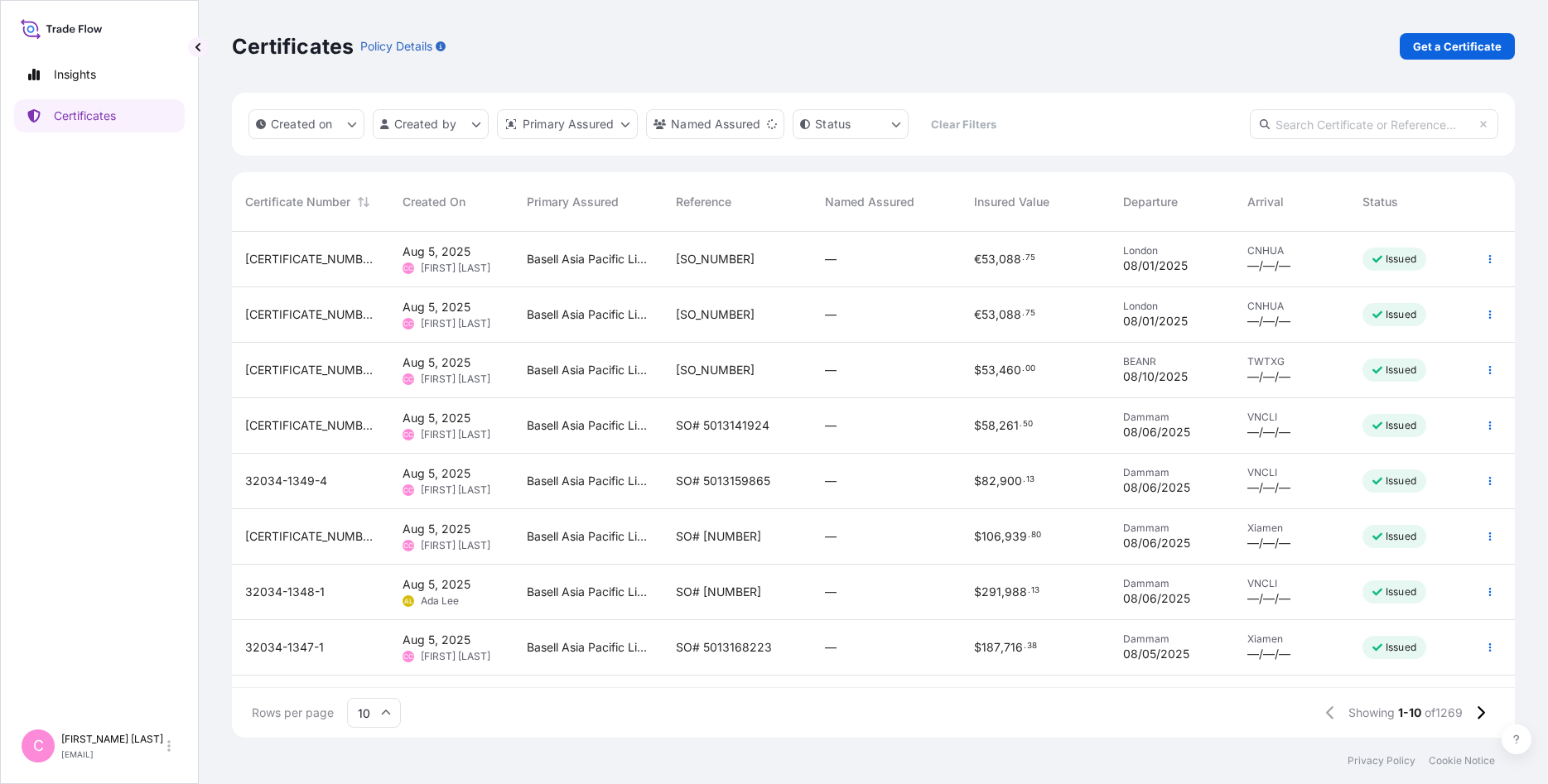 click at bounding box center [1374, 124] 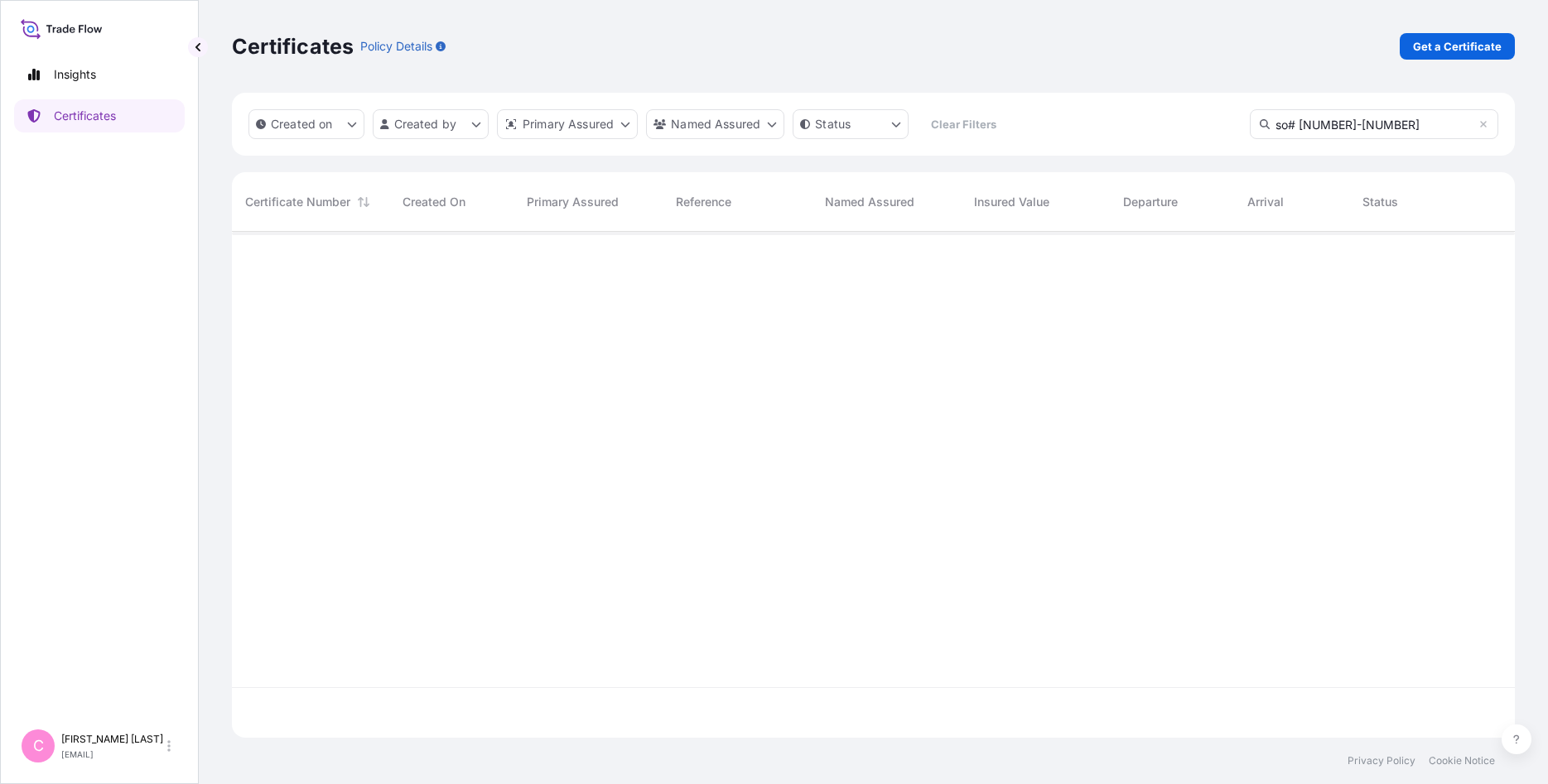 type on "so# [NUMBER]-[NUMBER]" 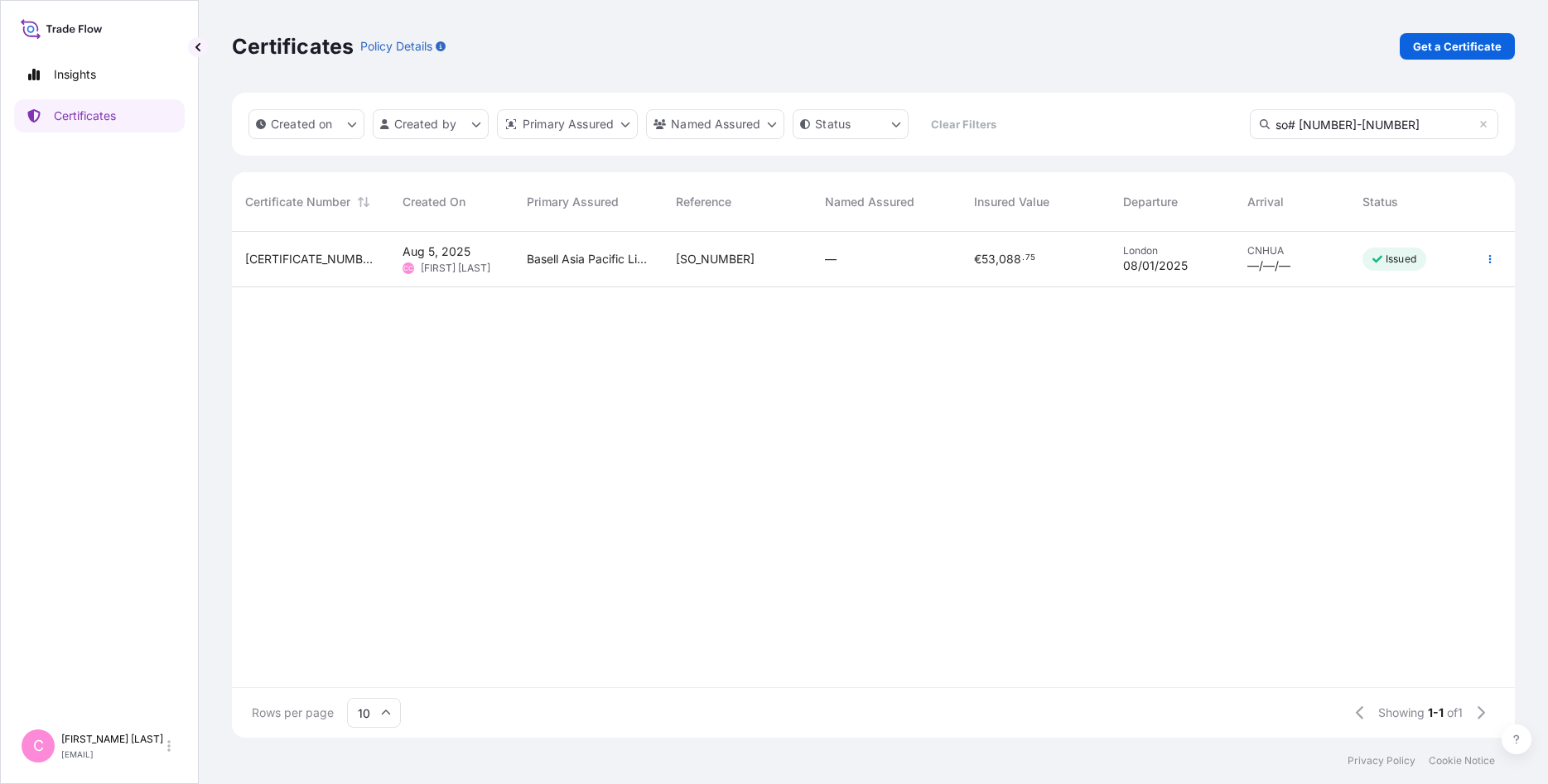 click on "[CERTIFICATE_NUMBER]" at bounding box center [311, 259] 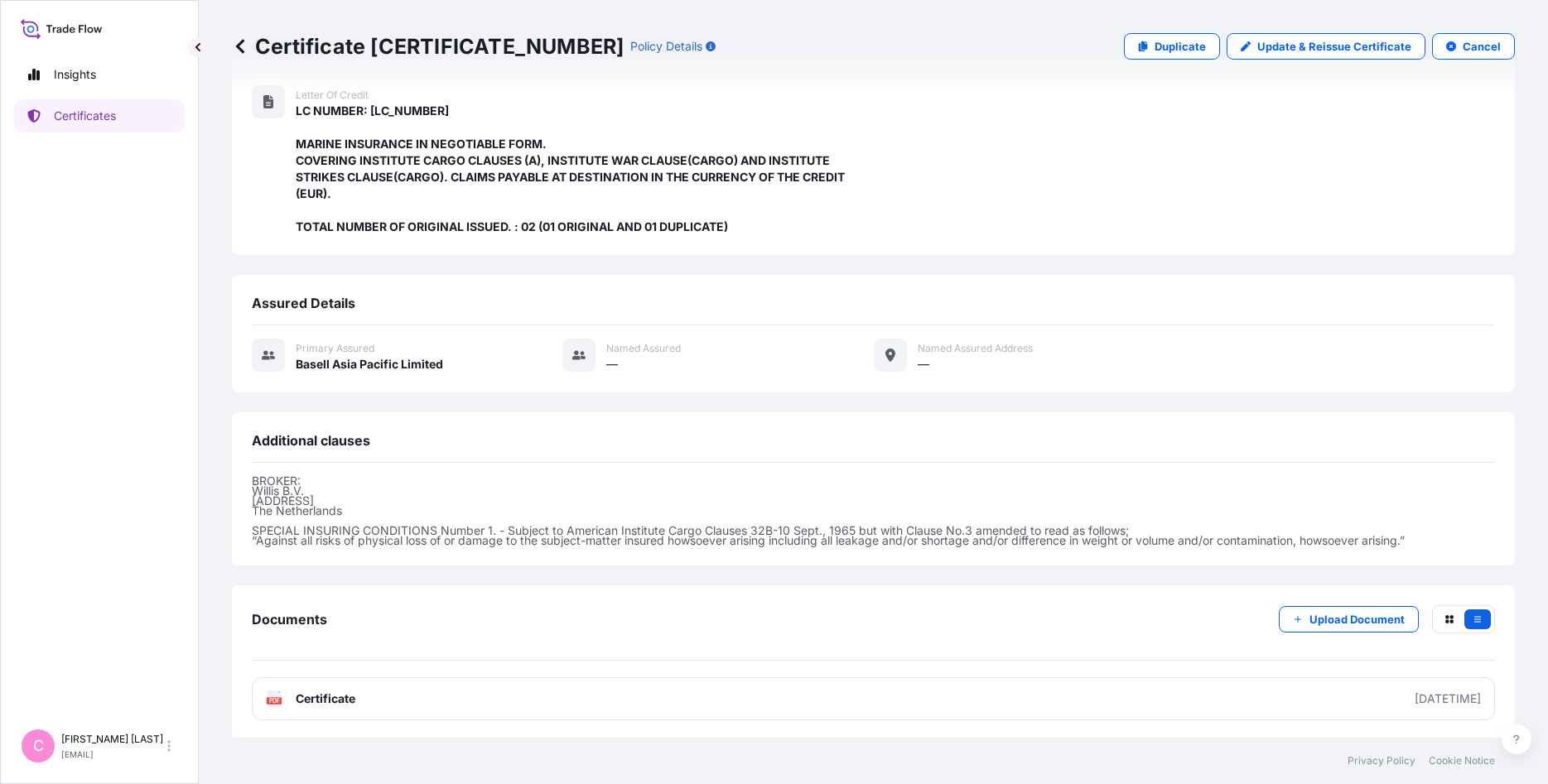 scroll, scrollTop: 0, scrollLeft: 0, axis: both 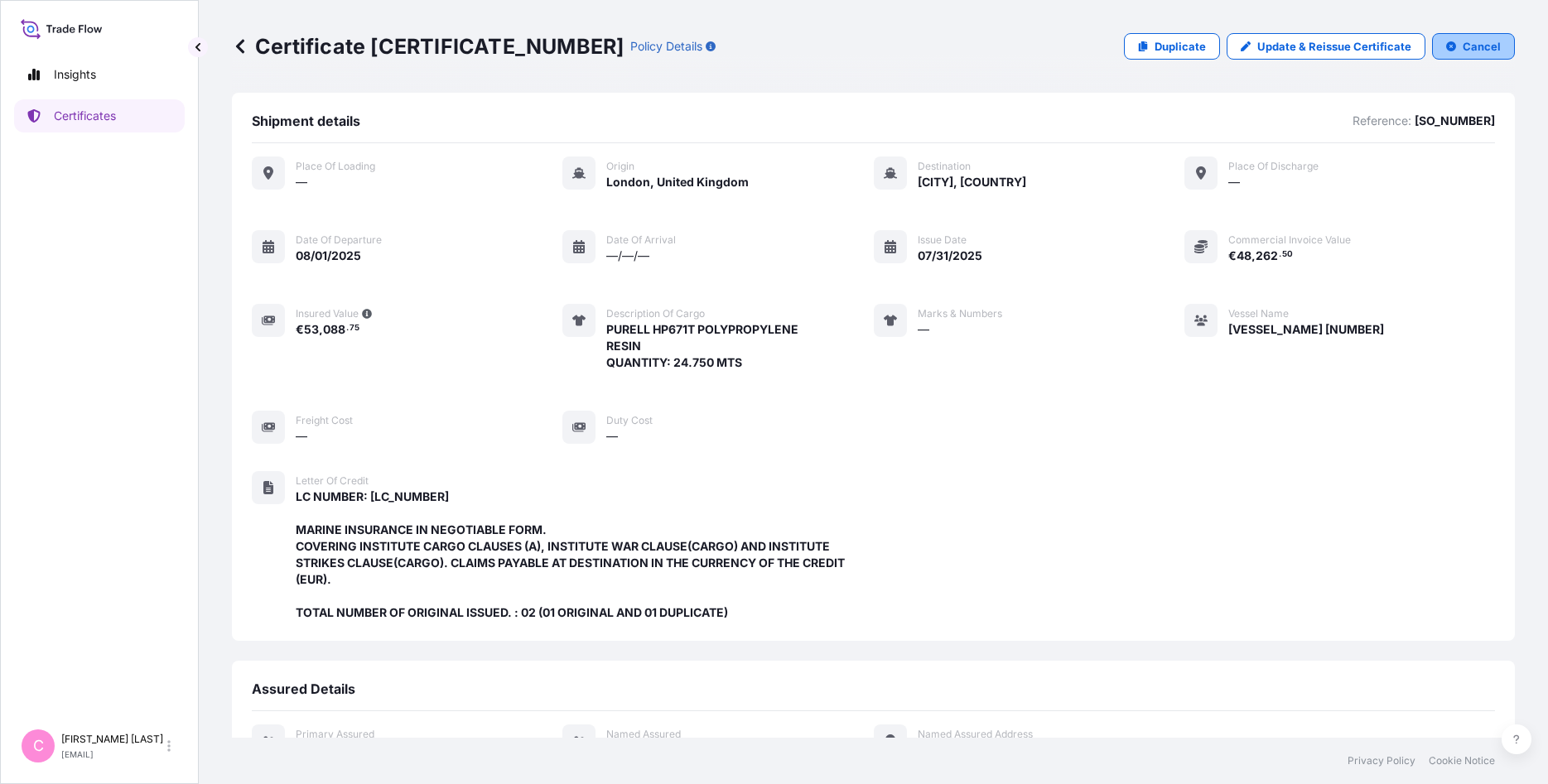 click on "Cancel" at bounding box center [1482, 46] 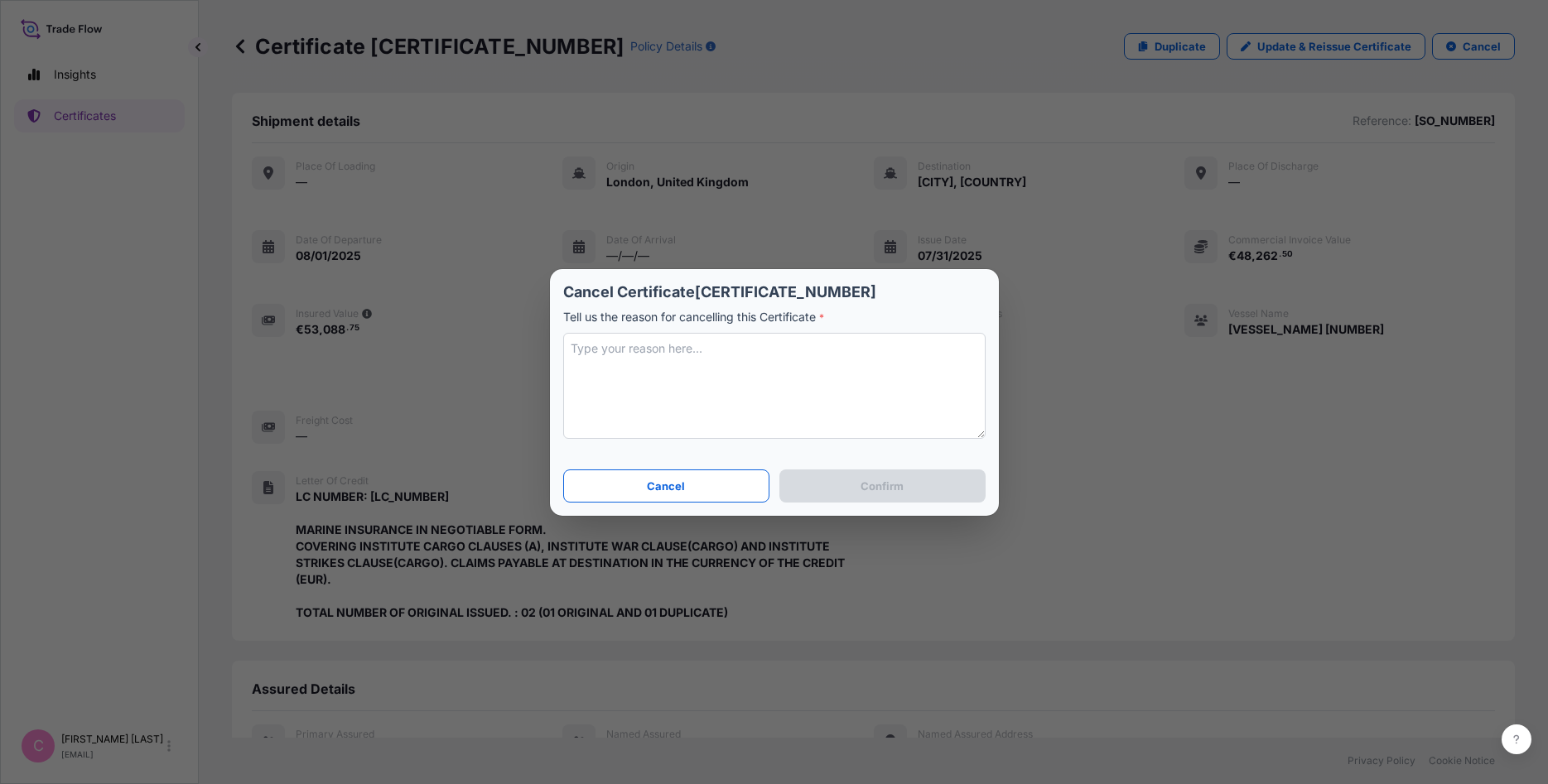 click at bounding box center [774, 386] 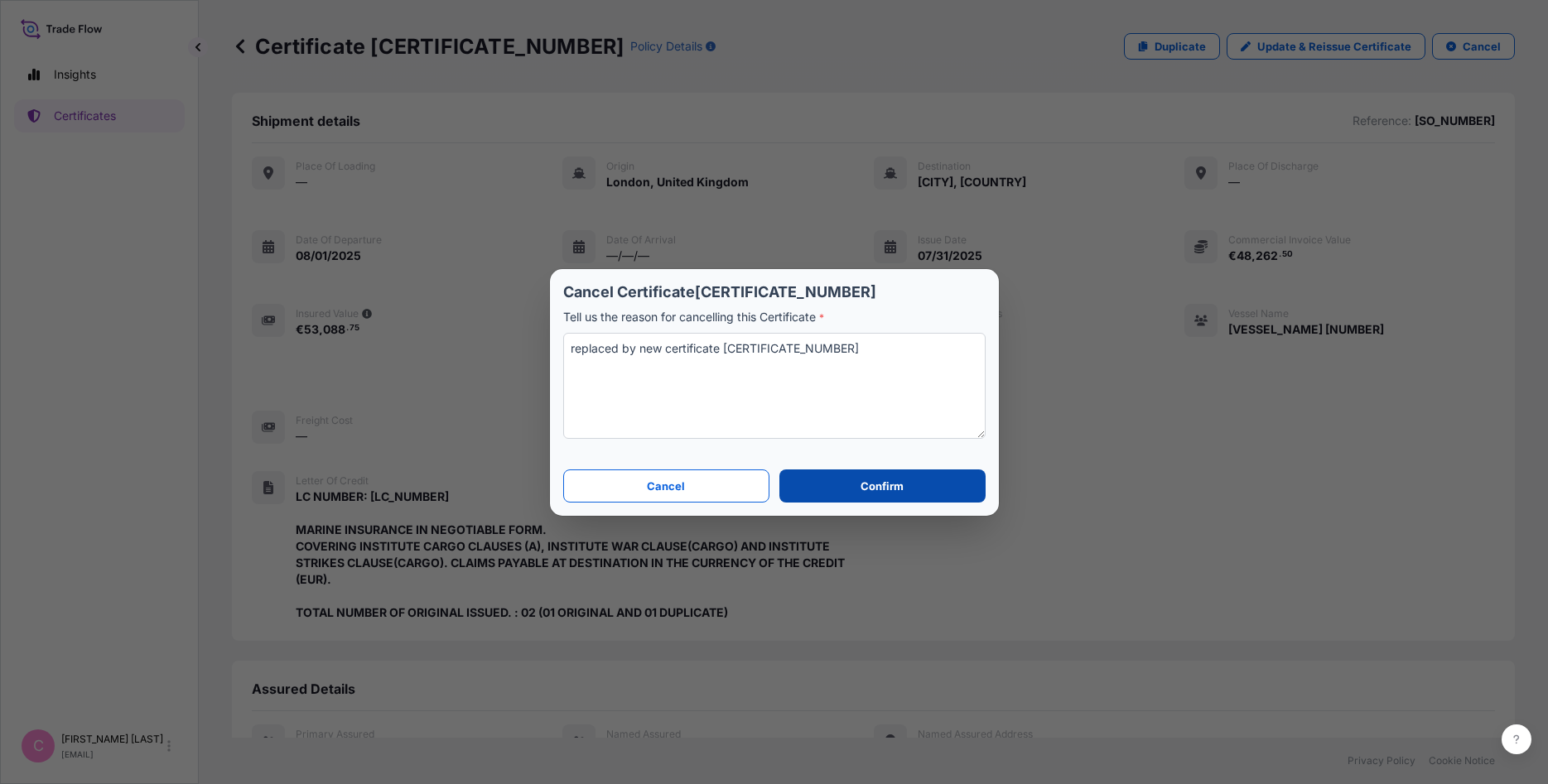 type on "replaced by new certificate [CERTIFICATE_NUMBER]" 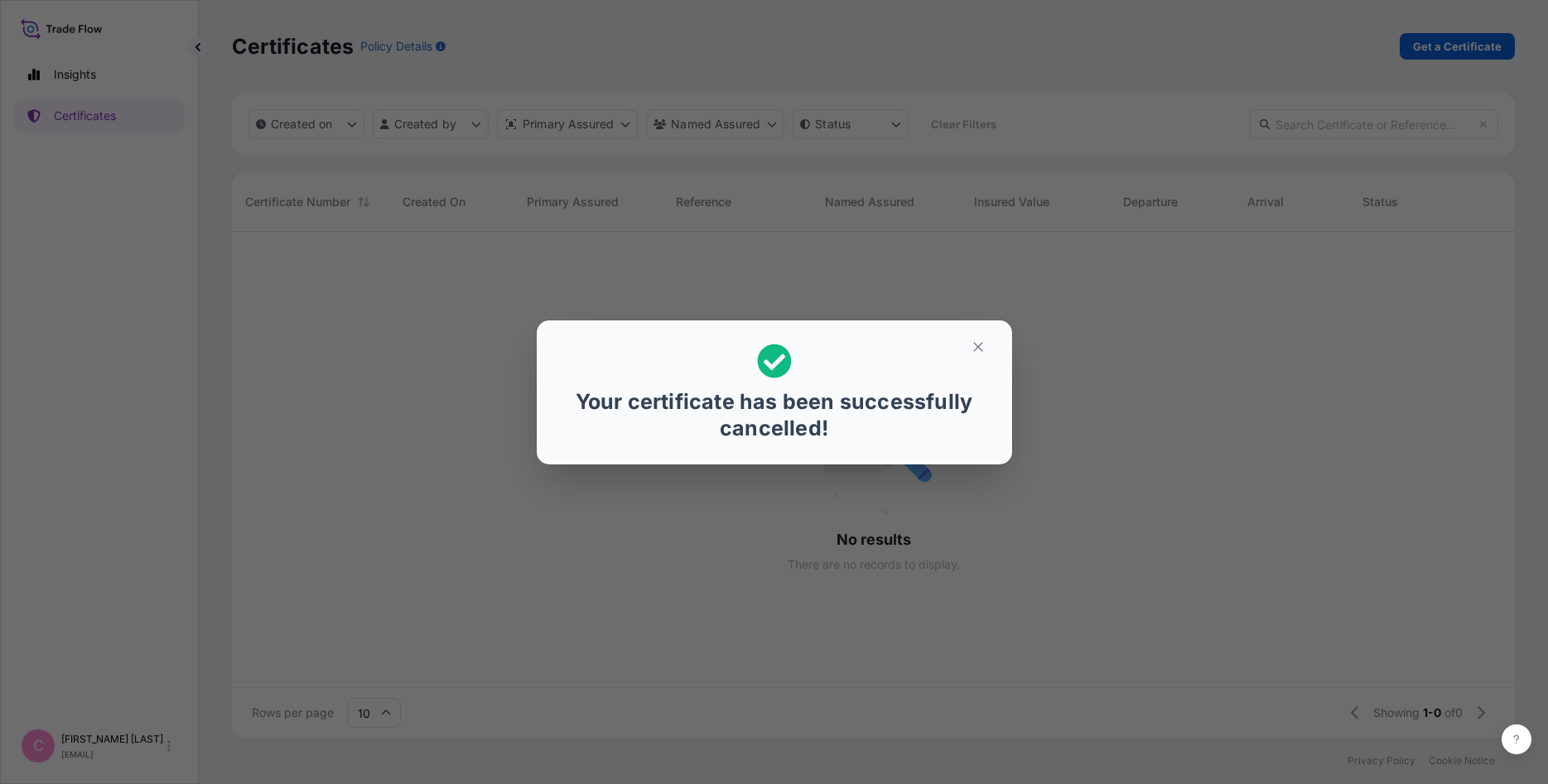 scroll, scrollTop: 1, scrollLeft: 1, axis: both 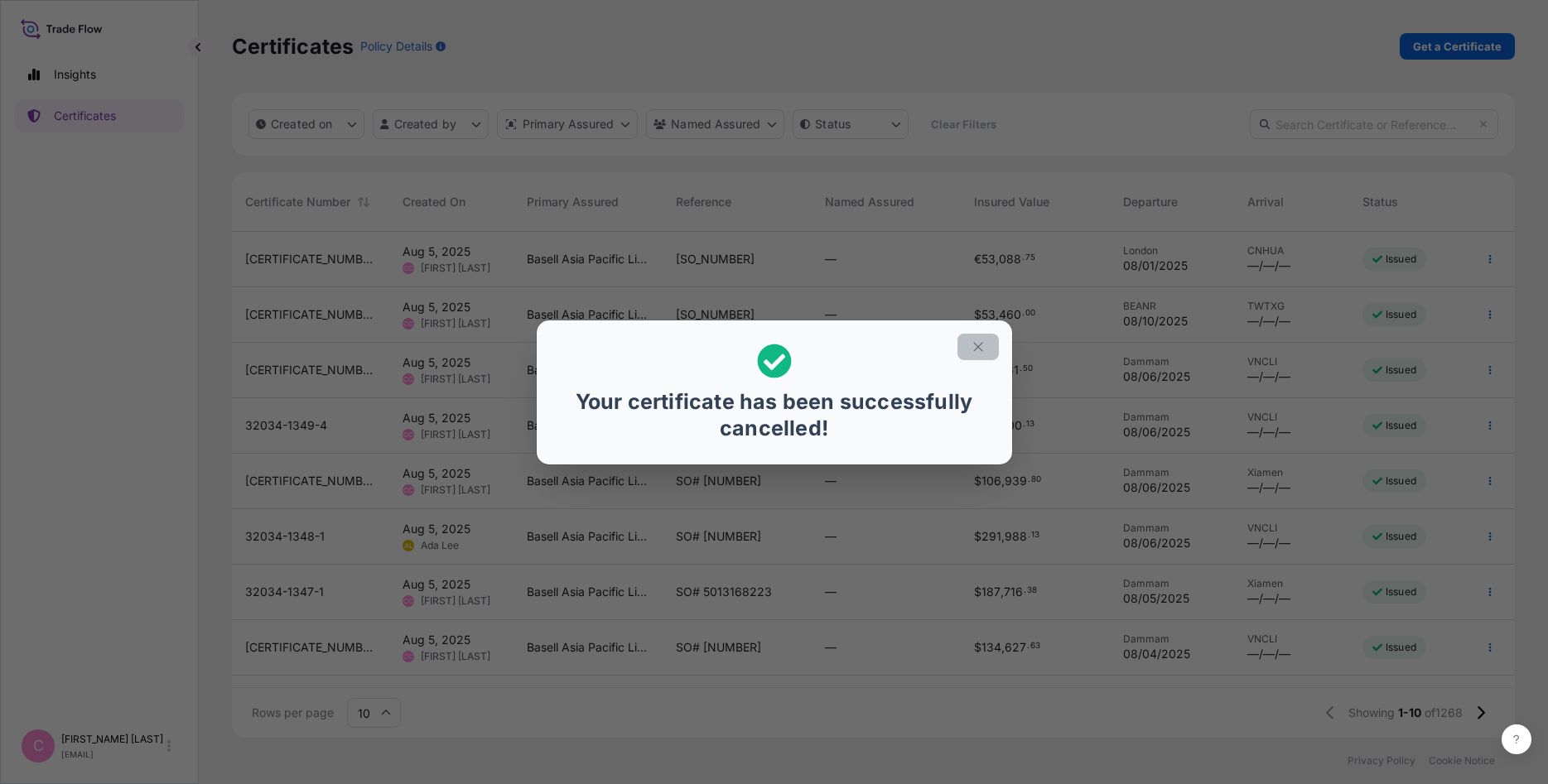 click 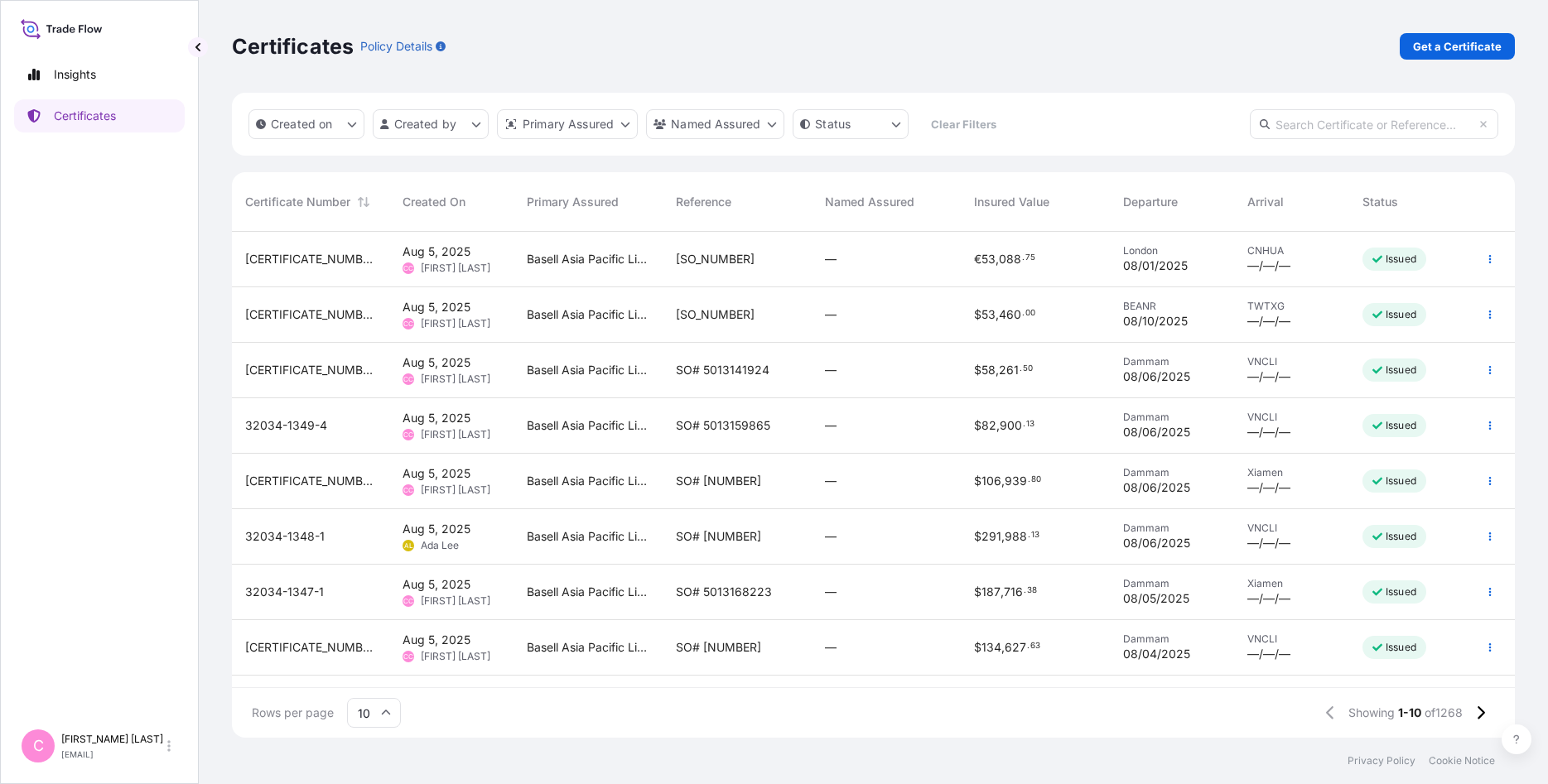 click at bounding box center (1374, 124) 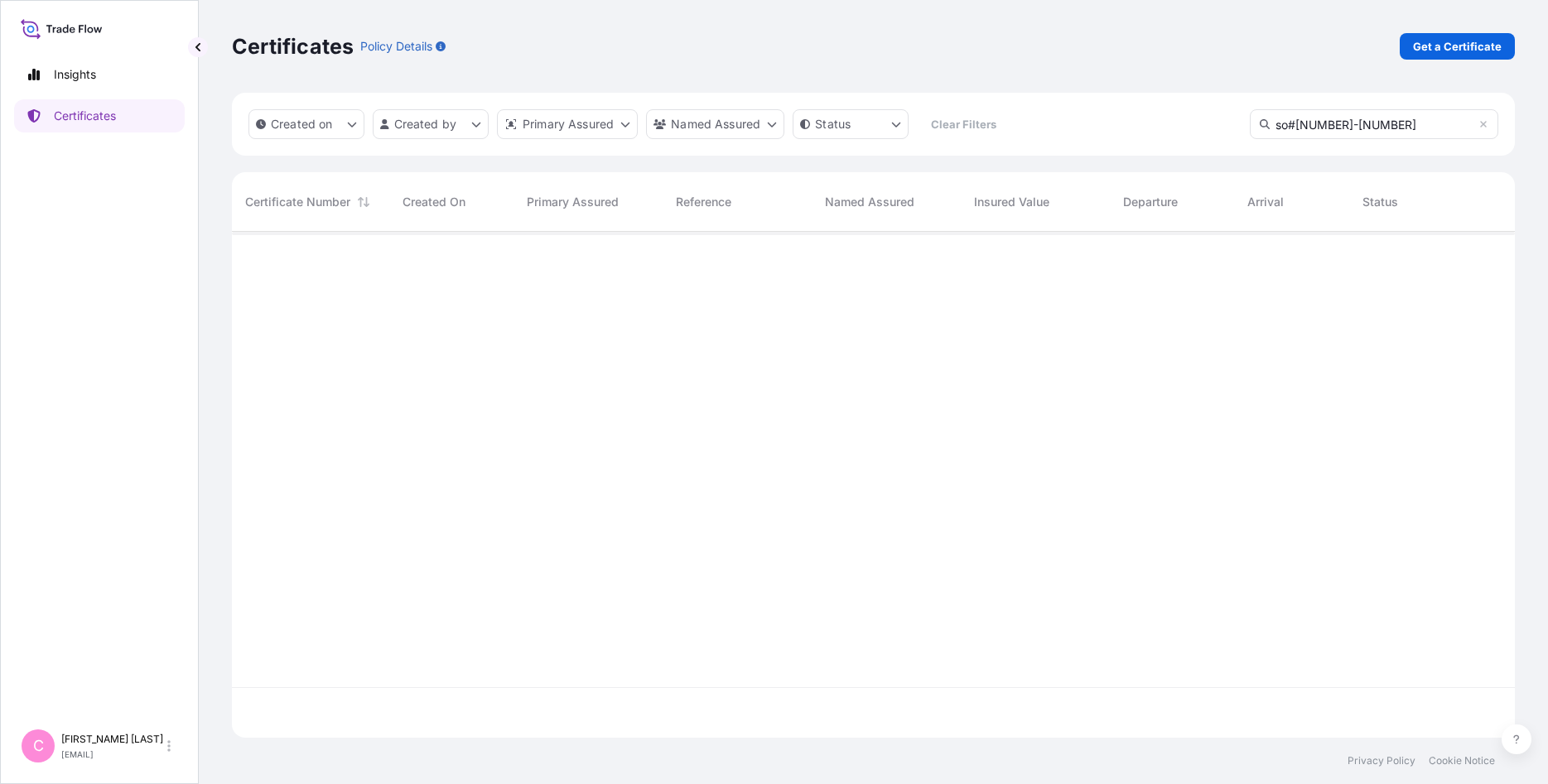 type on "so#[NUMBER]-[NUMBER]" 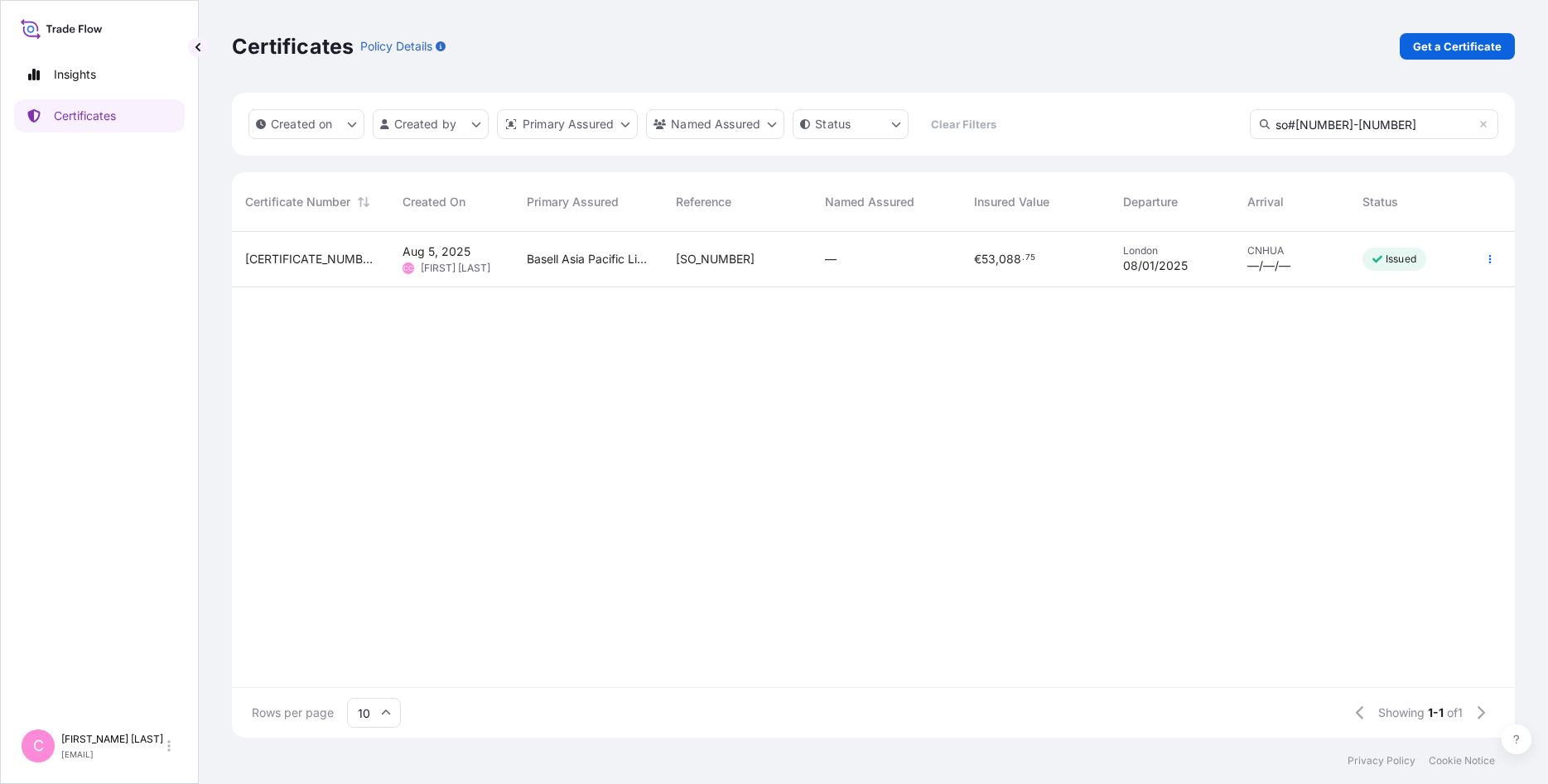click on "[SO_NUMBER]" at bounding box center [715, 259] 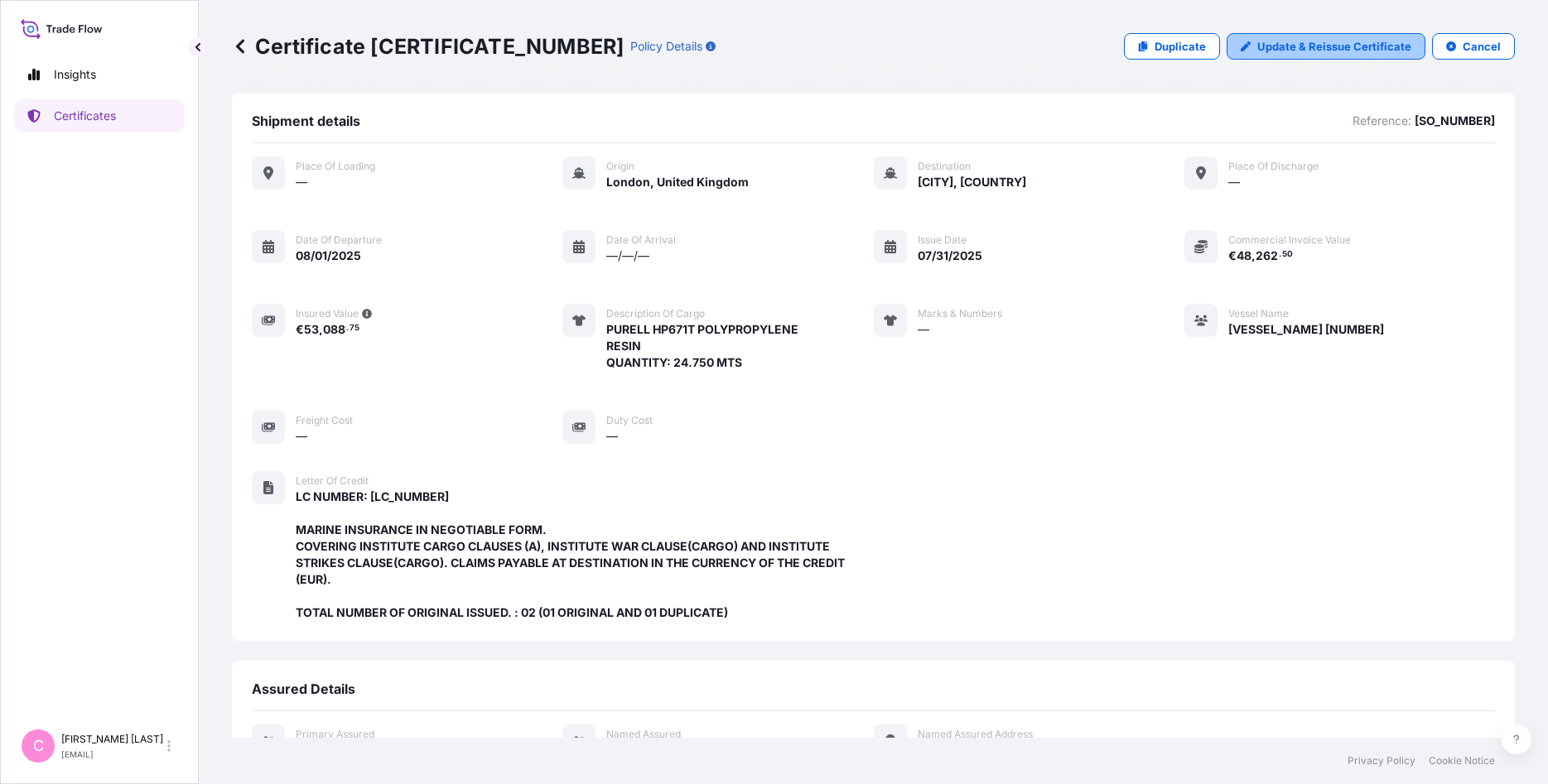 click on "Update & Reissue Certificate" at bounding box center [1334, 46] 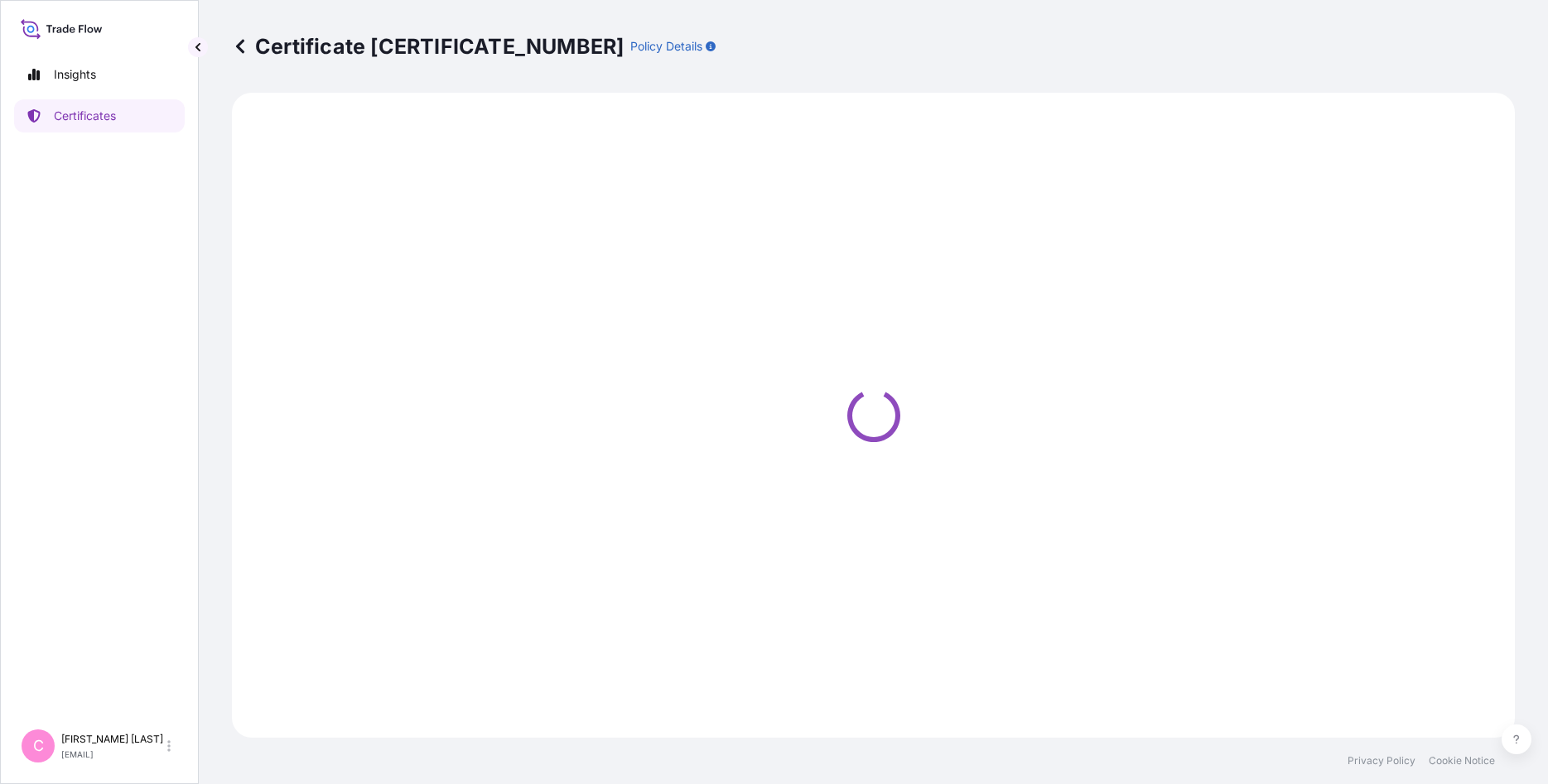 select on "Sea" 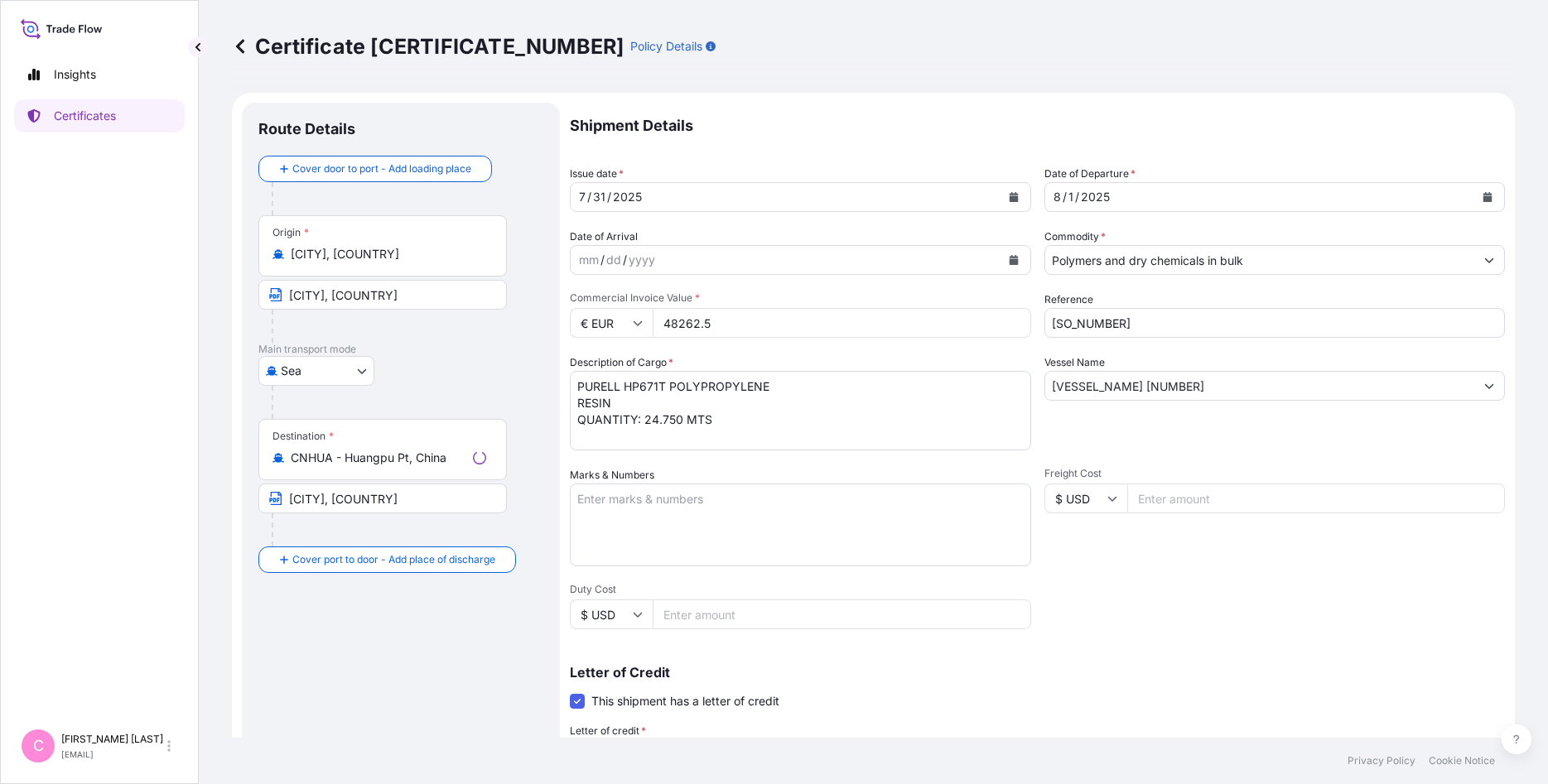 click on "[VESSEL_NAME] [NUMBER]" at bounding box center [1260, 386] 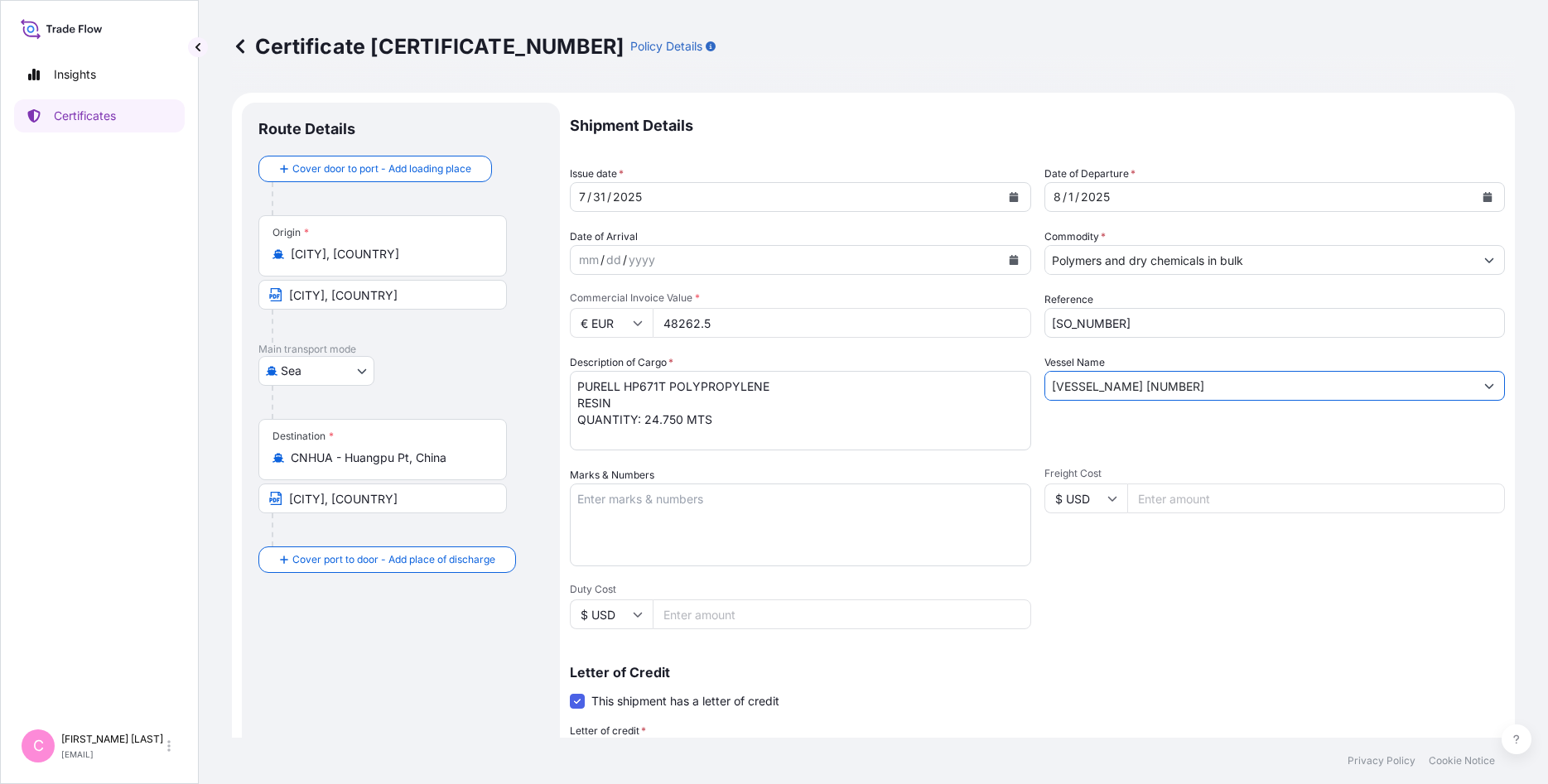 drag, startPoint x: 1107, startPoint y: 387, endPoint x: 1182, endPoint y: 429, distance: 85.95929 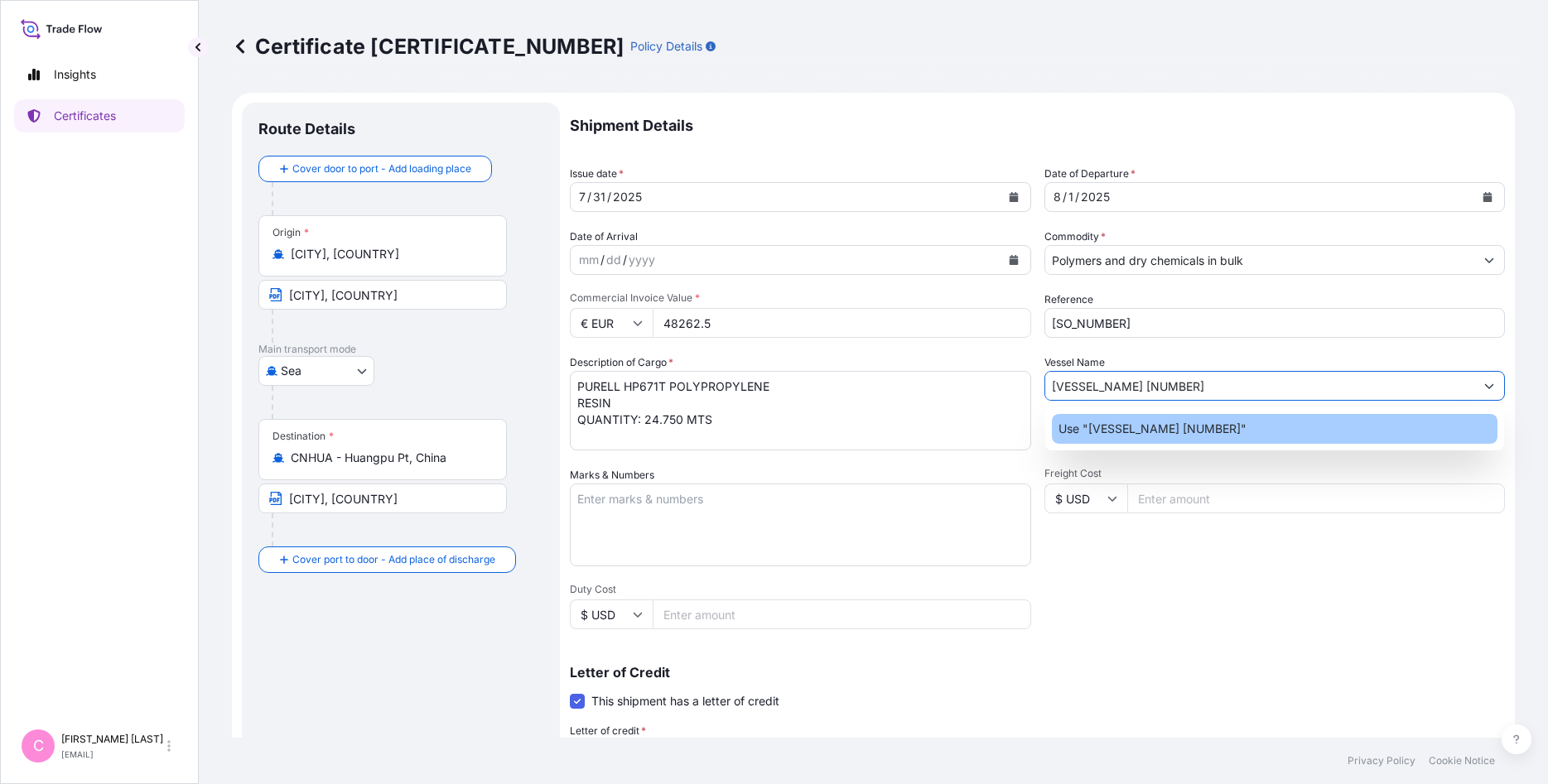 click on "Use "[VESSEL_NAME] [NUMBER]"" 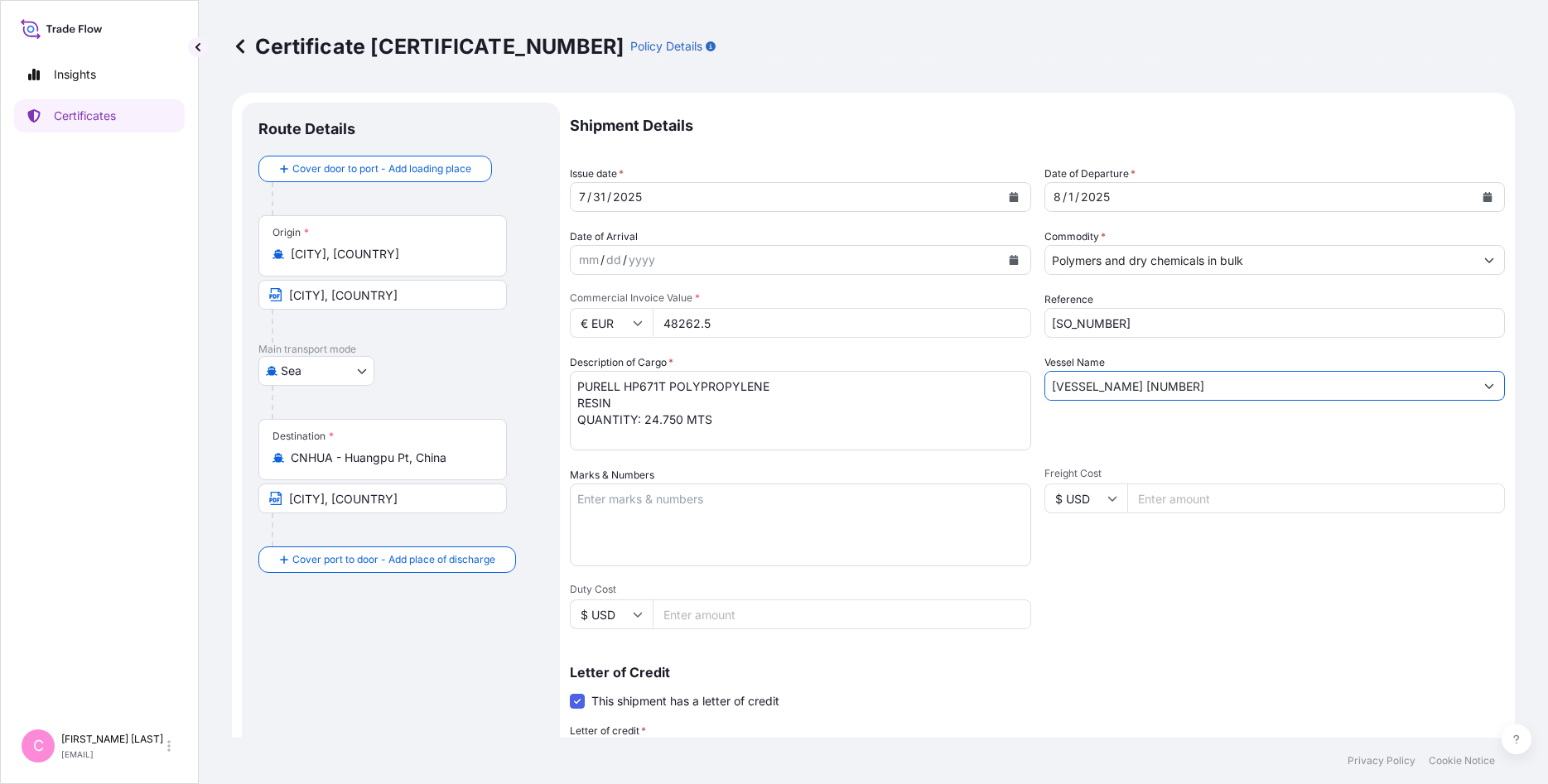 type on "[VESSEL_NAME] [NUMBER]" 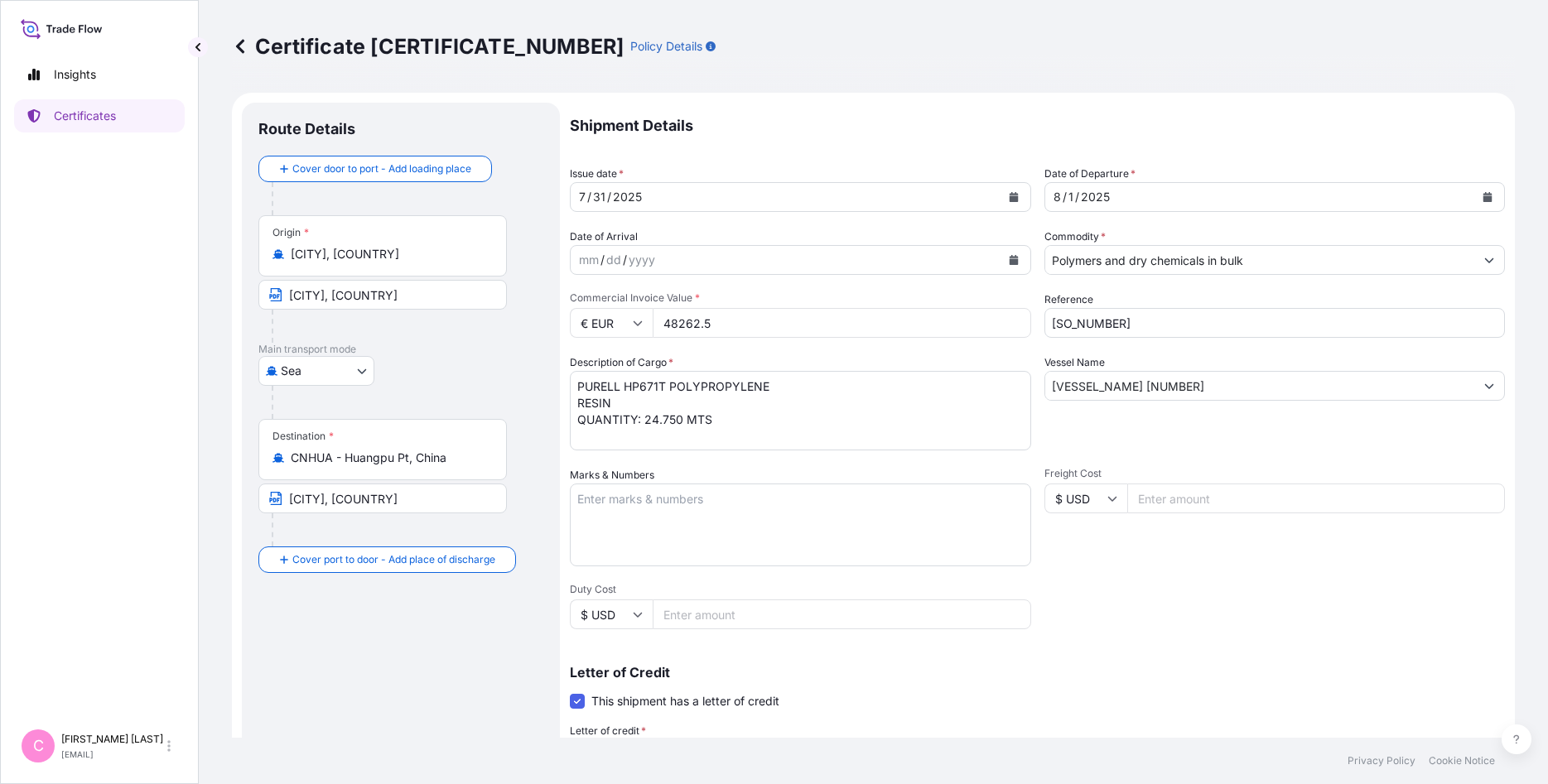 scroll, scrollTop: 326, scrollLeft: 0, axis: vertical 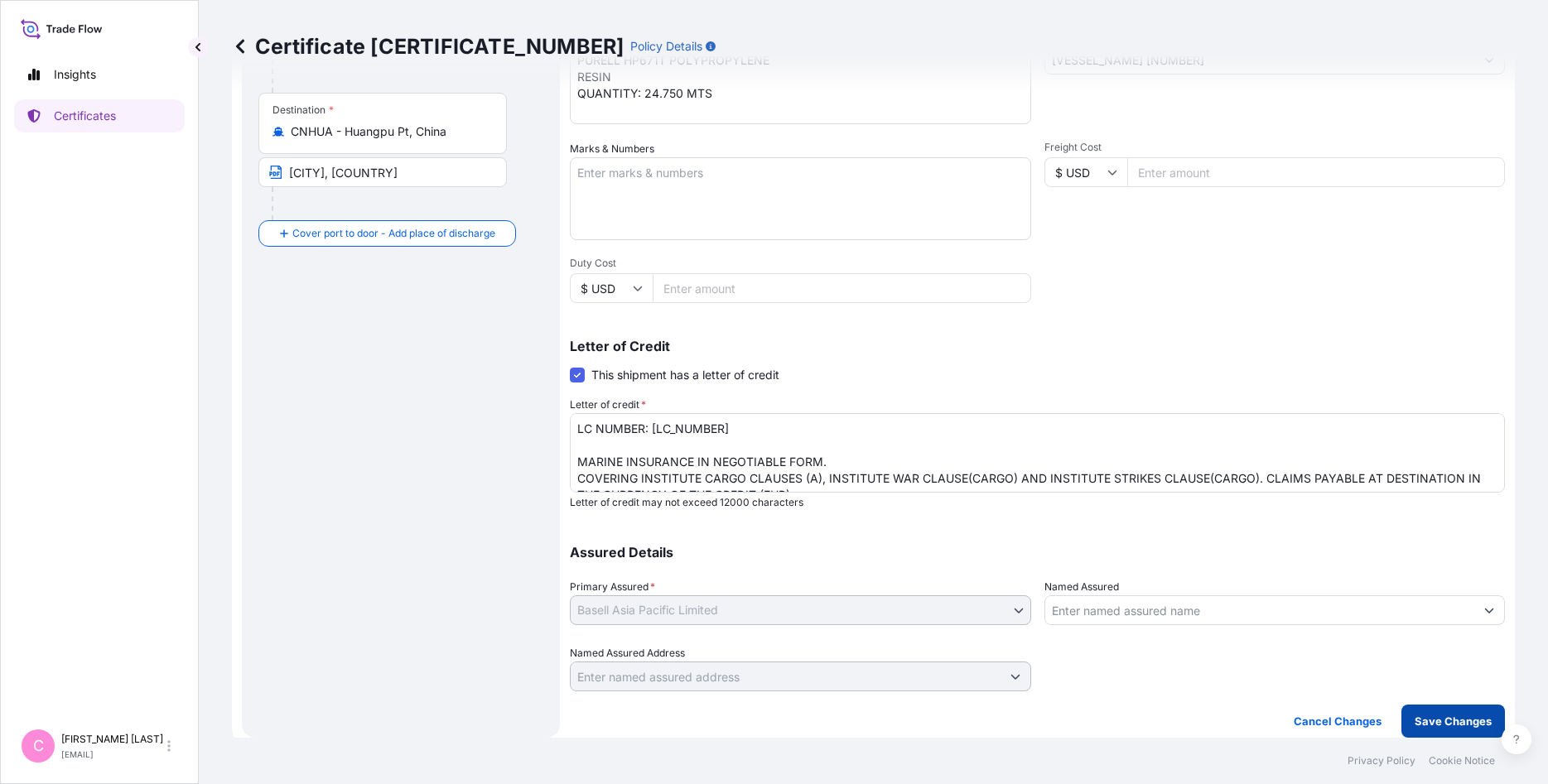 click on "Save Changes" at bounding box center (1453, 721) 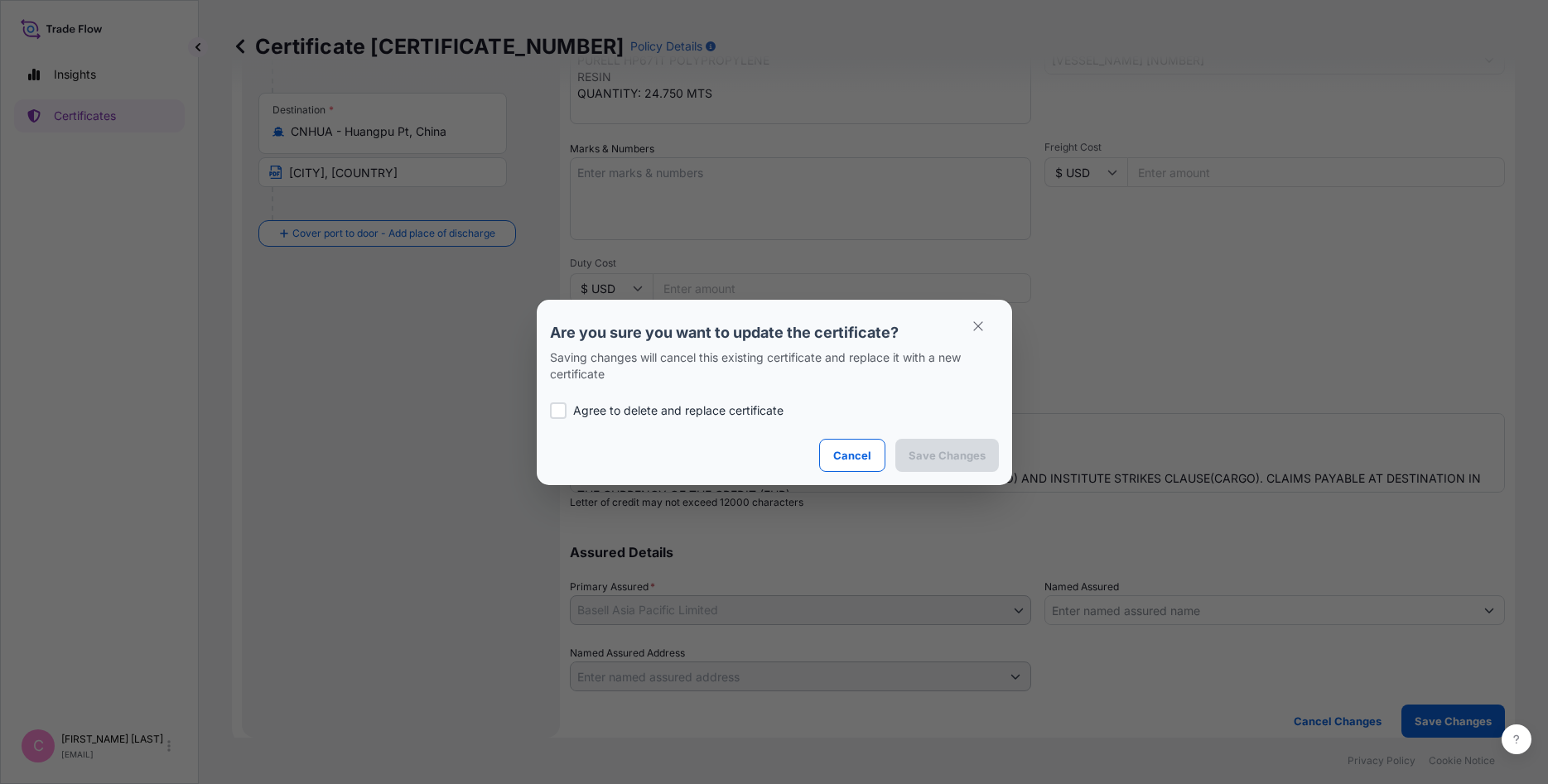 click on "Agree to delete and replace certificate" at bounding box center (678, 411) 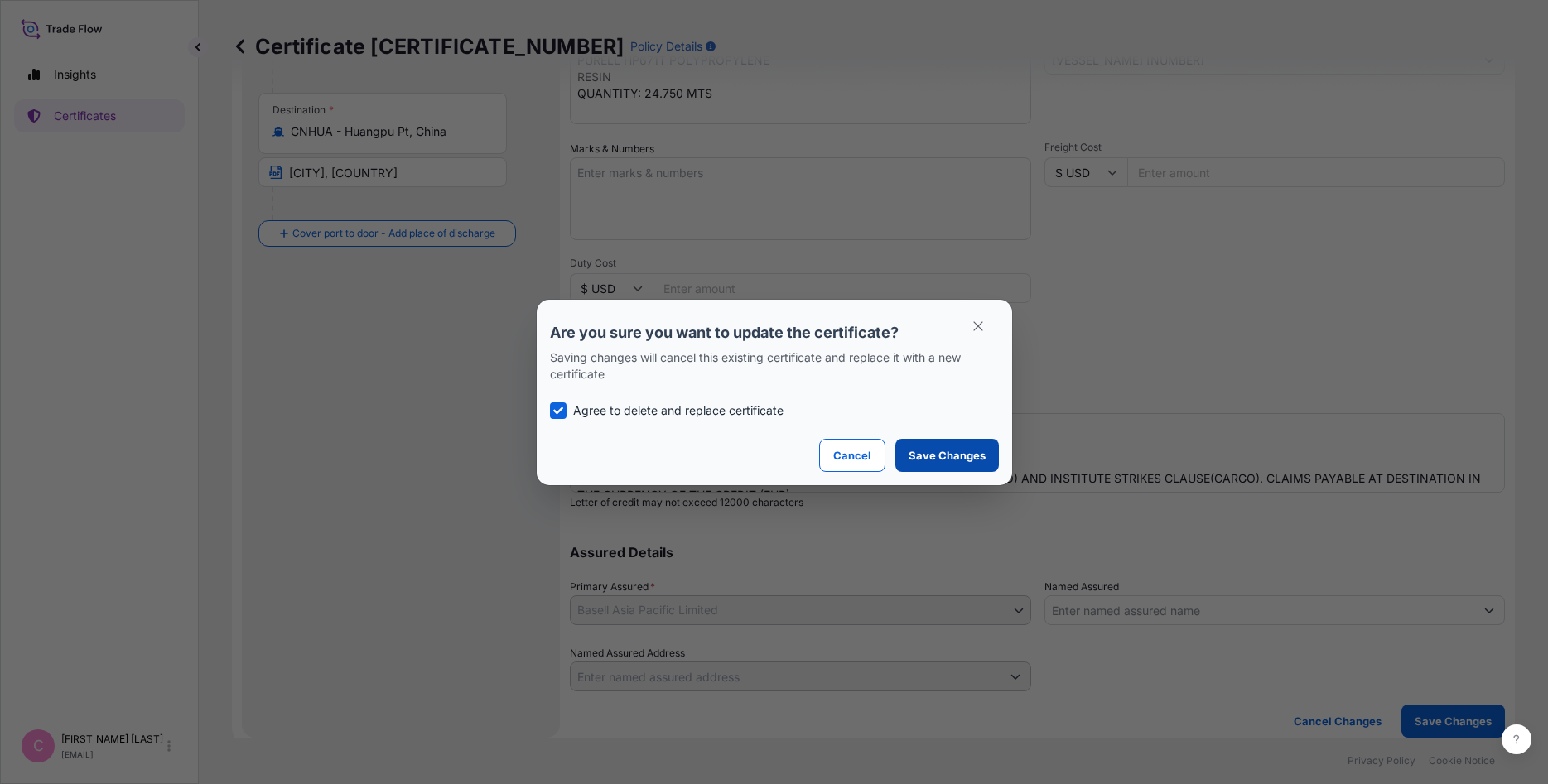 click on "Save Changes" at bounding box center (947, 455) 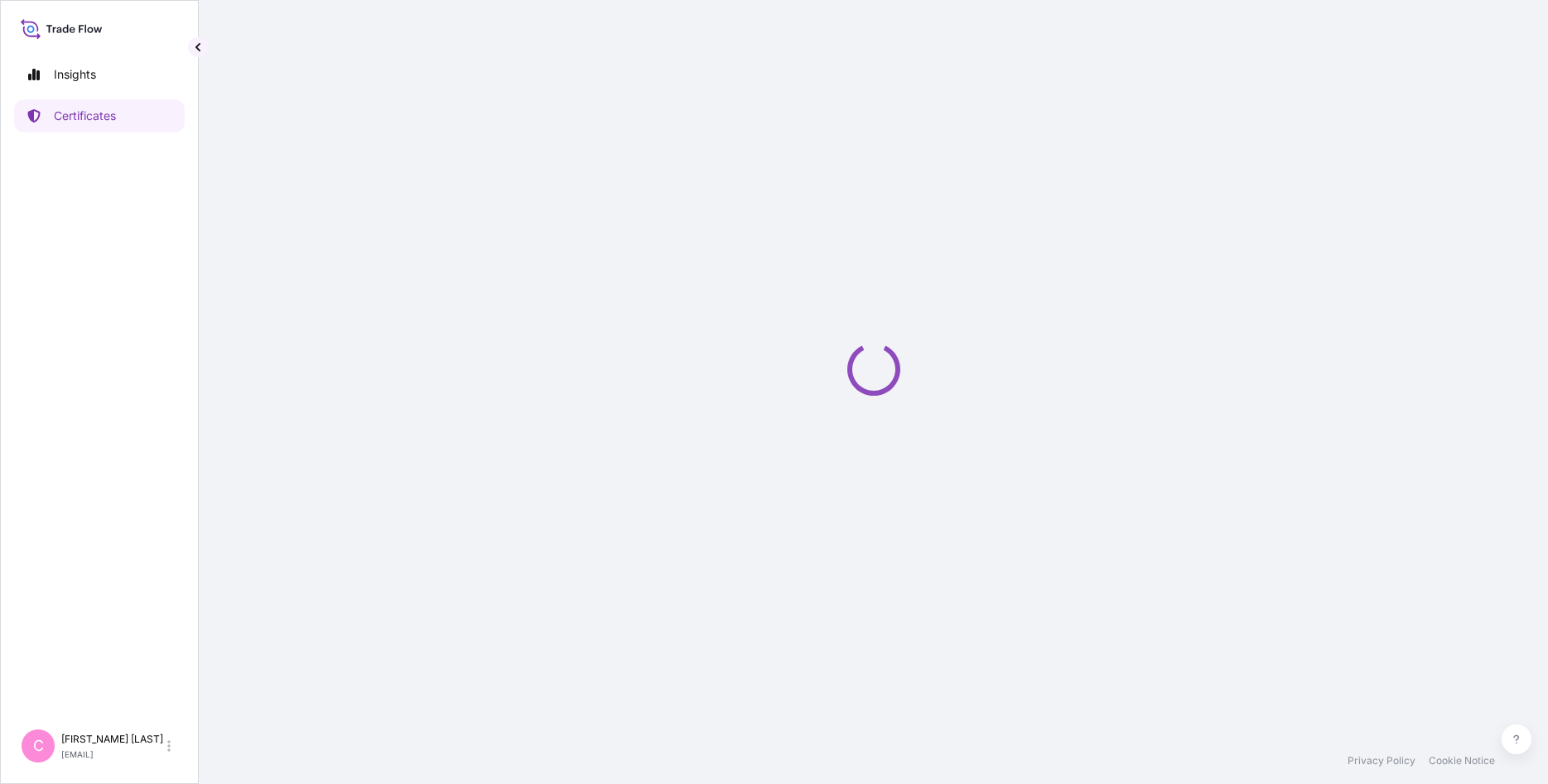 scroll, scrollTop: 0, scrollLeft: 0, axis: both 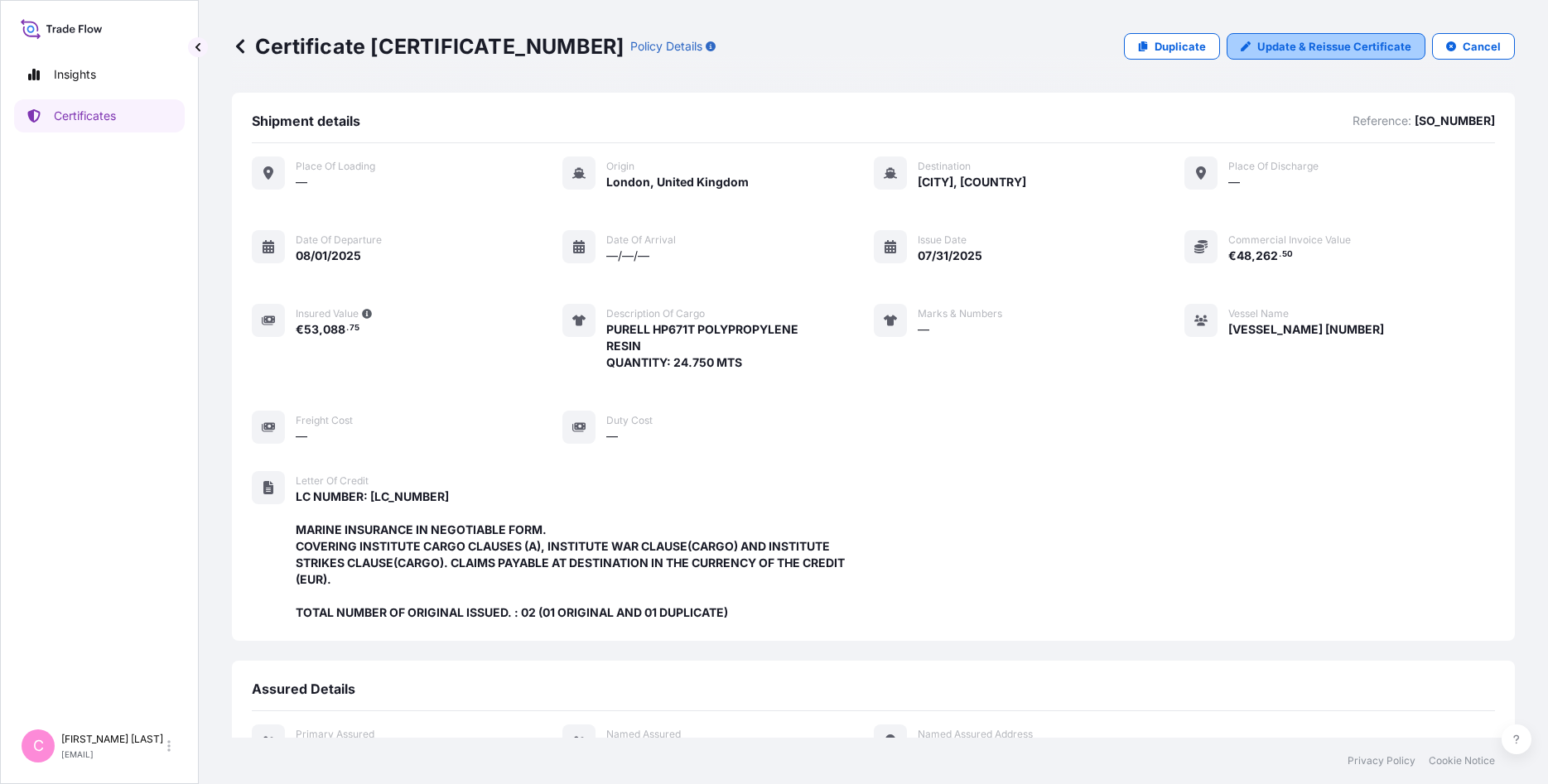 click on "Update & Reissue Certificate" at bounding box center [1334, 46] 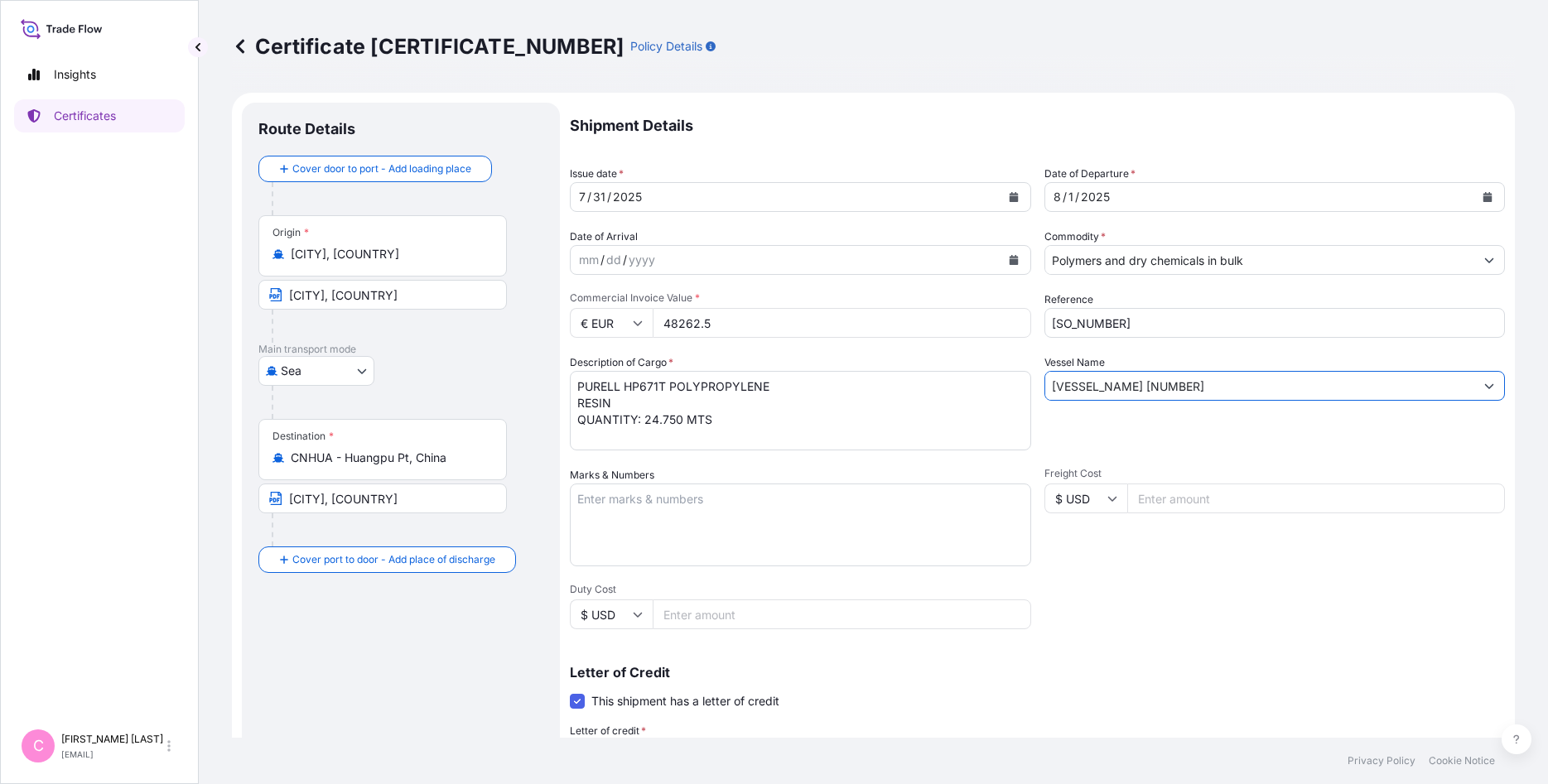 drag, startPoint x: 1196, startPoint y: 388, endPoint x: 997, endPoint y: 386, distance: 199.01005 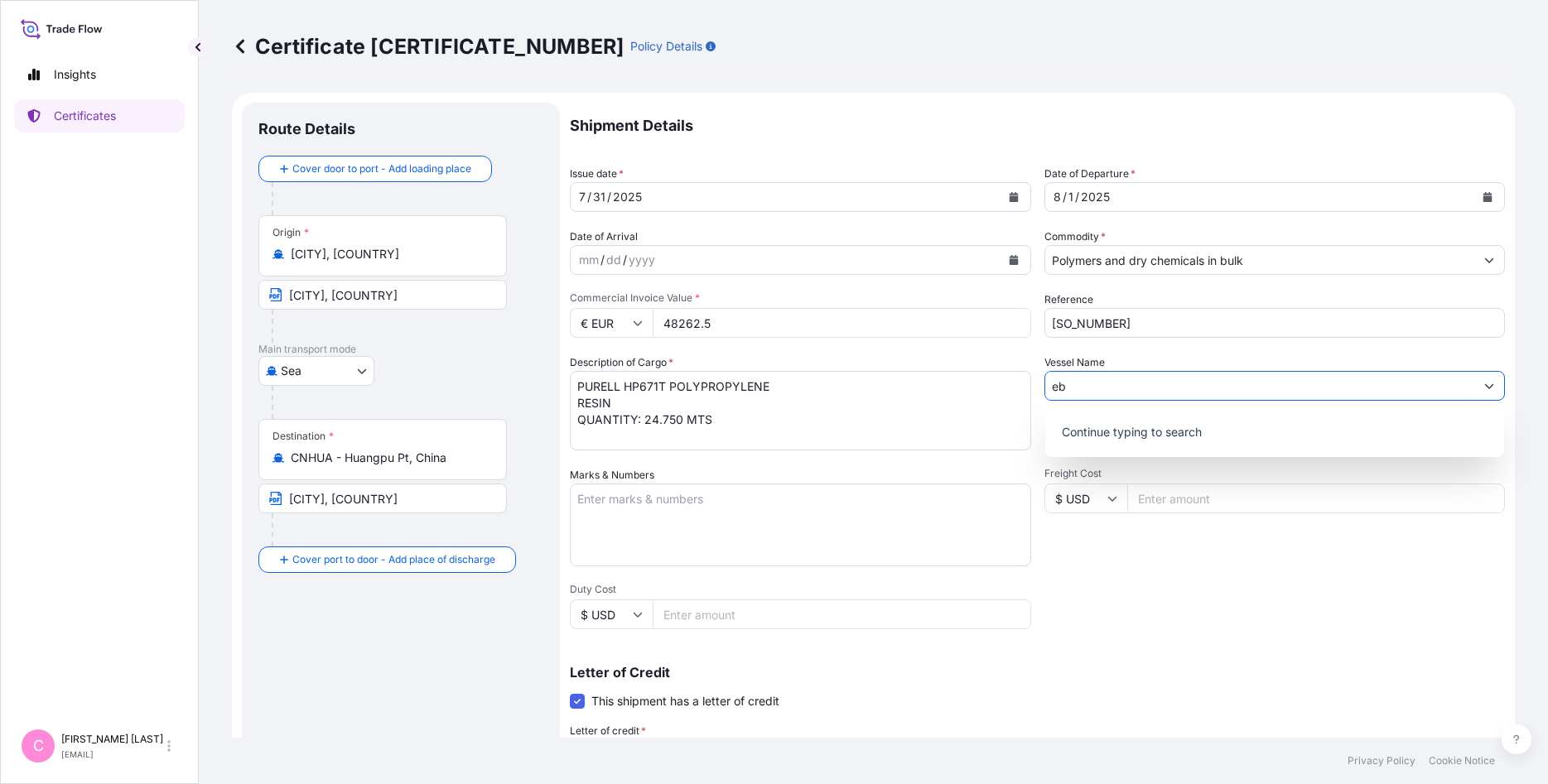 type on "e" 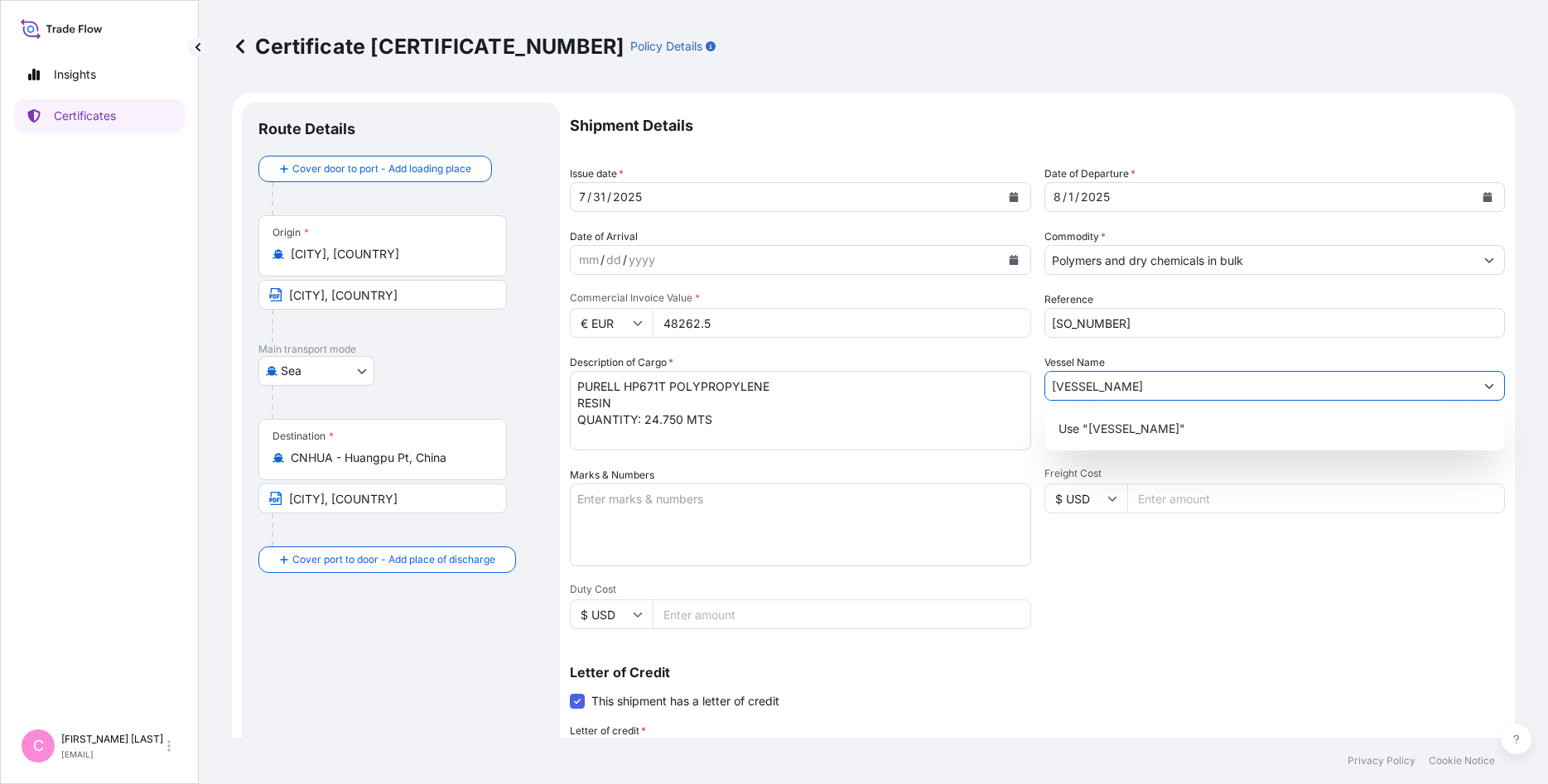 type on "[VESSEL_NAME]" 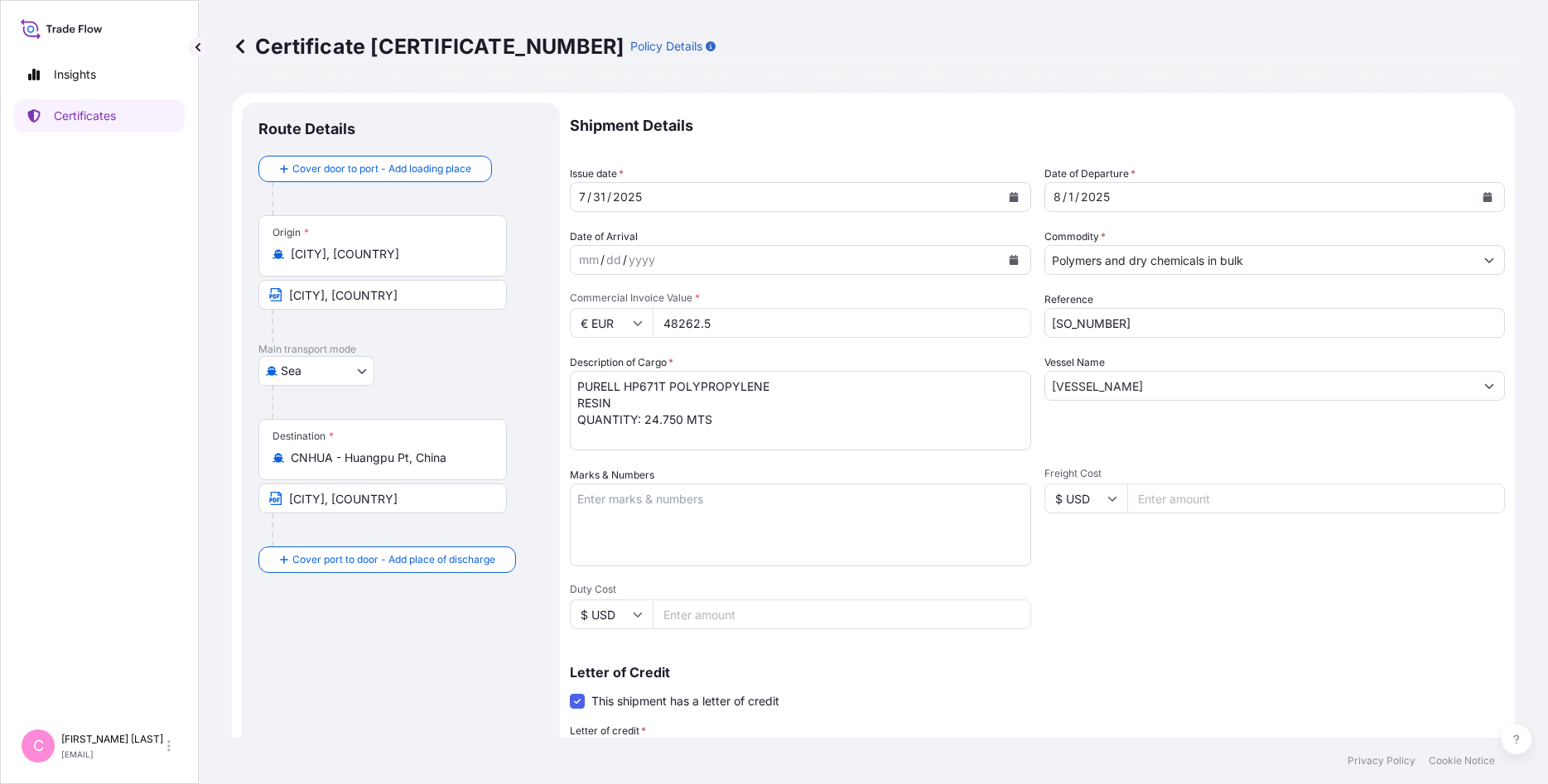 click on "Description of Cargo * [CARGO_NAME]
RESIN
QUANTITY: [QUANTITY] MTS" at bounding box center (800, 402) 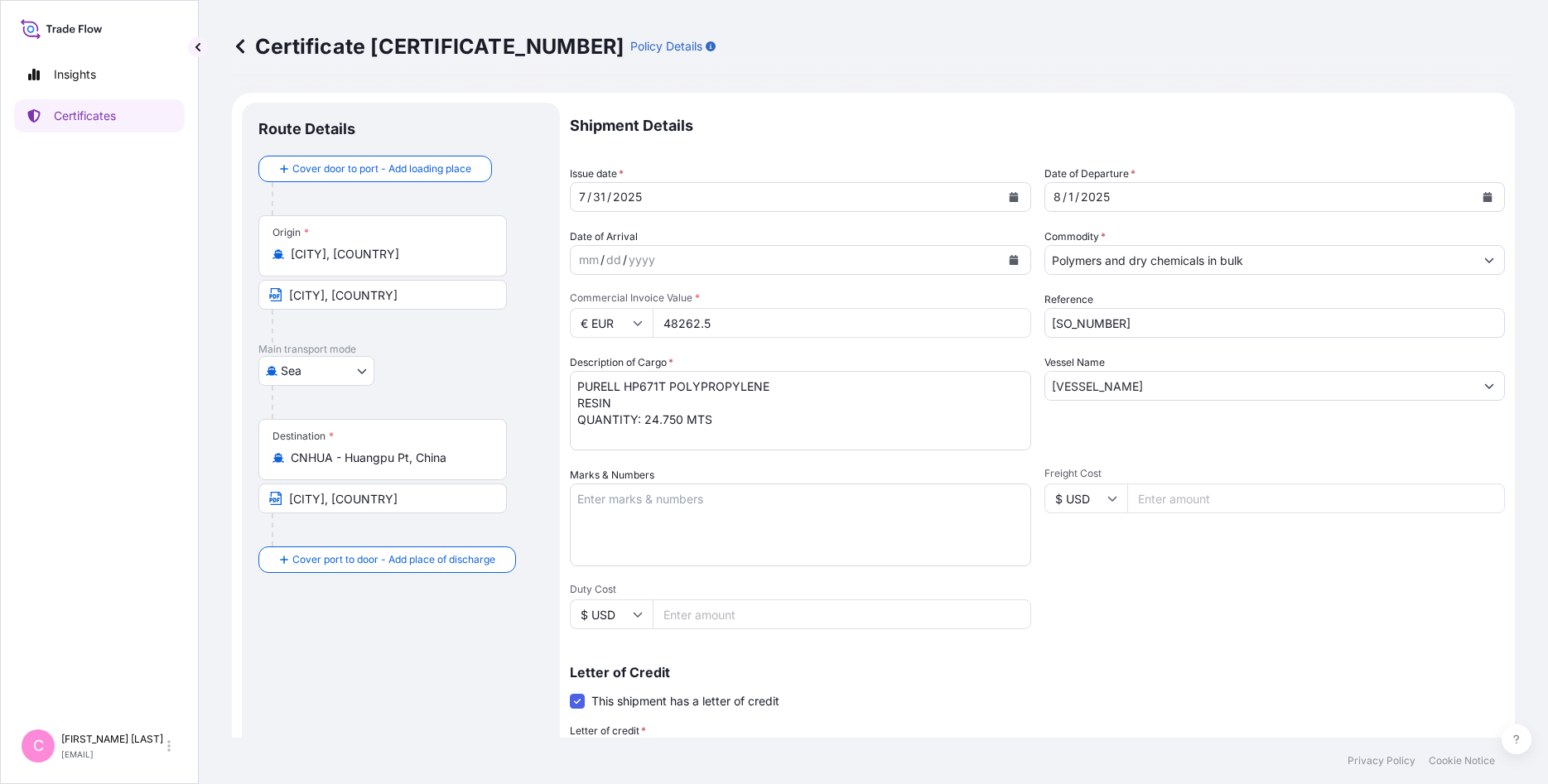 click on "Marks & Numbers" at bounding box center [800, 525] 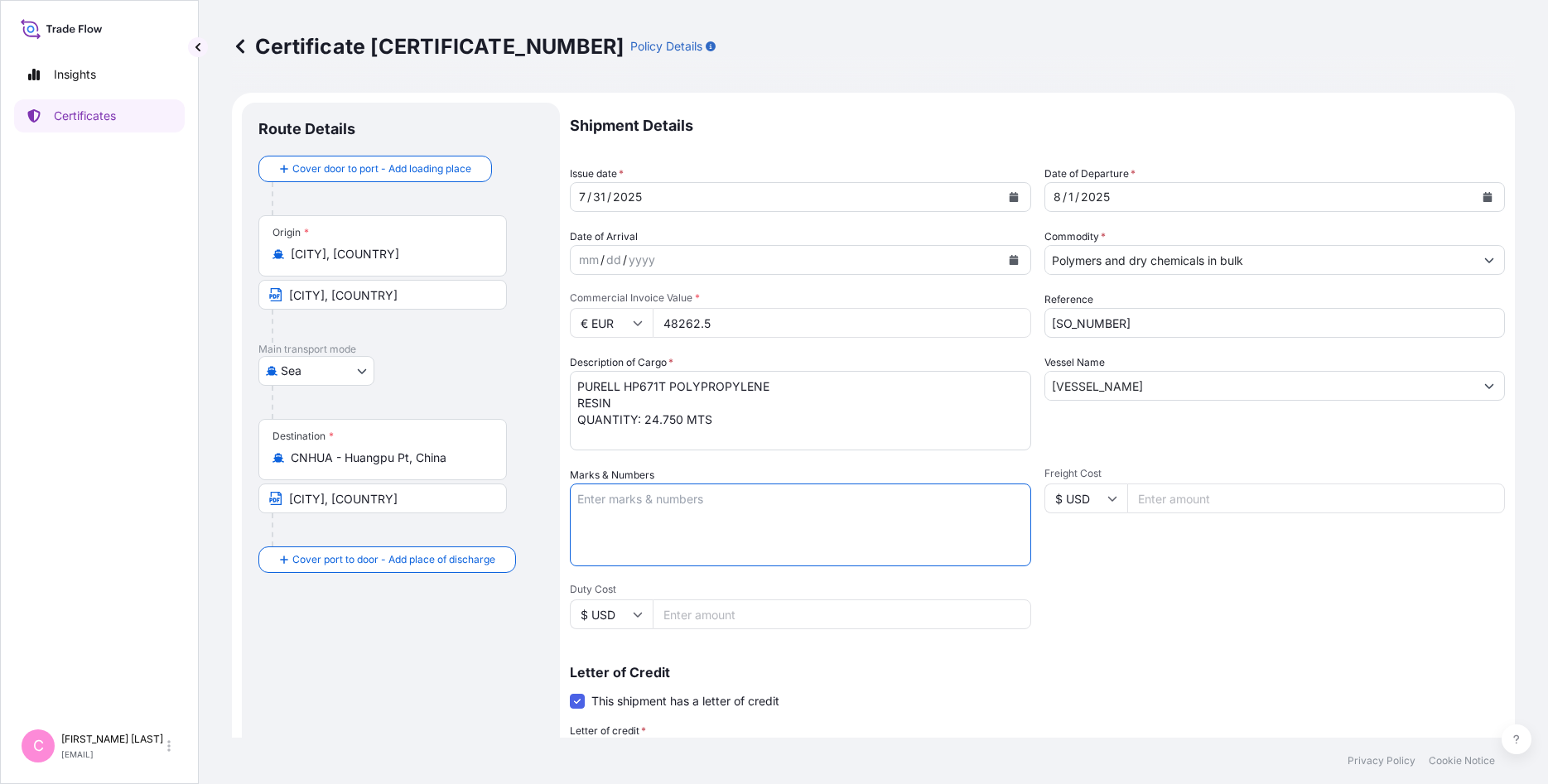 click on "Freight Cost   $ USD" at bounding box center [1275, 517] 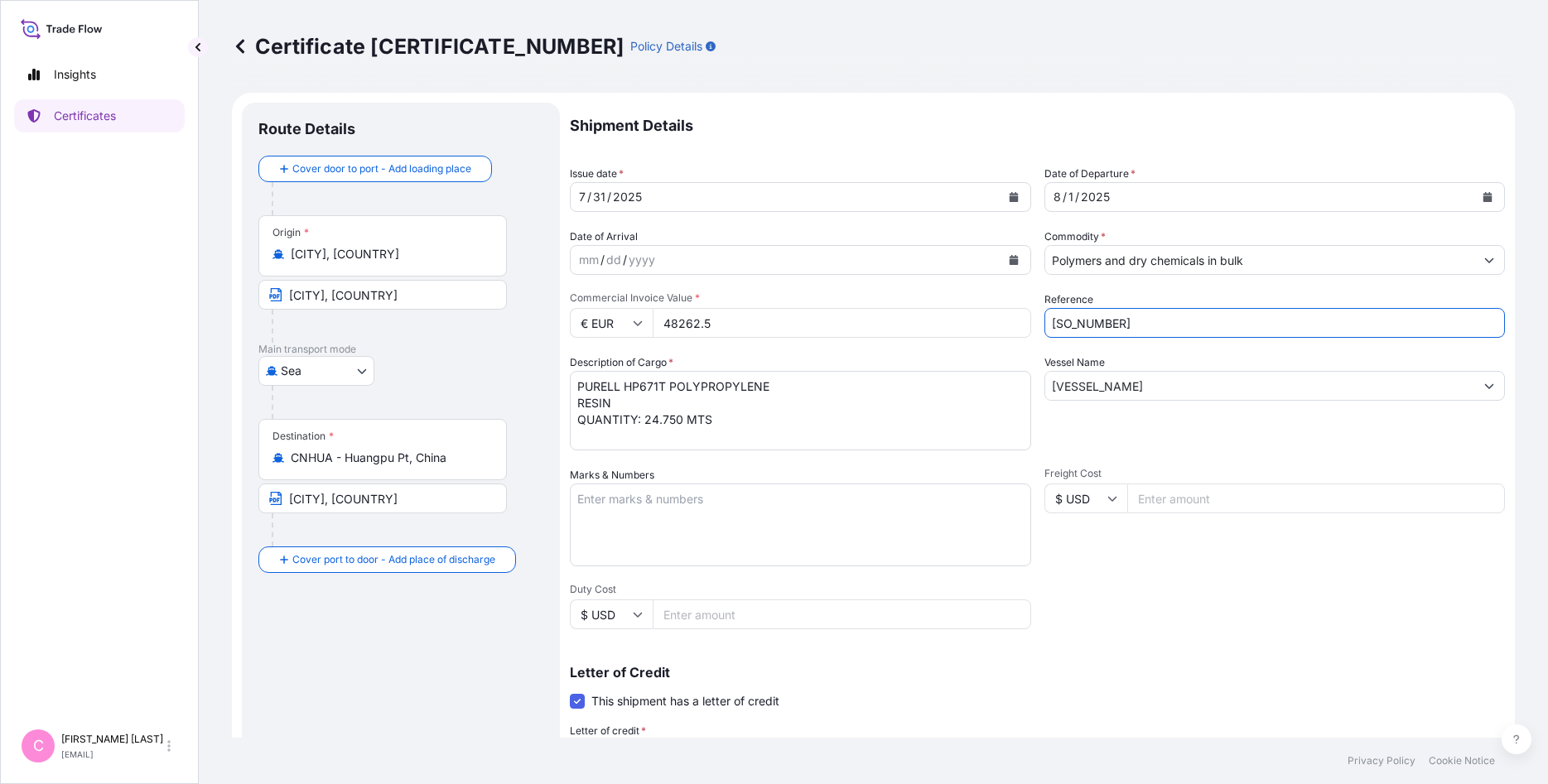 click on "[SO_NUMBER]" at bounding box center (1275, 323) 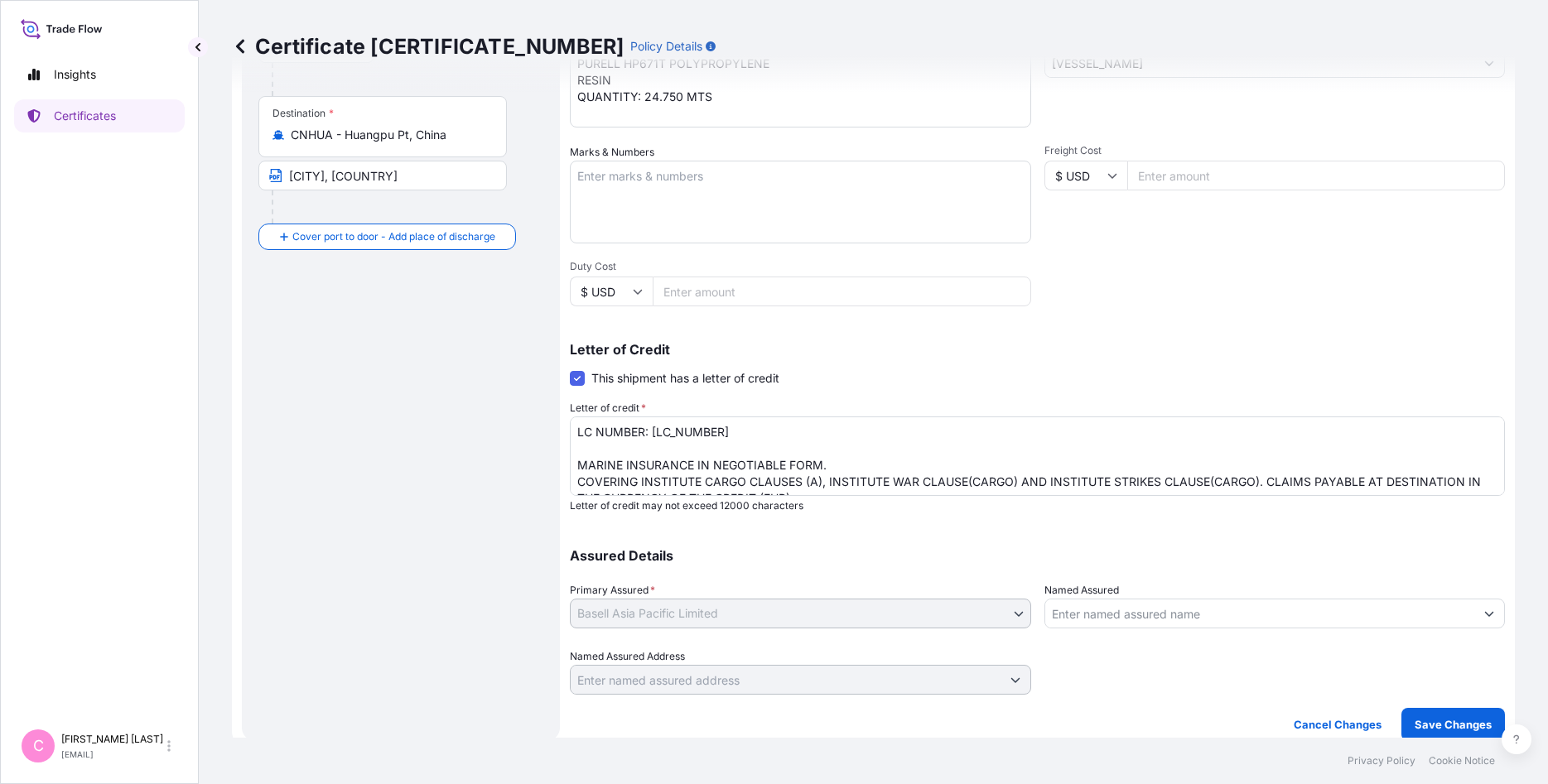 scroll, scrollTop: 326, scrollLeft: 0, axis: vertical 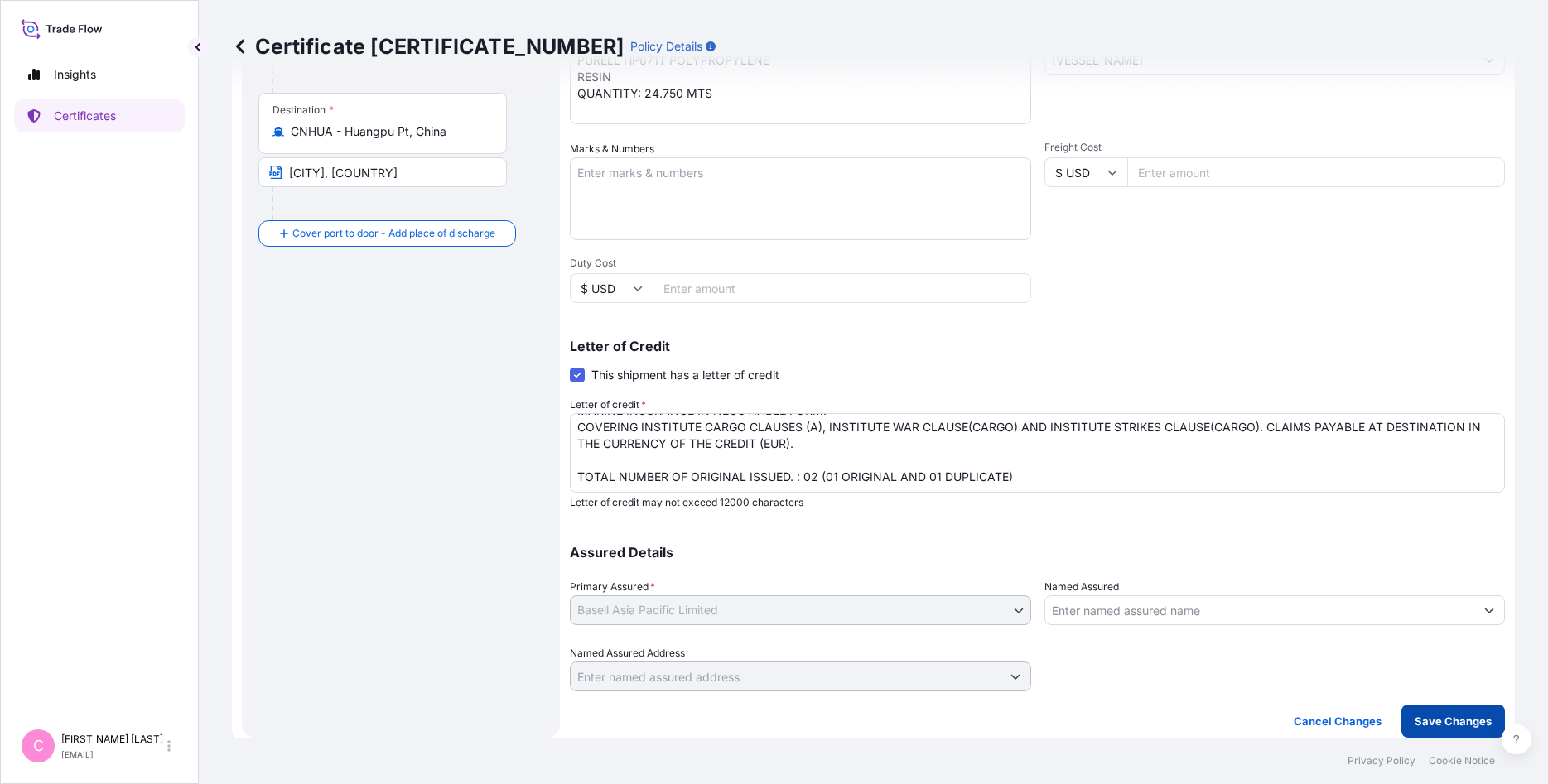 click on "Save Changes" at bounding box center [1453, 721] 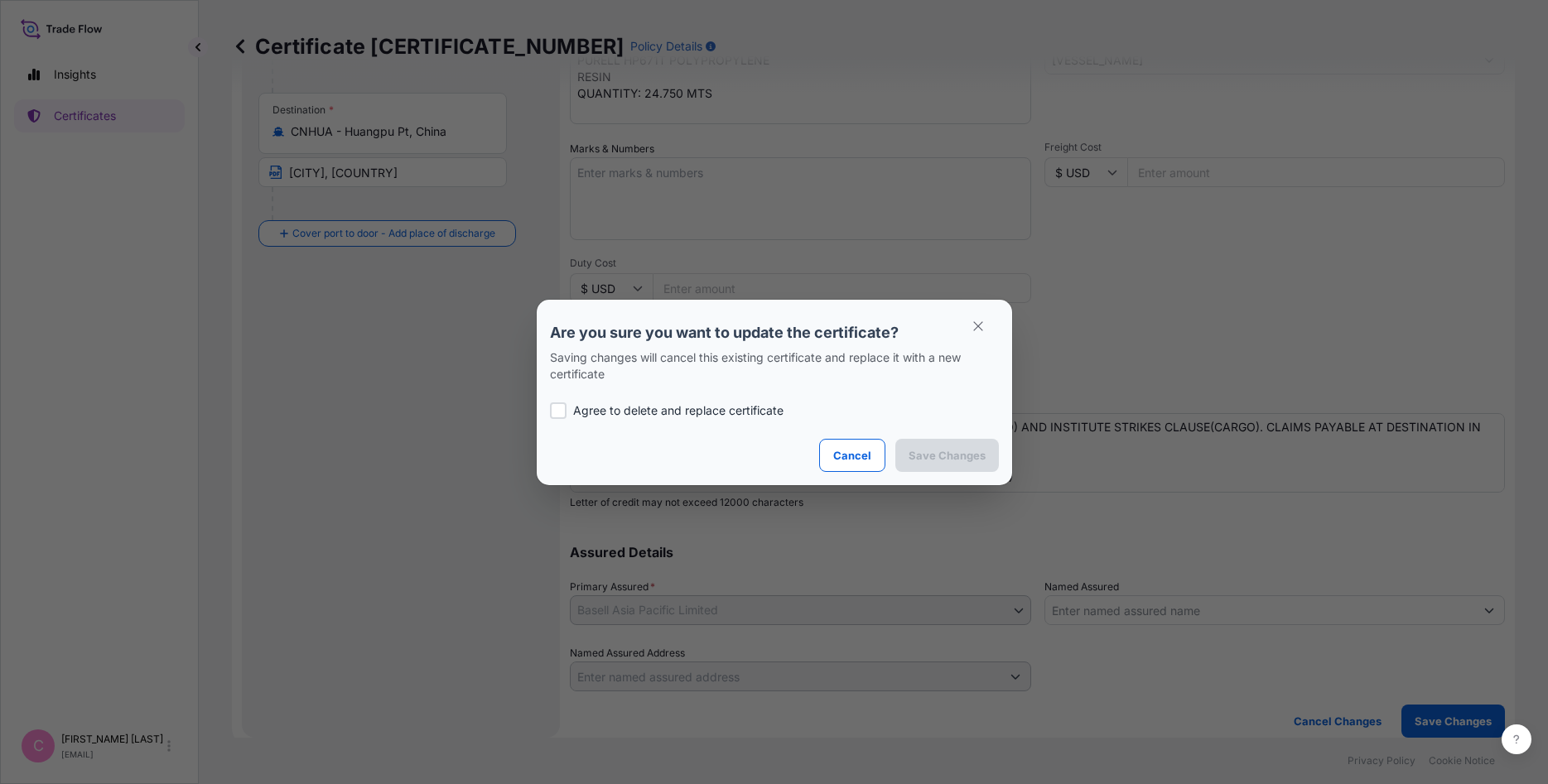 click on "Agree to delete and replace certificate" at bounding box center [678, 411] 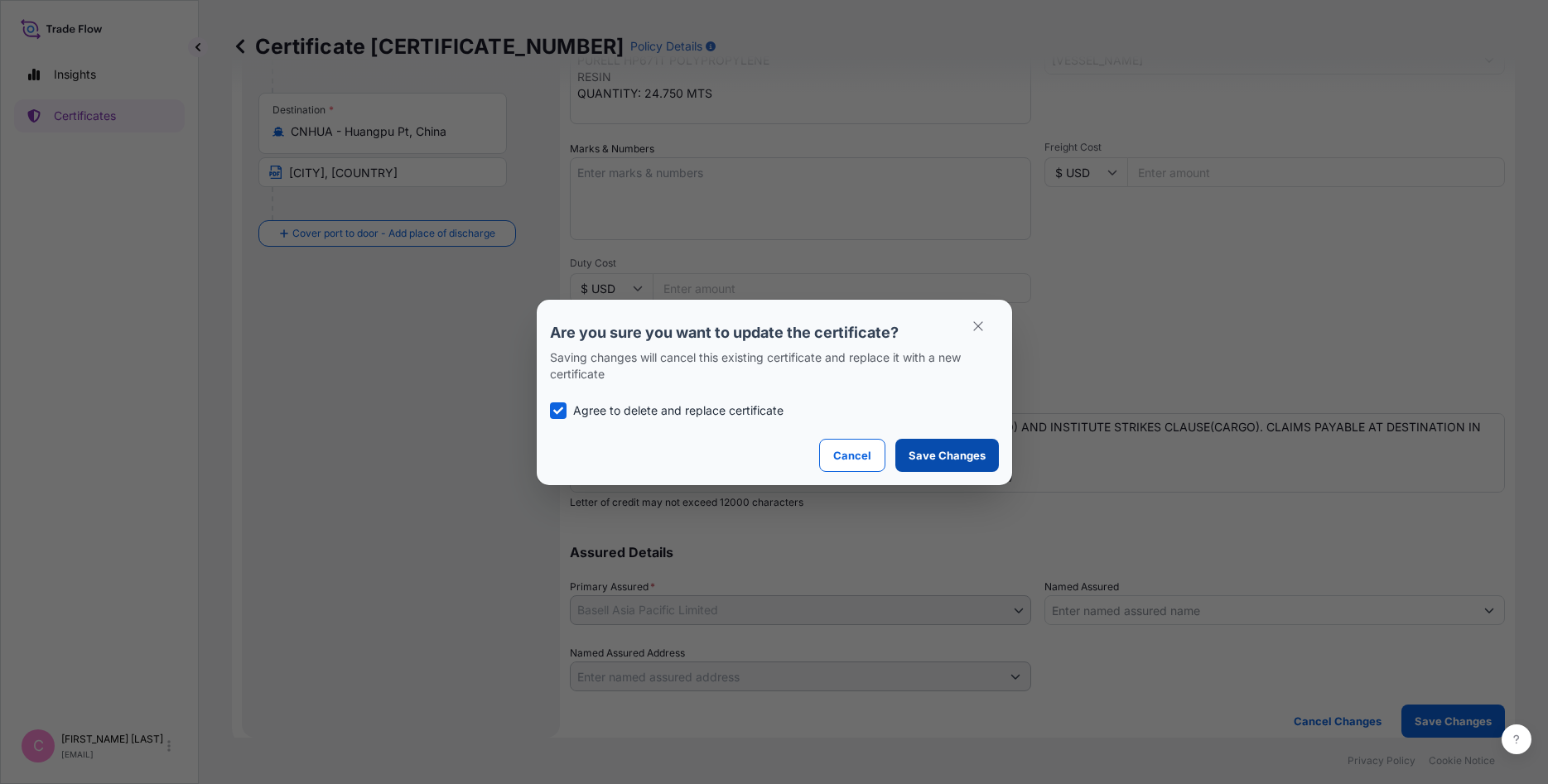 click on "Save Changes" at bounding box center (947, 455) 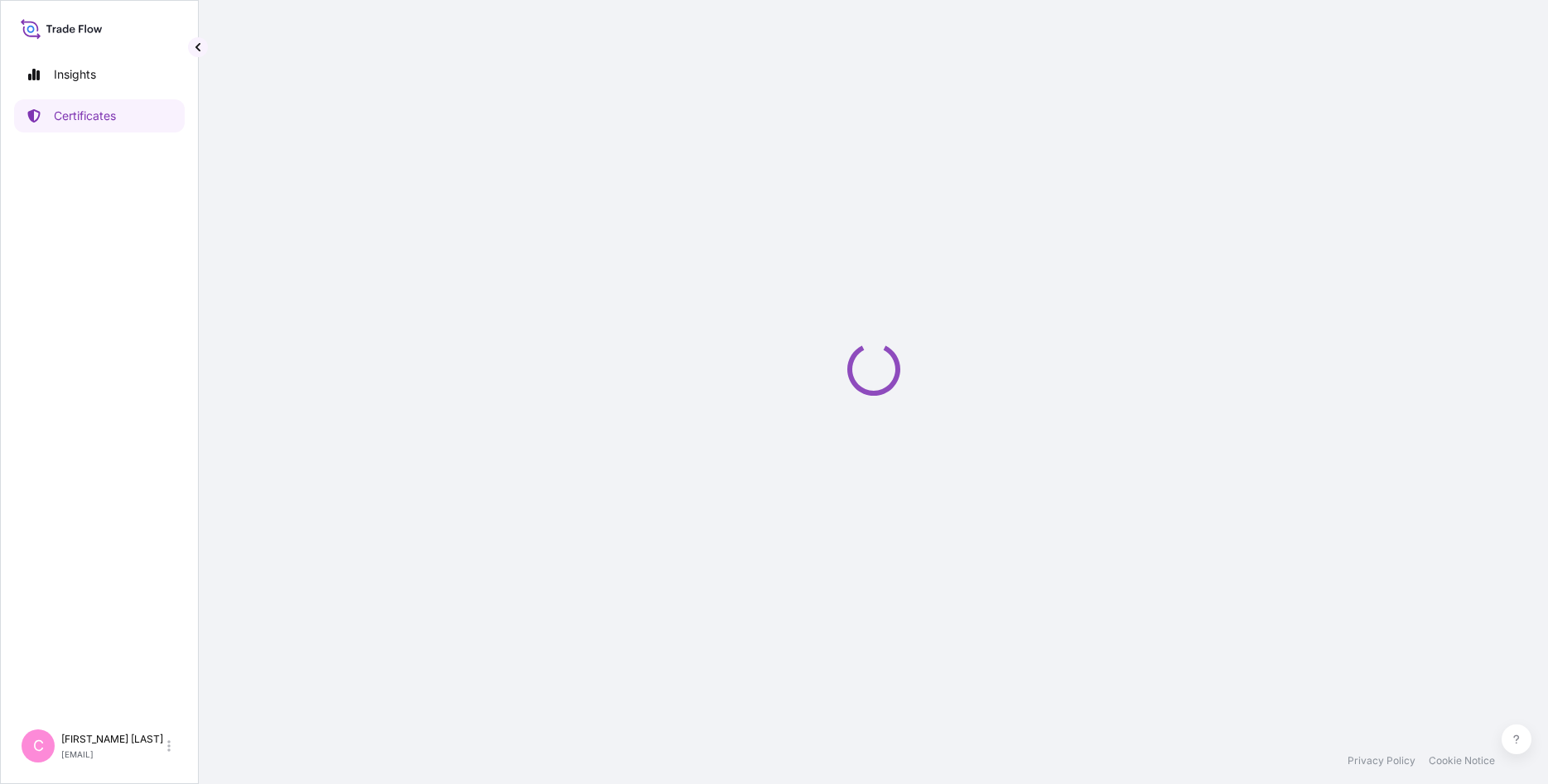 scroll, scrollTop: 0, scrollLeft: 0, axis: both 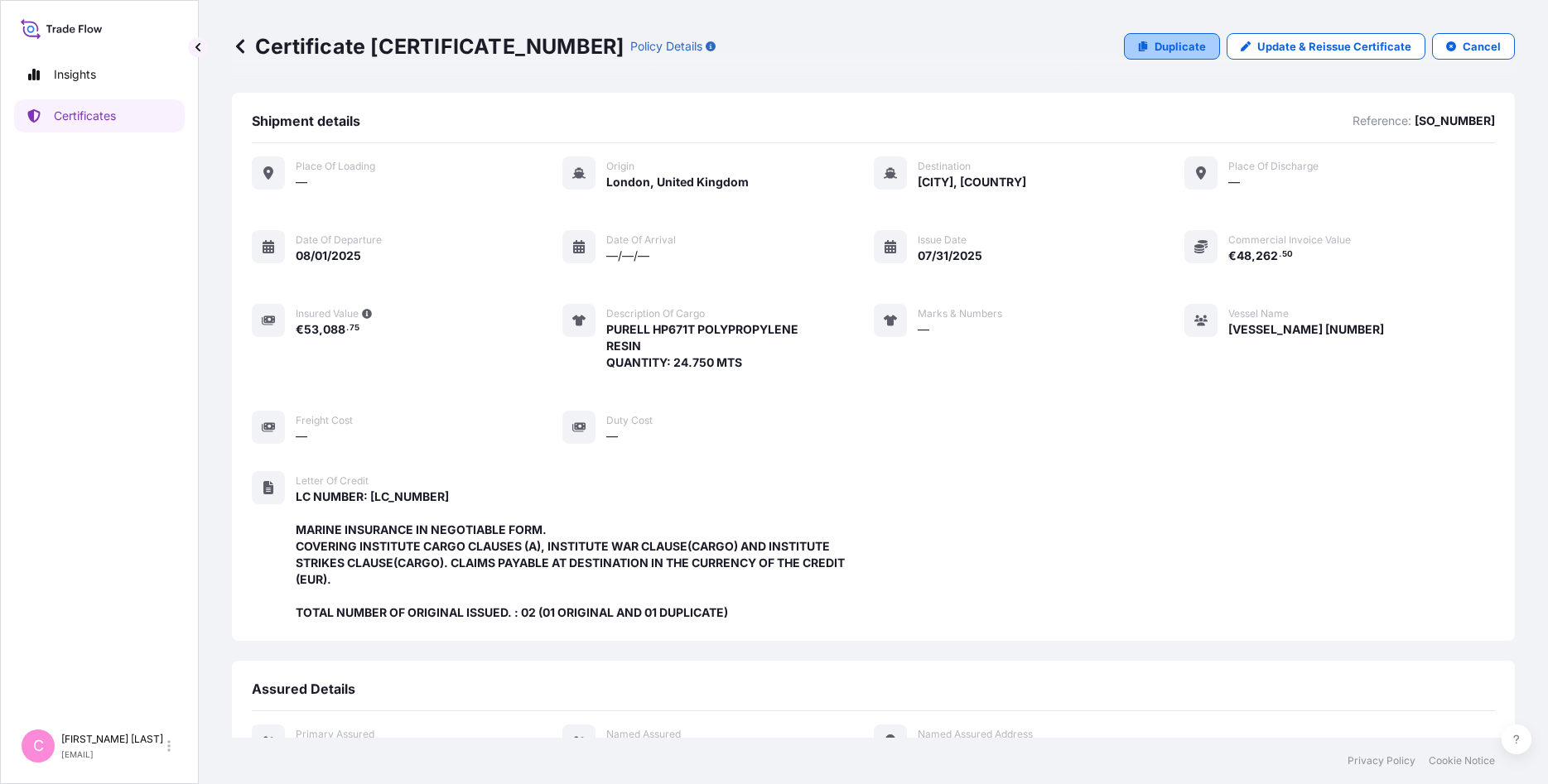 click on "Duplicate" at bounding box center [1180, 46] 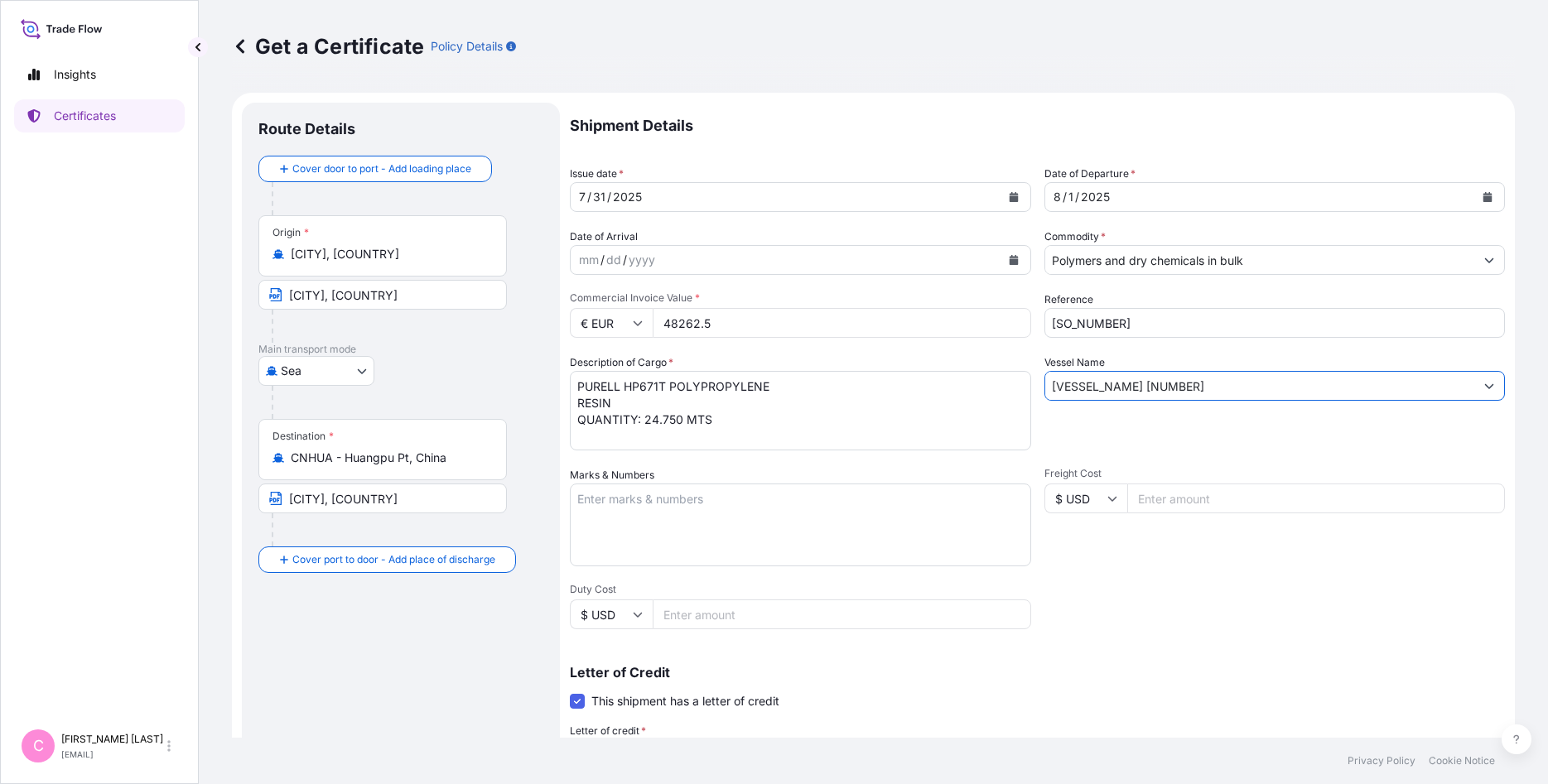 drag, startPoint x: 1179, startPoint y: 386, endPoint x: 963, endPoint y: 378, distance: 216.1481 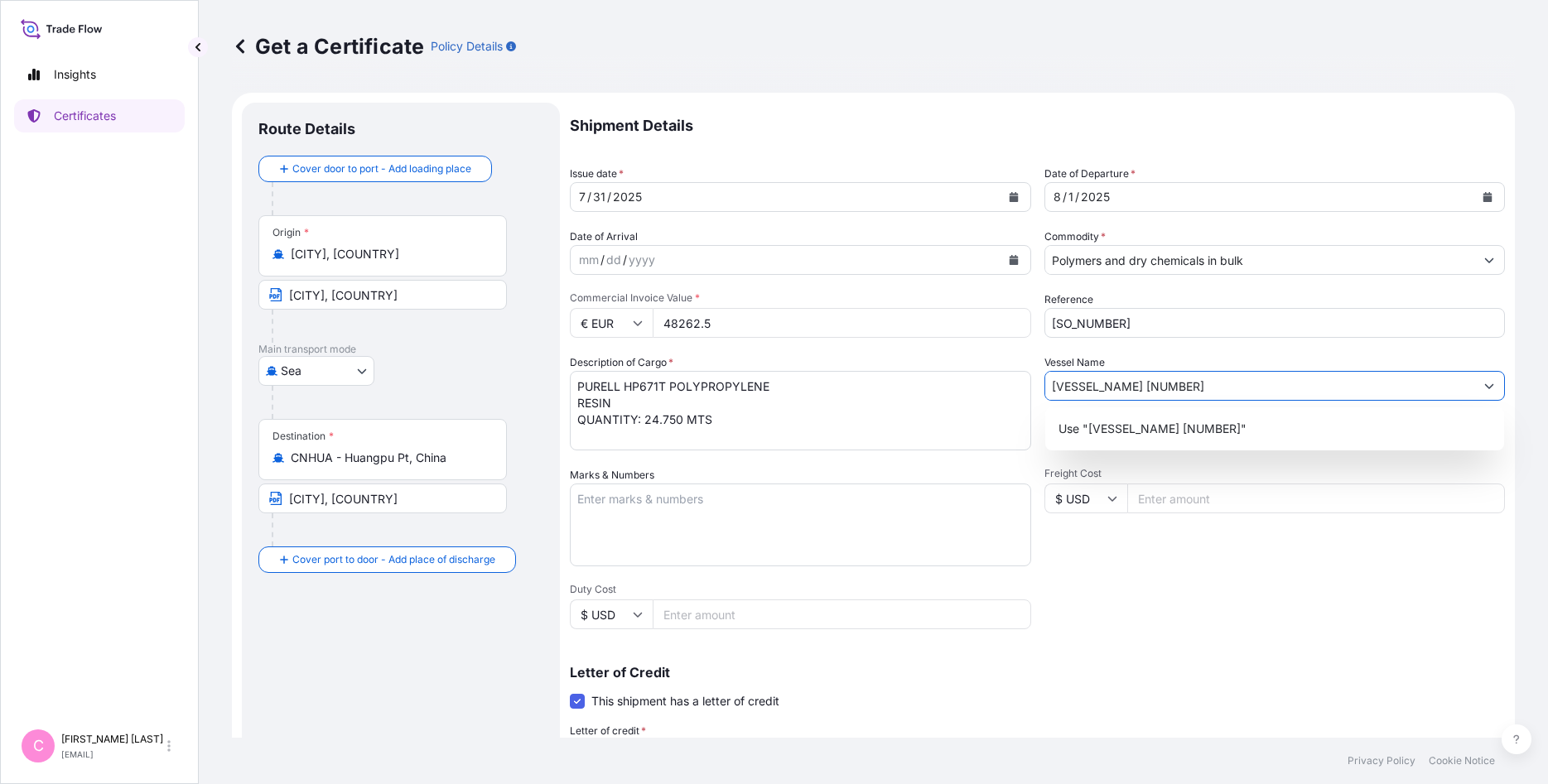 type on "[VESSEL_NAME] [NUMBER]" 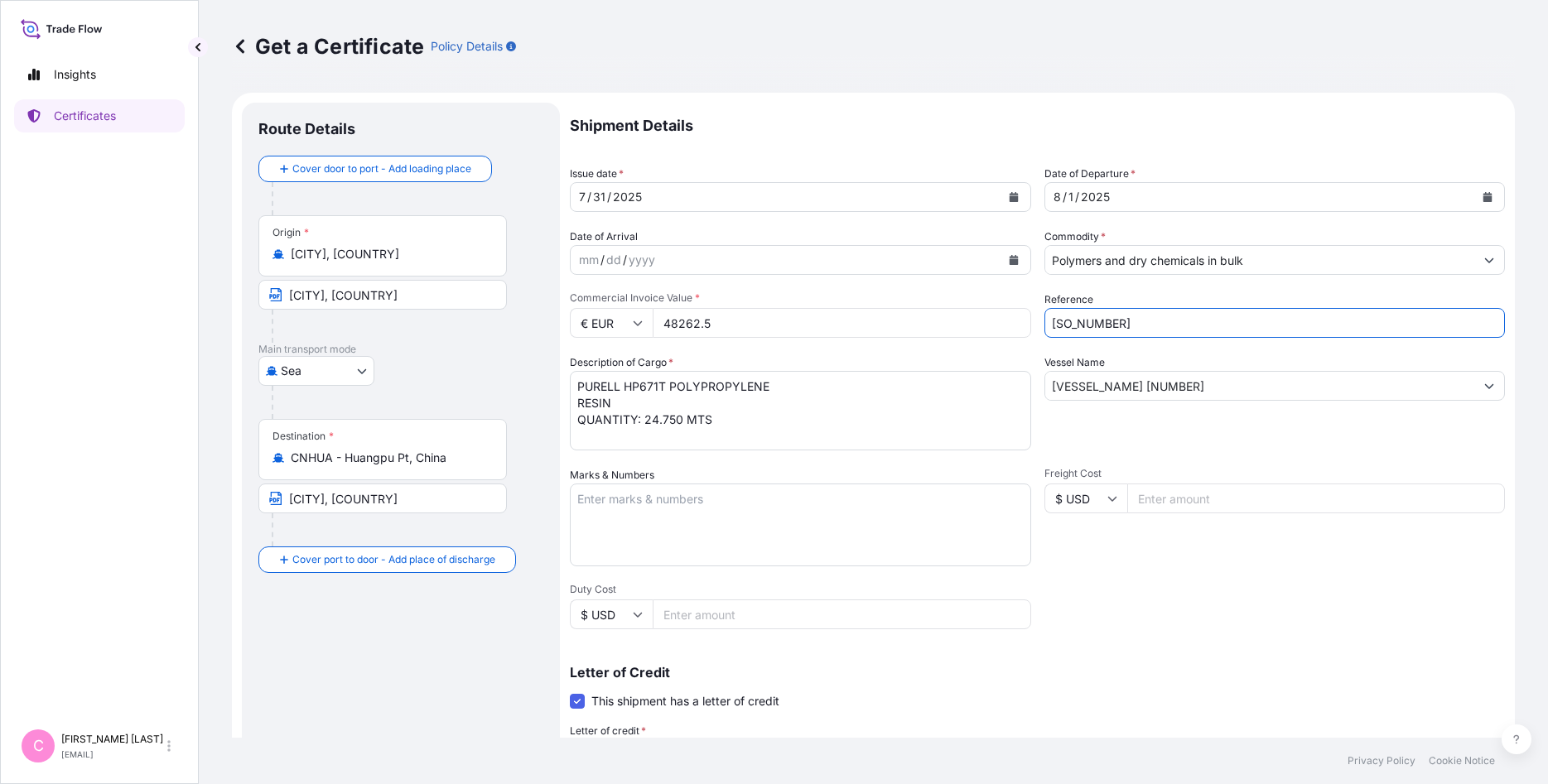 click on "[SO_NUMBER]" at bounding box center (1275, 323) 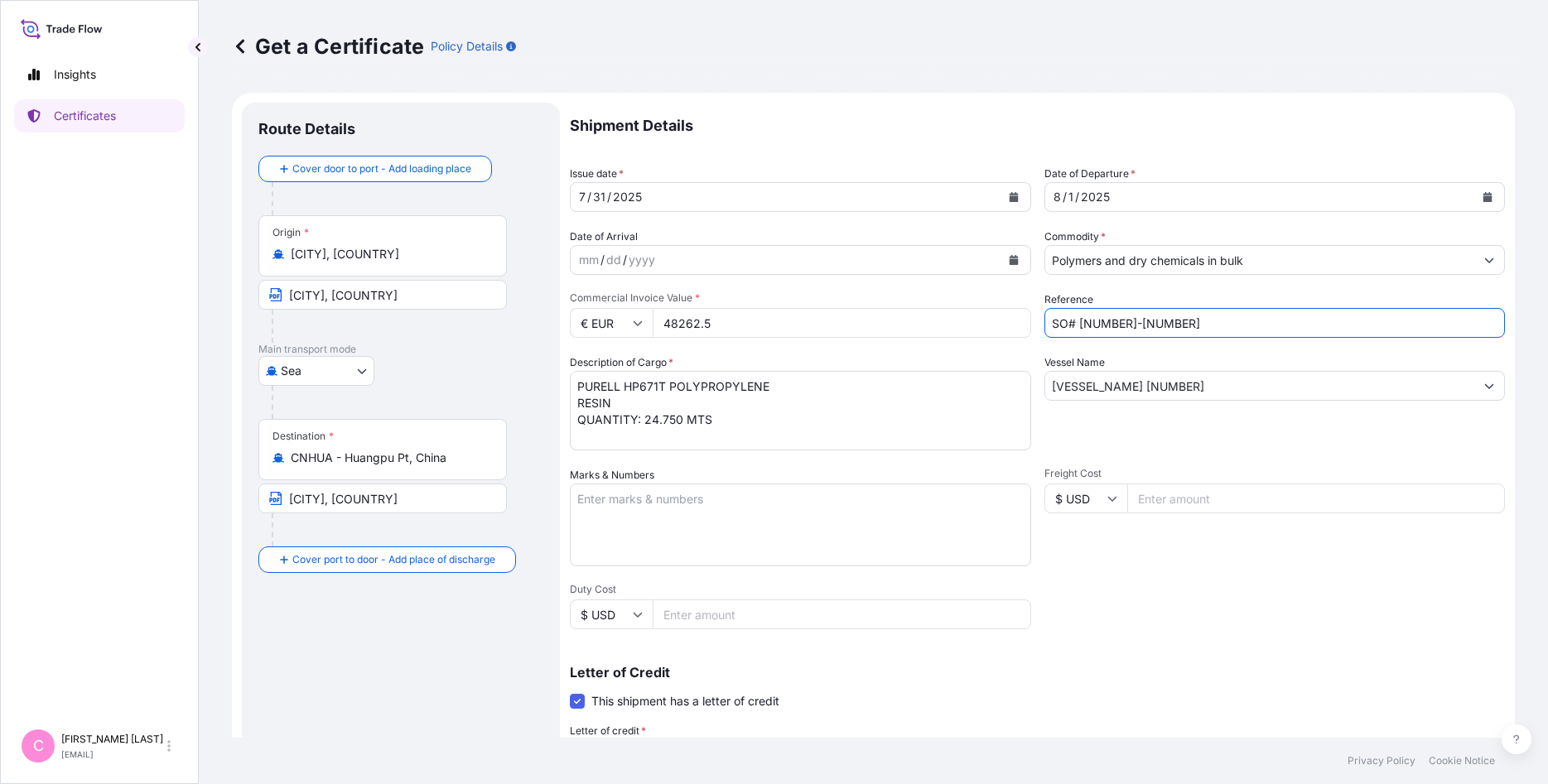 click on "SO# [NUMBER]-[NUMBER]" at bounding box center (1275, 323) 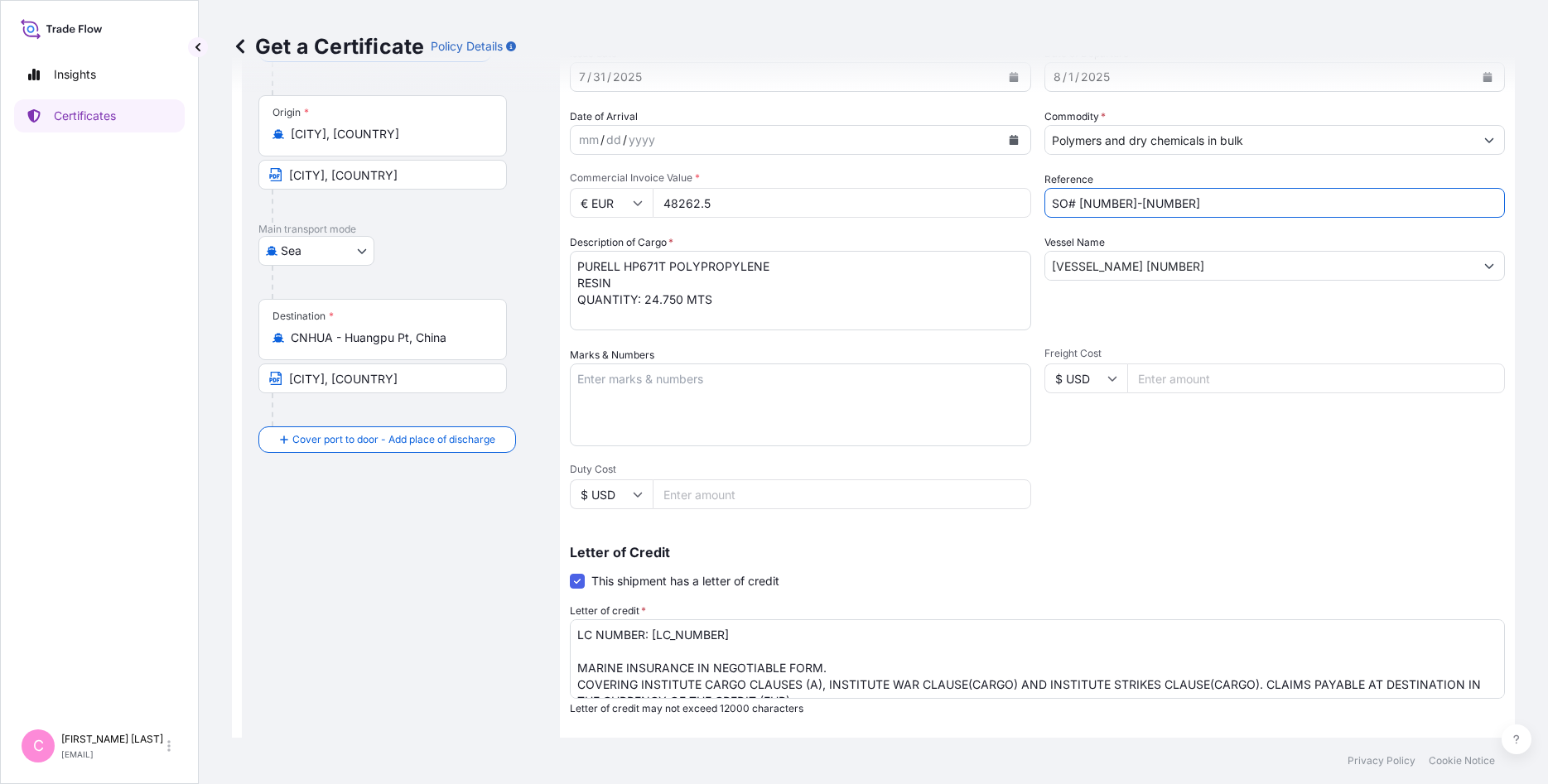 scroll, scrollTop: 326, scrollLeft: 0, axis: vertical 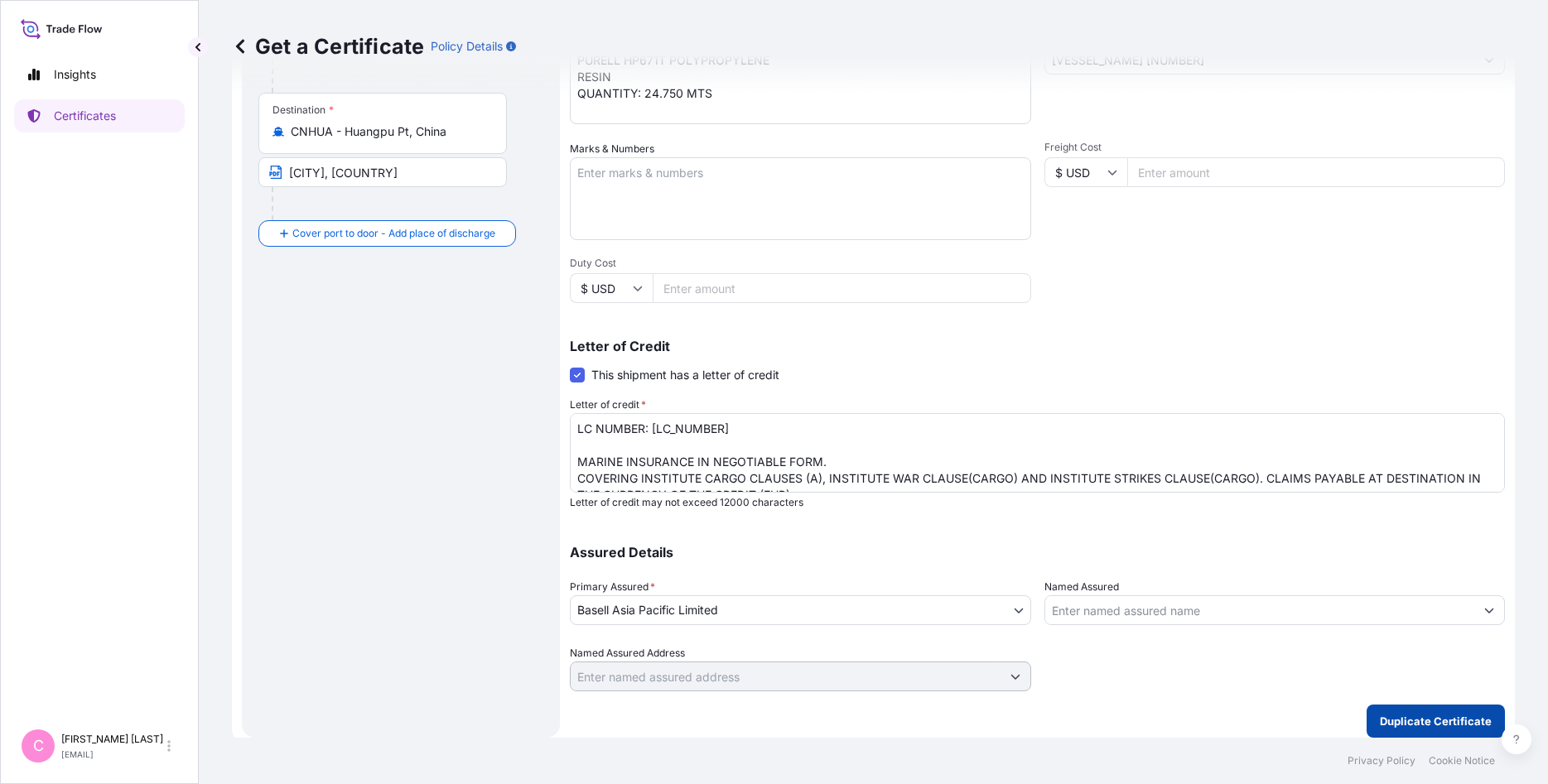 type on "SO# [NUMBER]-[NUMBER]" 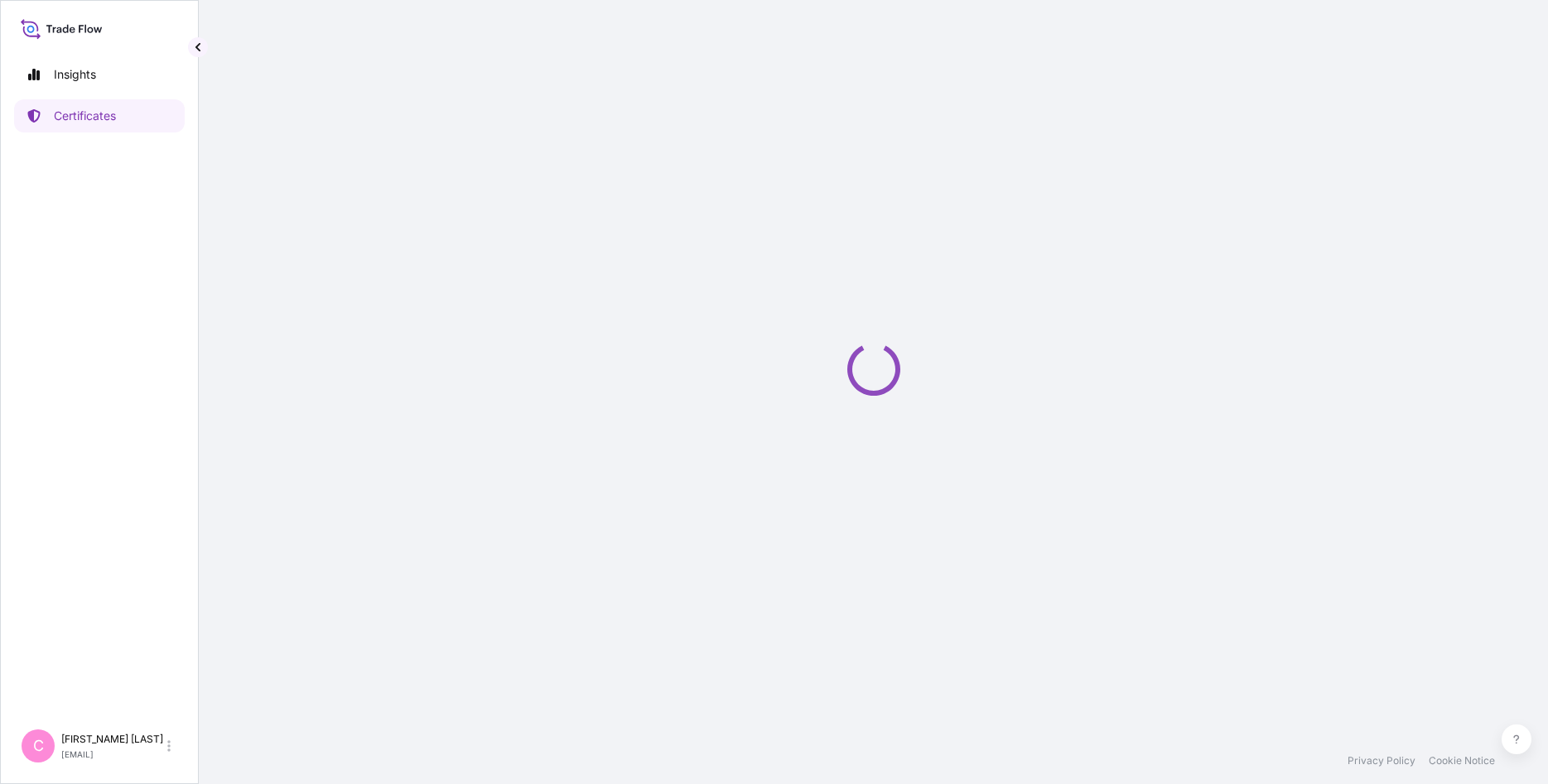 scroll, scrollTop: 0, scrollLeft: 0, axis: both 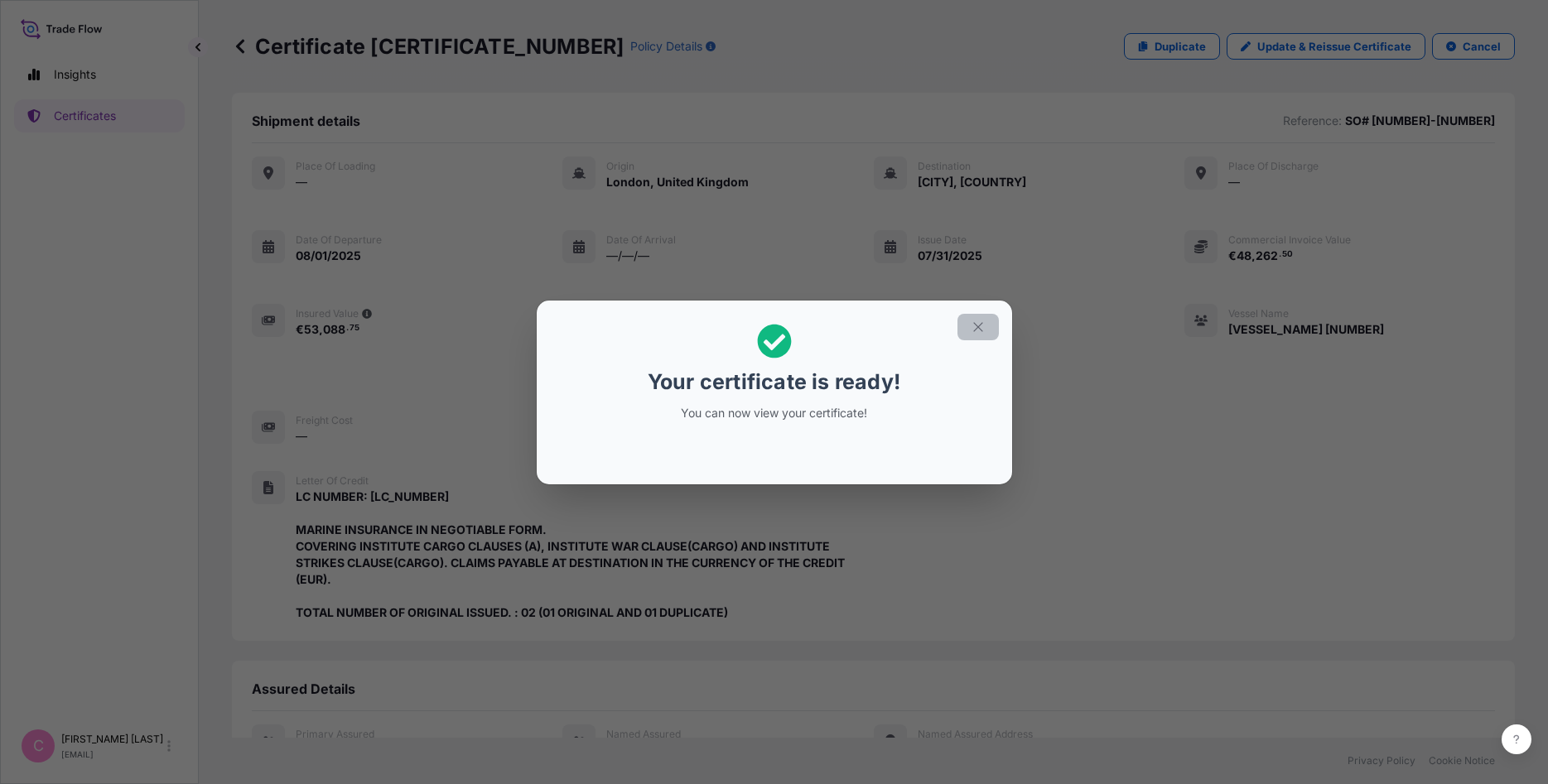 click 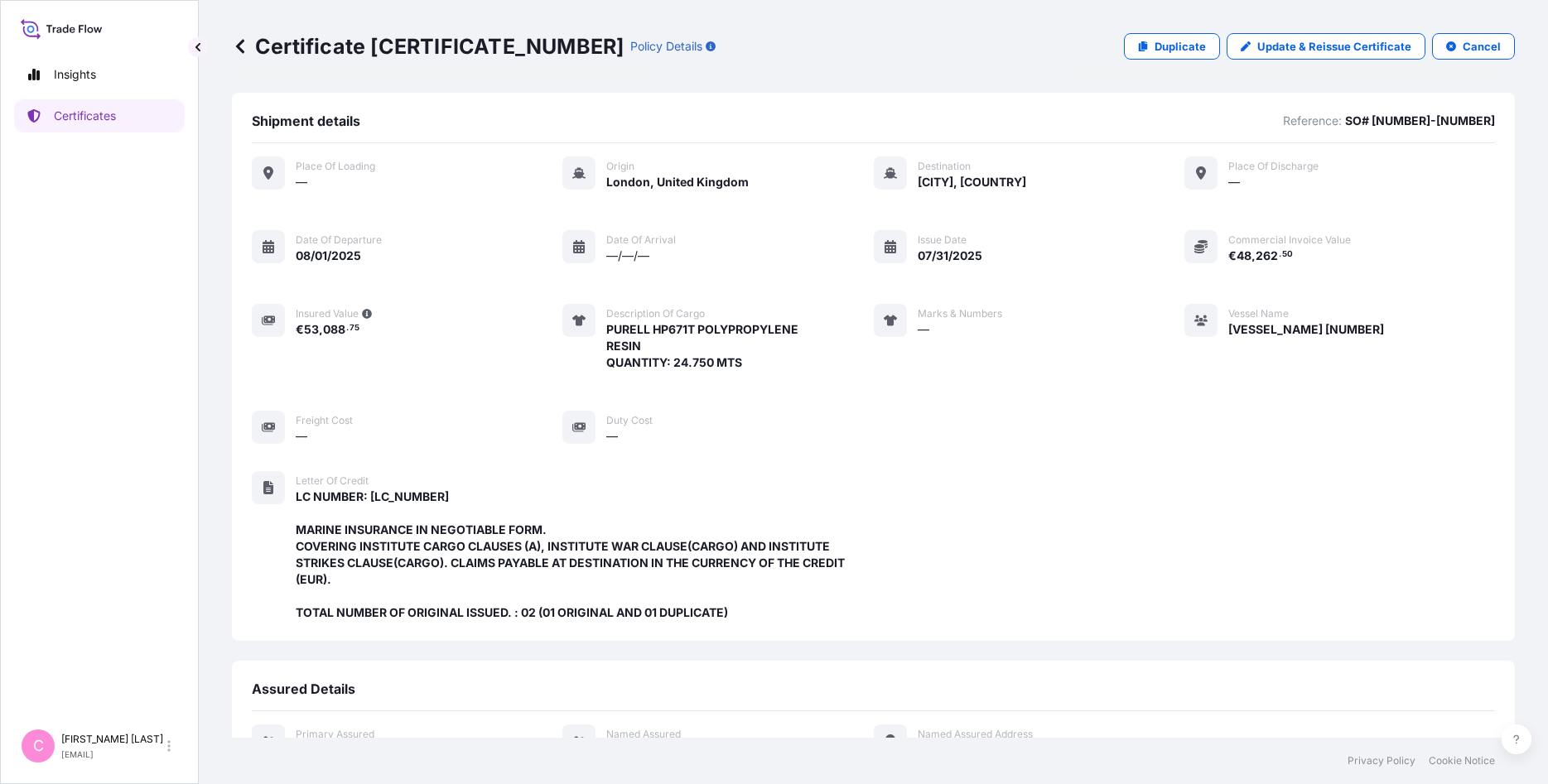 scroll, scrollTop: 386, scrollLeft: 0, axis: vertical 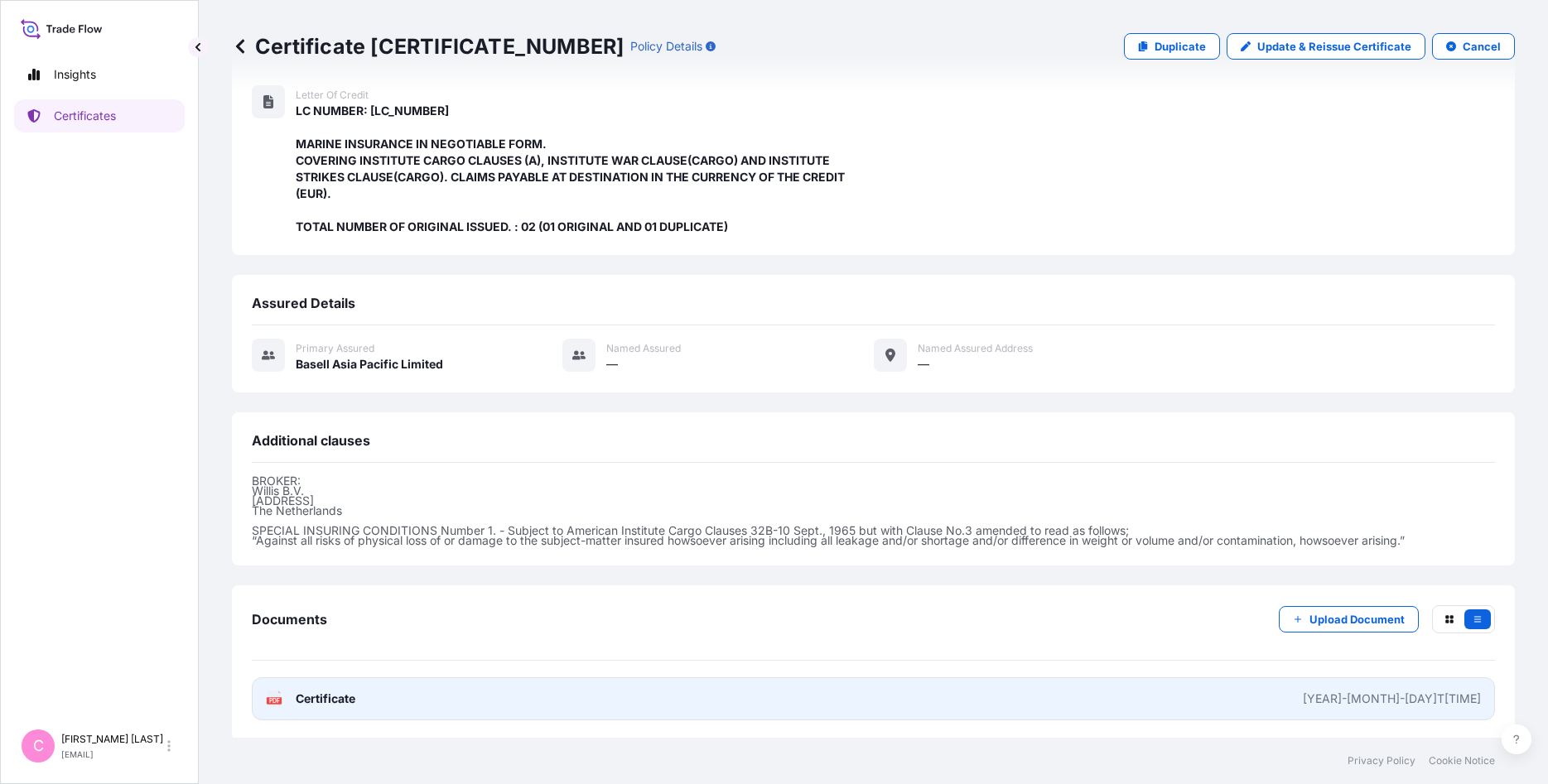 click on "Certificate" at bounding box center (326, 699) 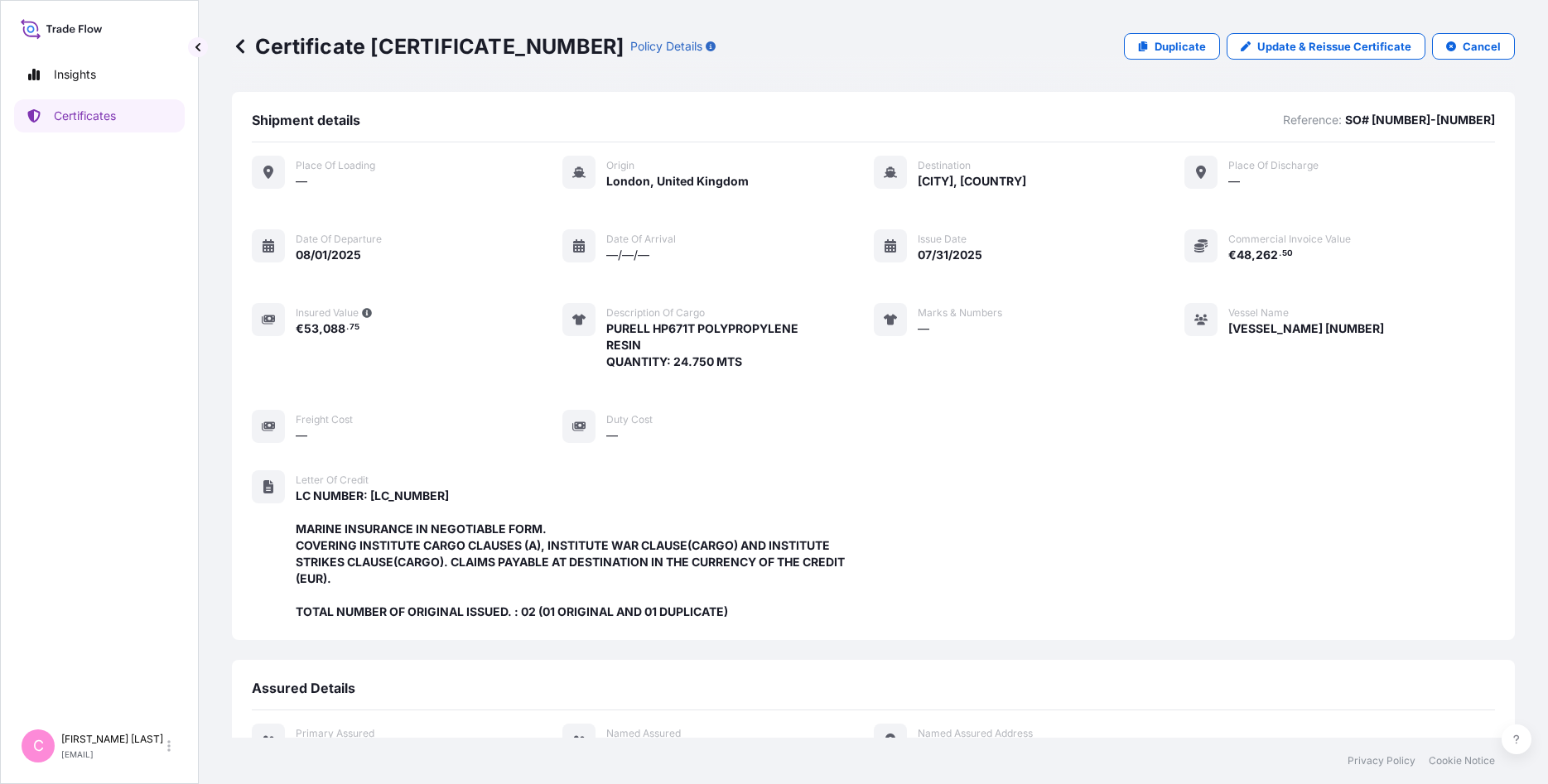 scroll, scrollTop: 0, scrollLeft: 0, axis: both 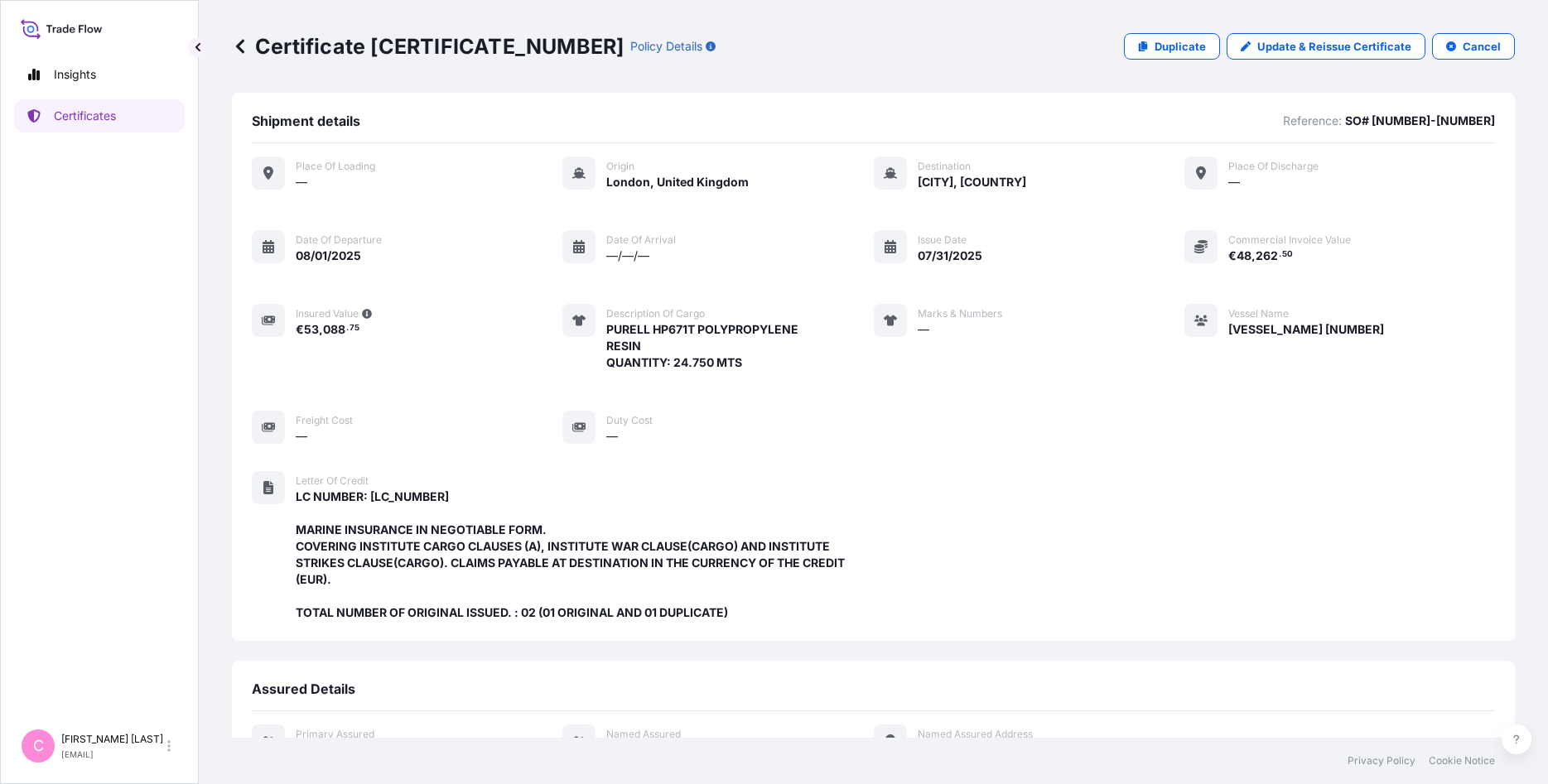 click 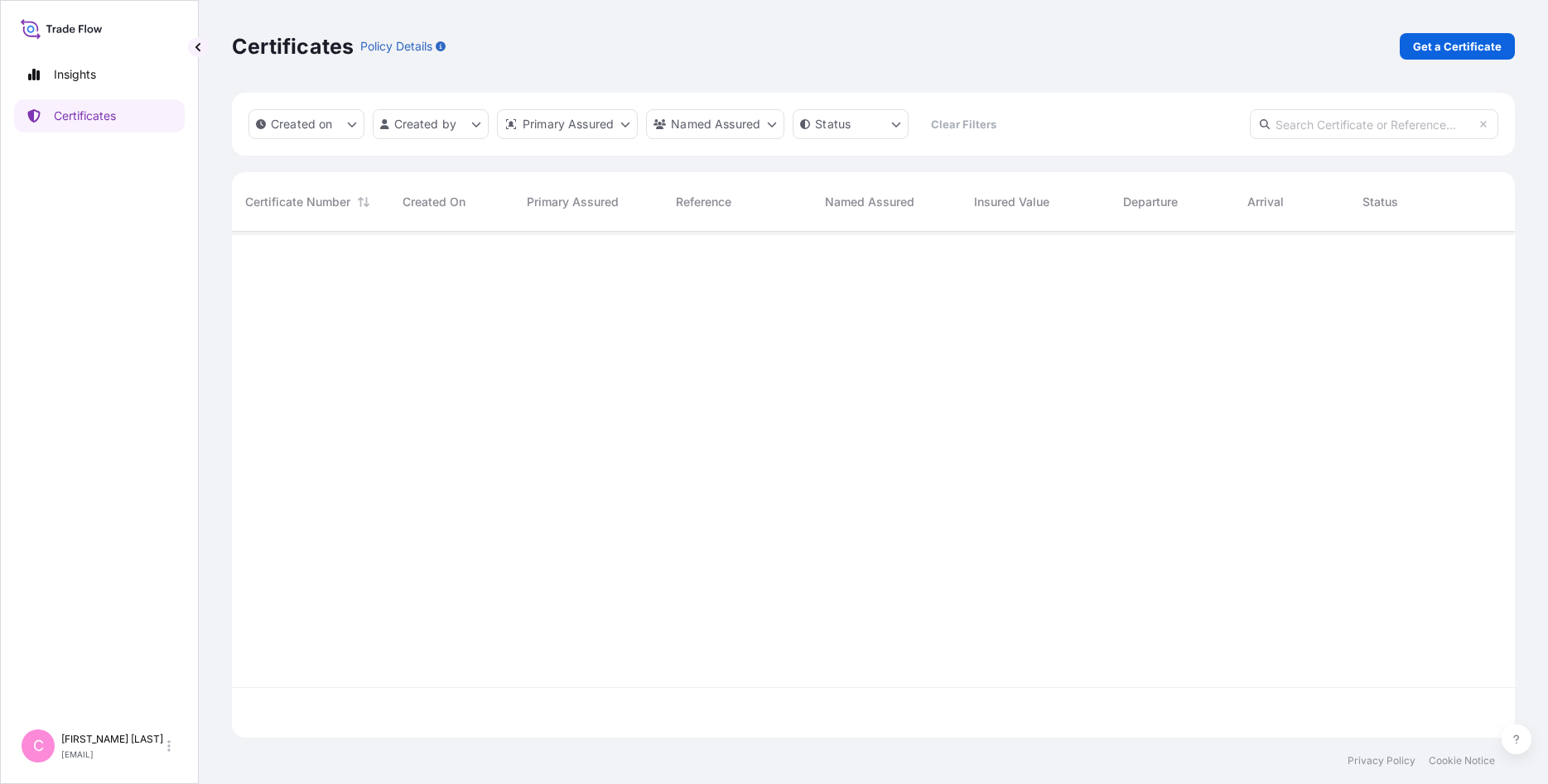 scroll, scrollTop: 1, scrollLeft: 1, axis: both 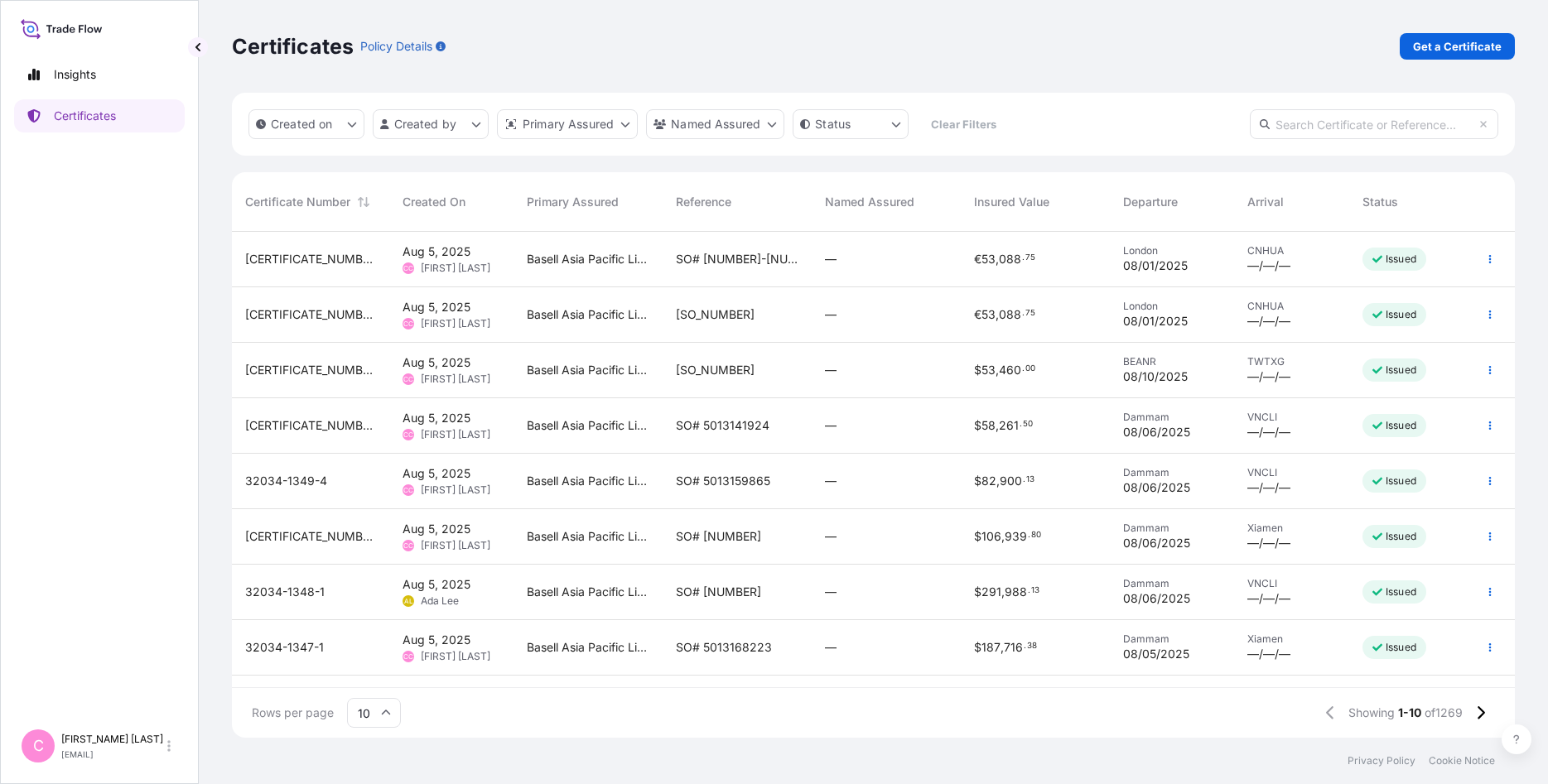 click at bounding box center [1374, 124] 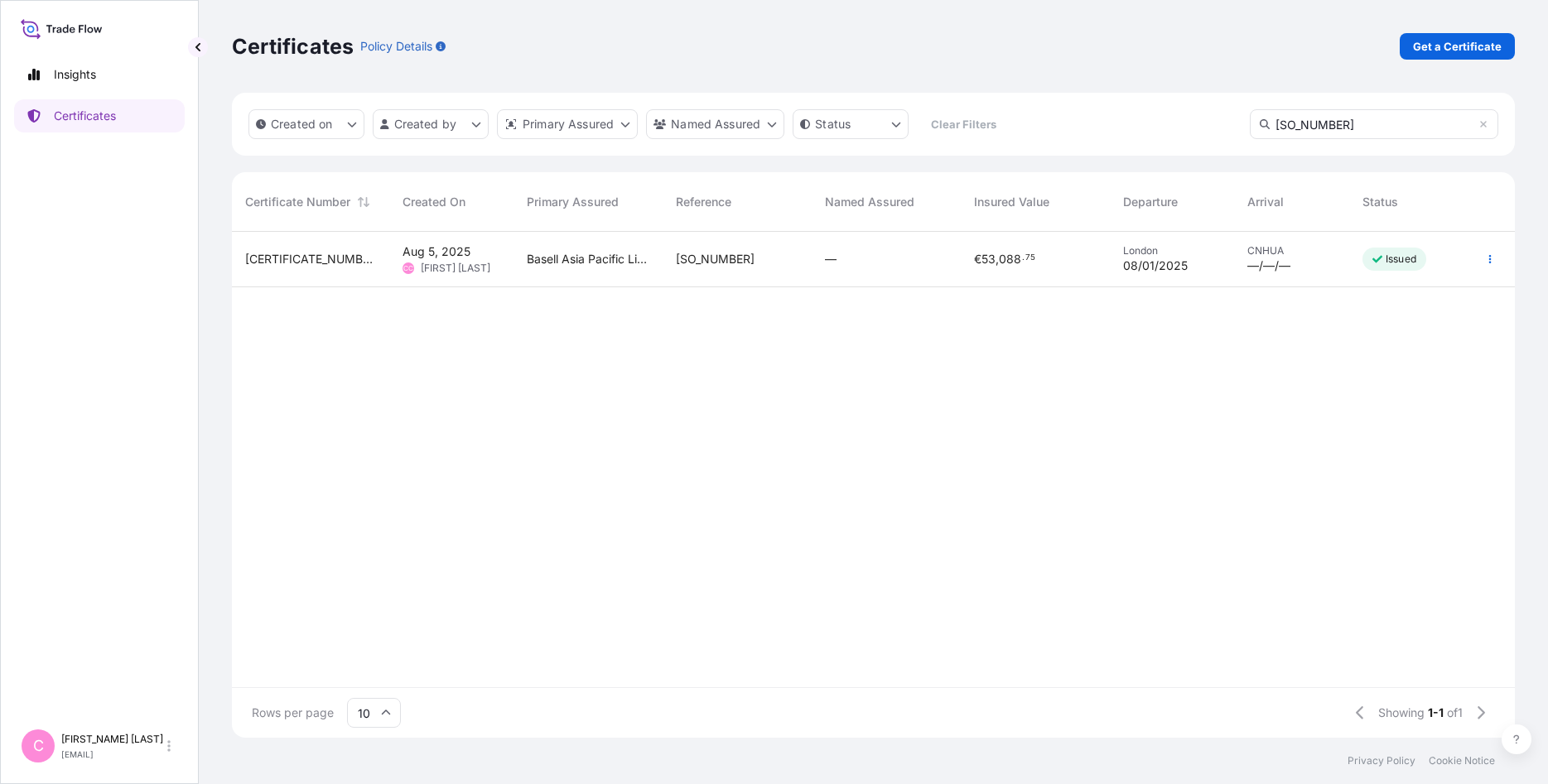 type on "[SO_NUMBER]" 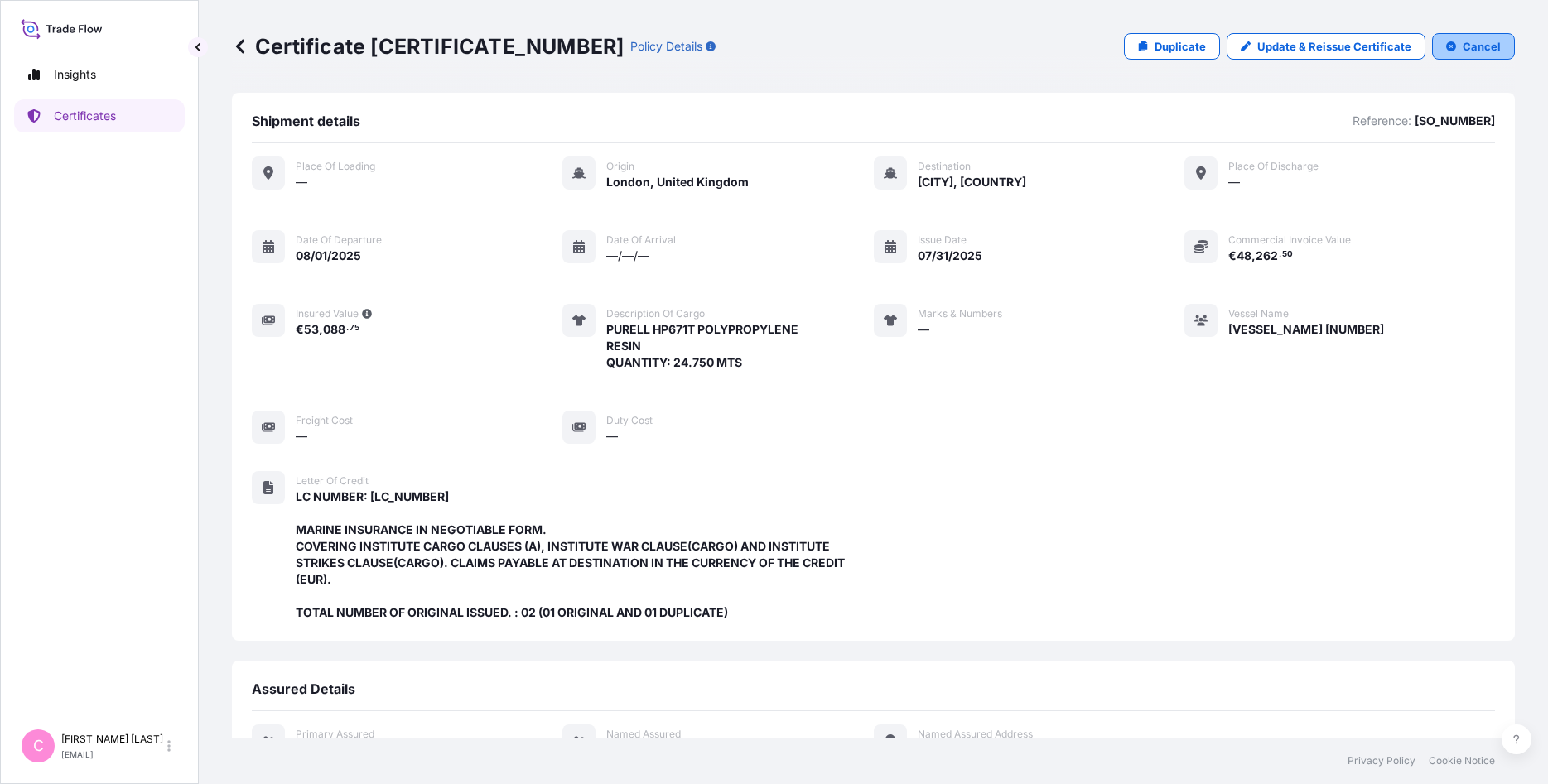 click on "Cancel" at bounding box center (1482, 46) 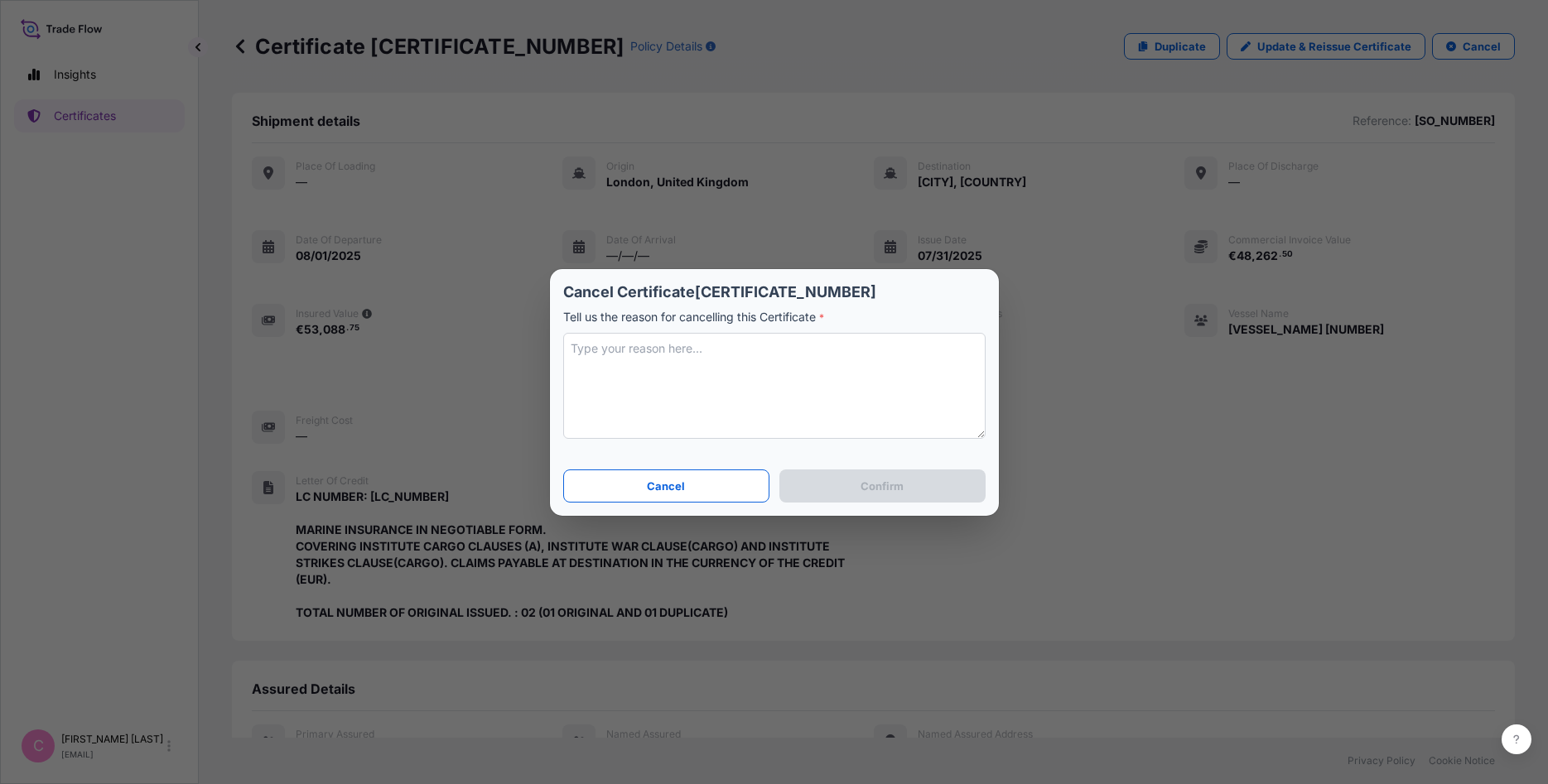click at bounding box center (774, 386) 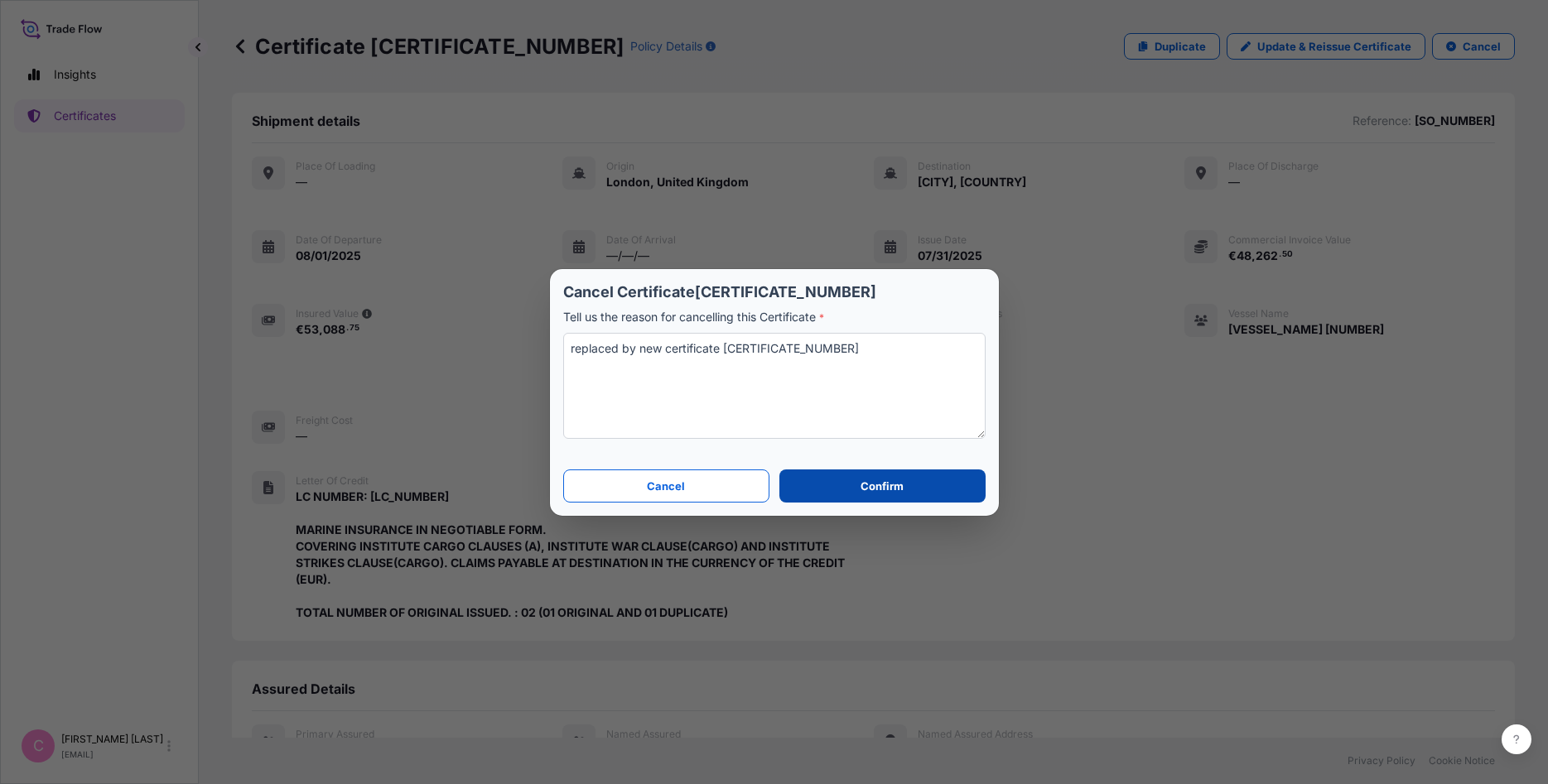type on "replaced by new certificate [CERTIFICATE_NUMBER]" 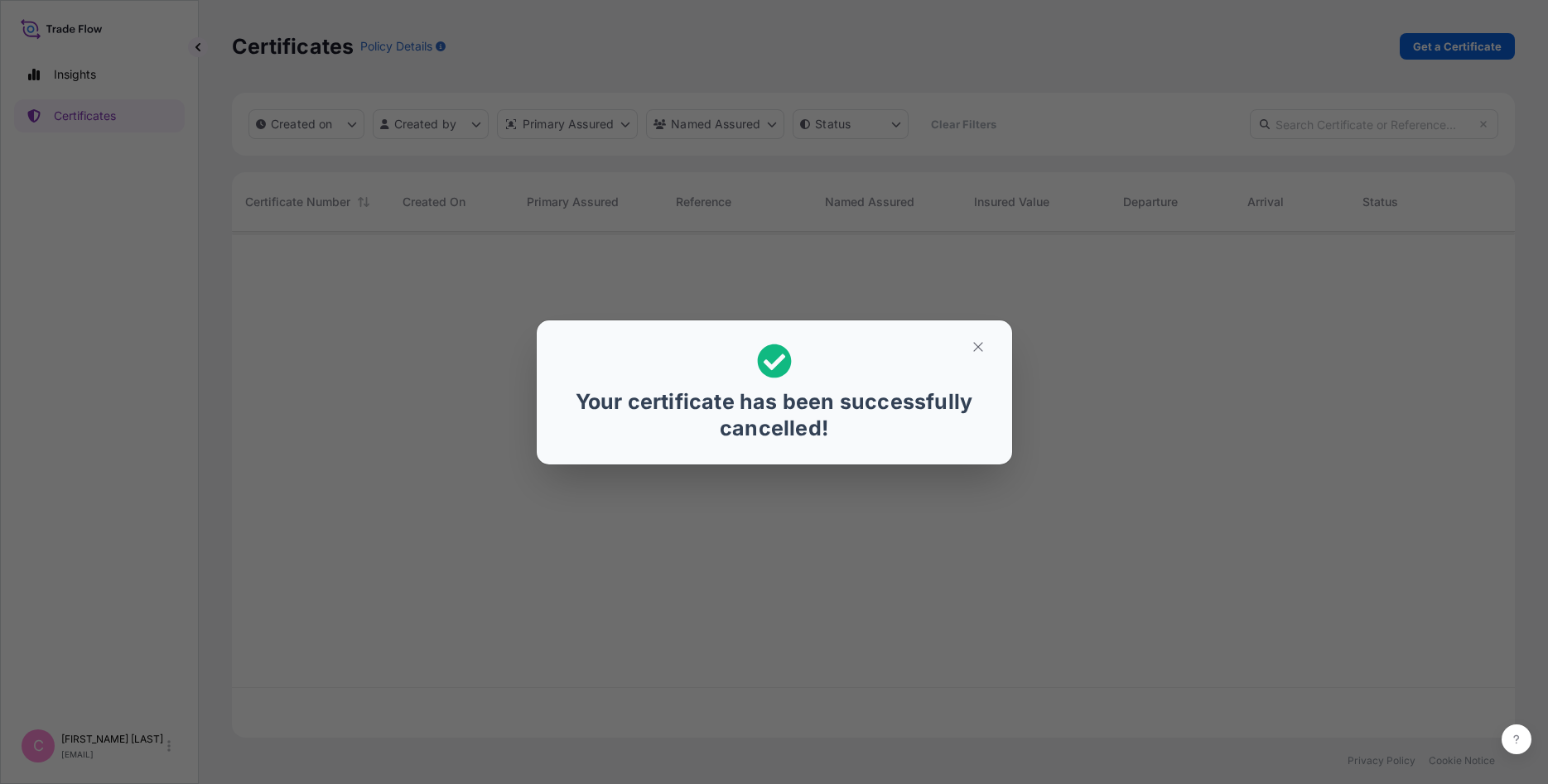 scroll, scrollTop: 1, scrollLeft: 1, axis: both 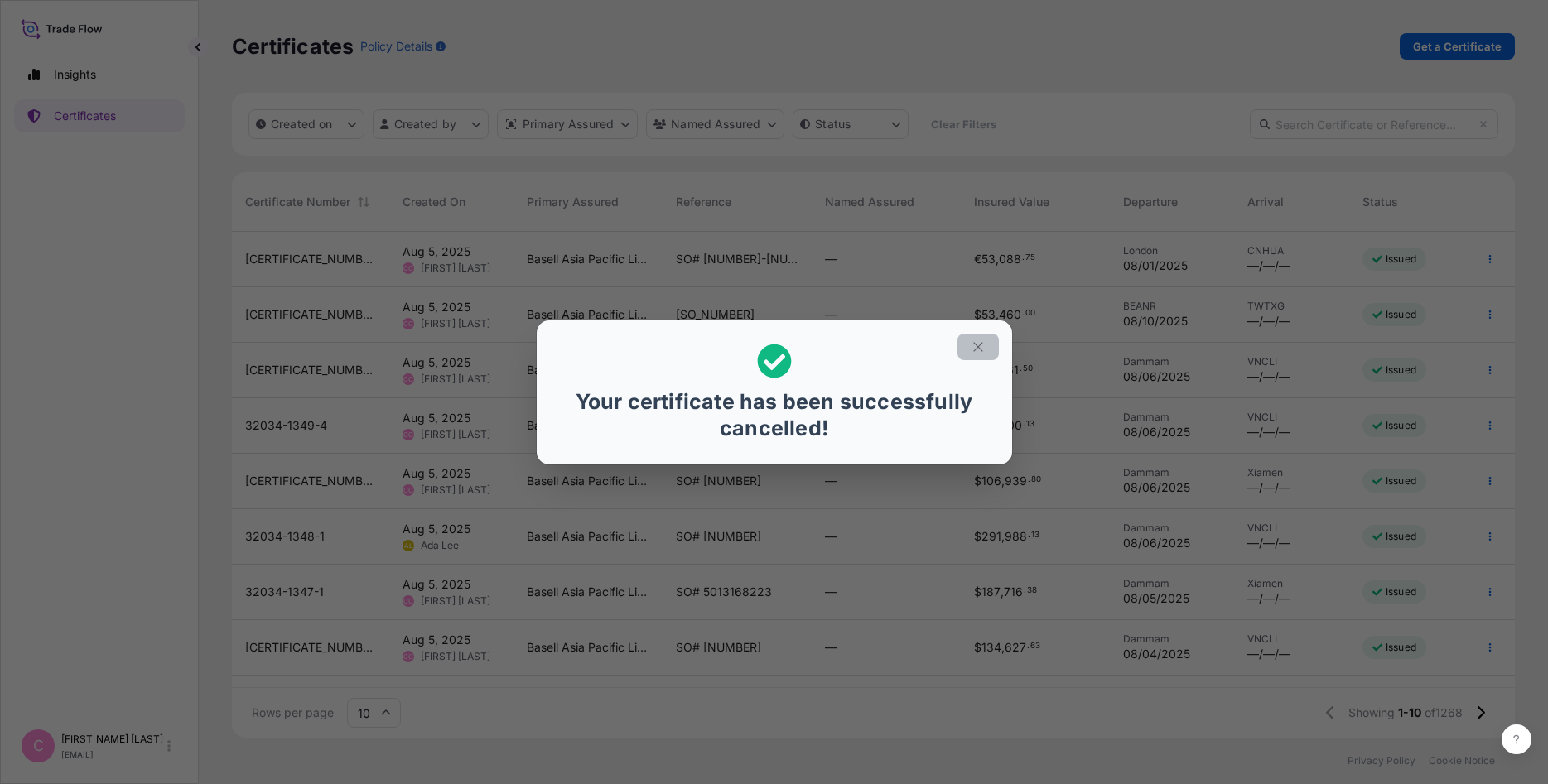 click 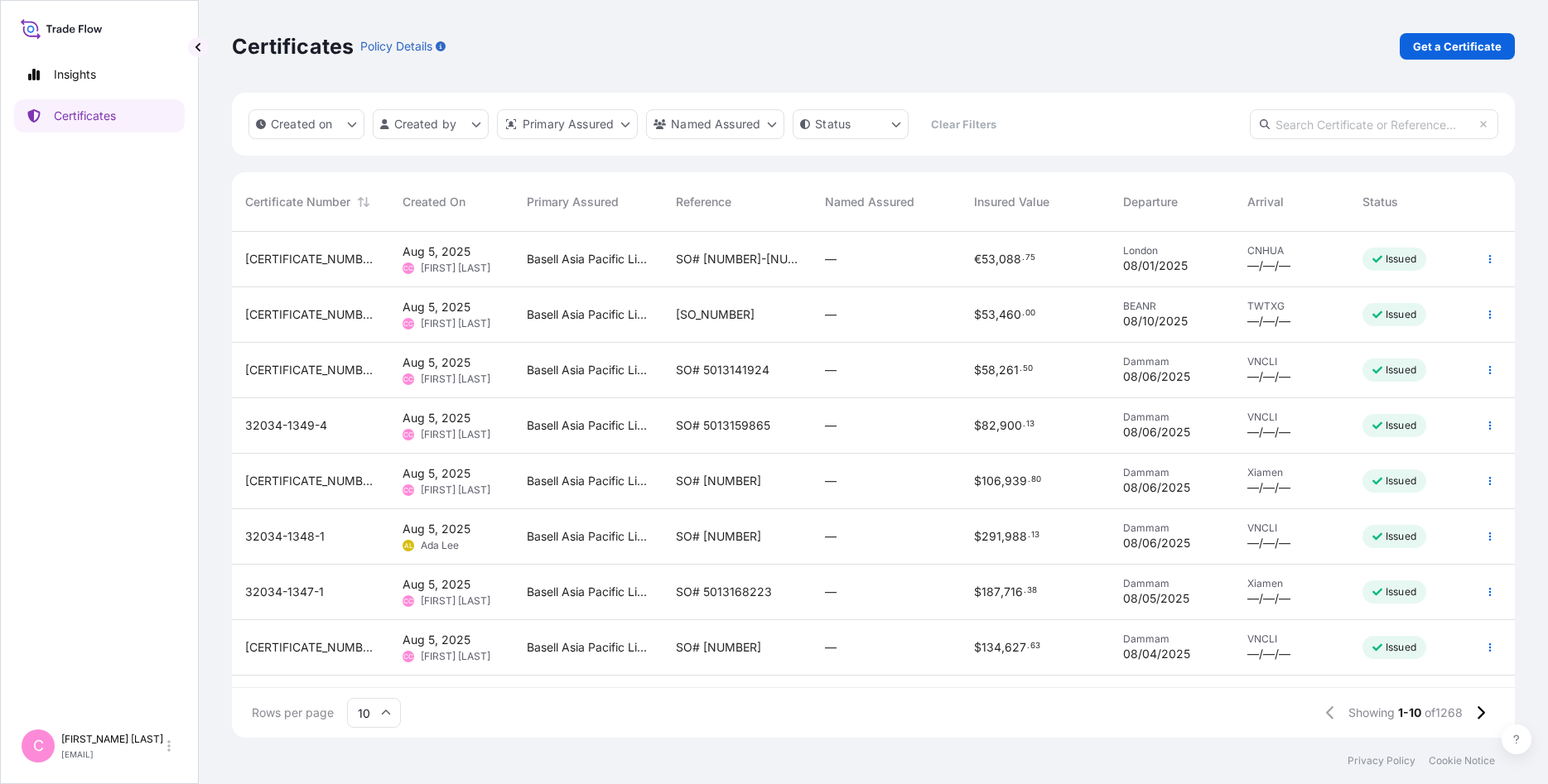 click at bounding box center [1374, 124] 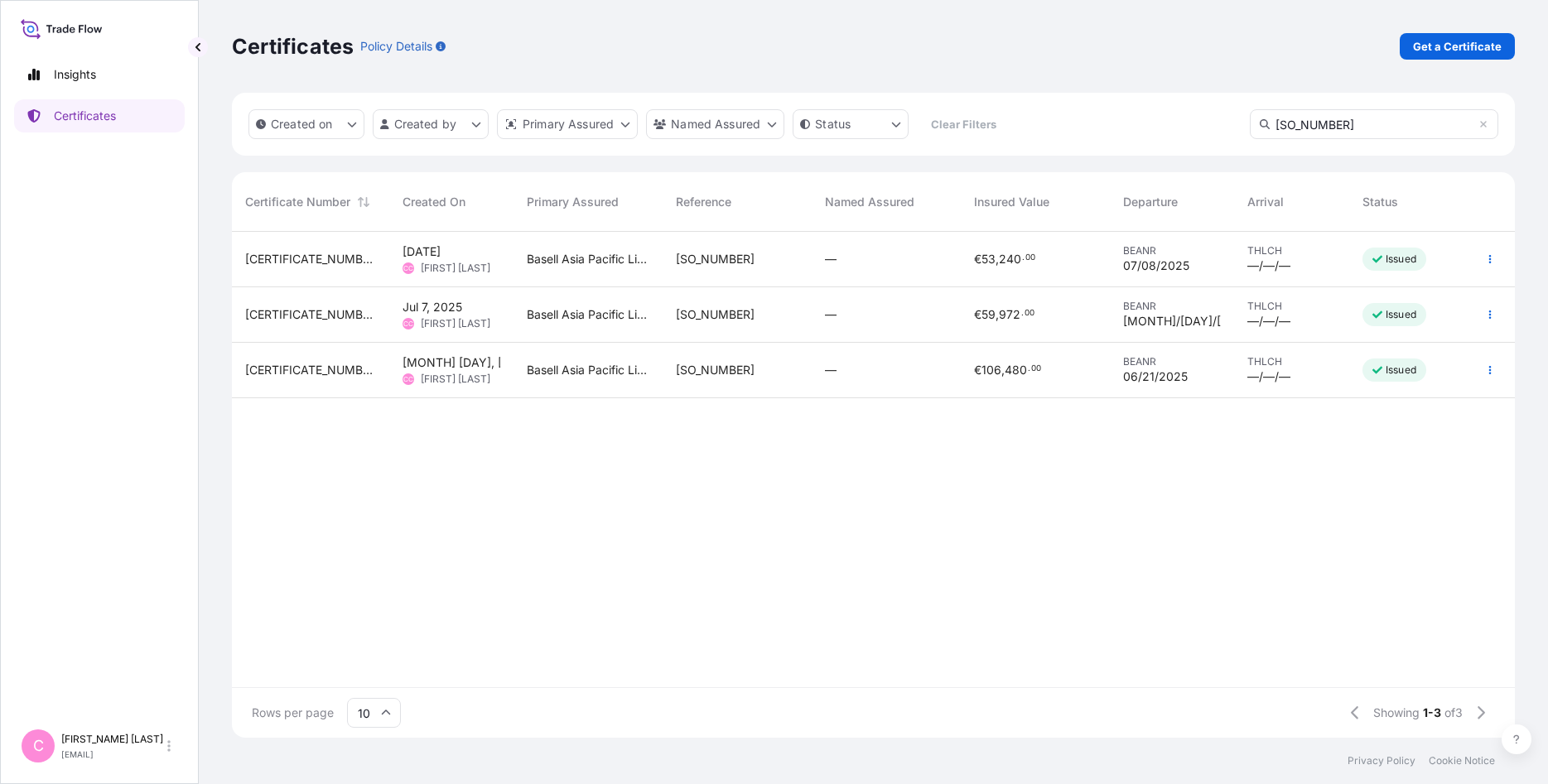 drag, startPoint x: 1218, startPoint y: 132, endPoint x: 1169, endPoint y: 132, distance: 49 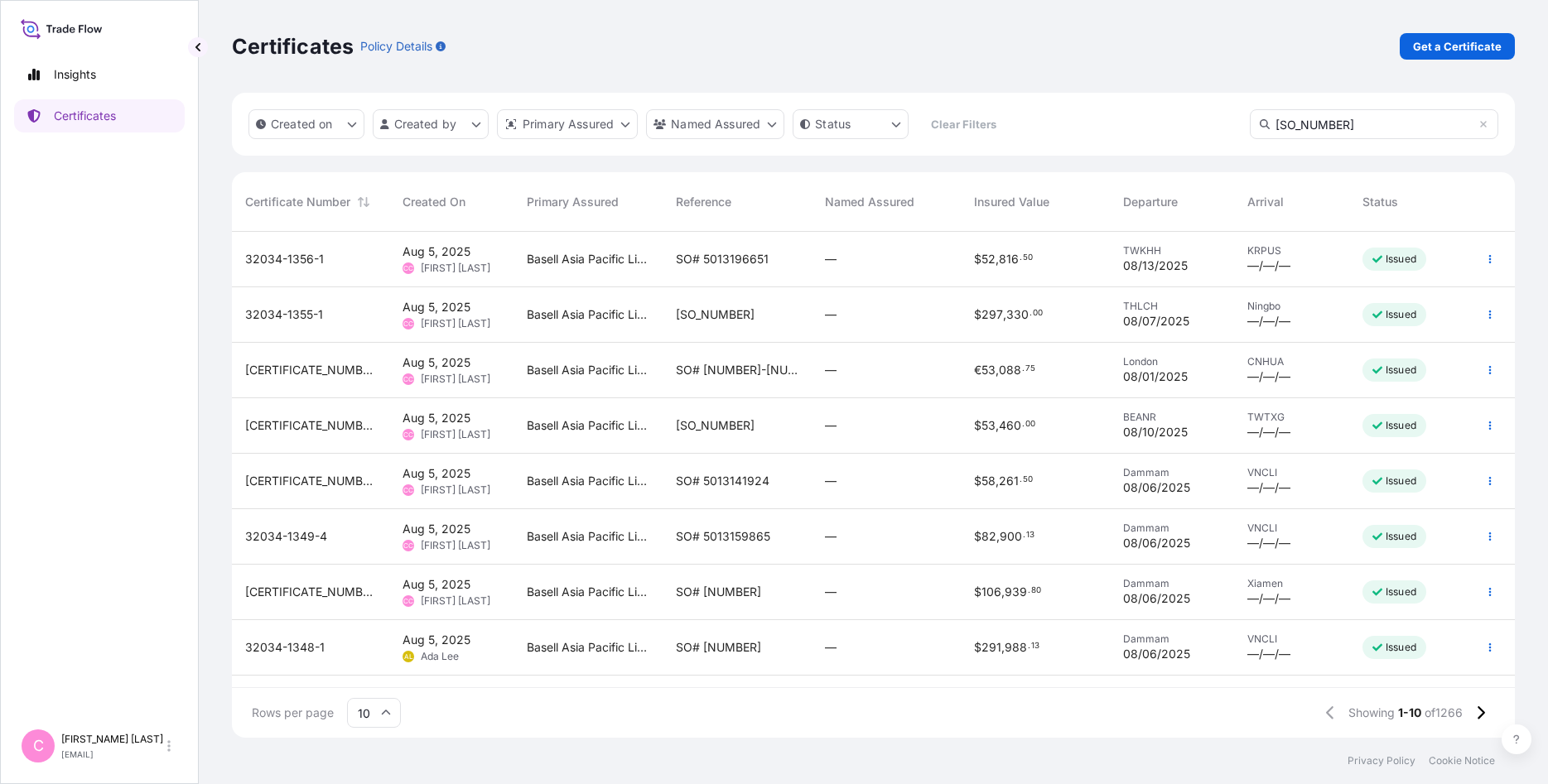 type on "[SO_NUMBER]" 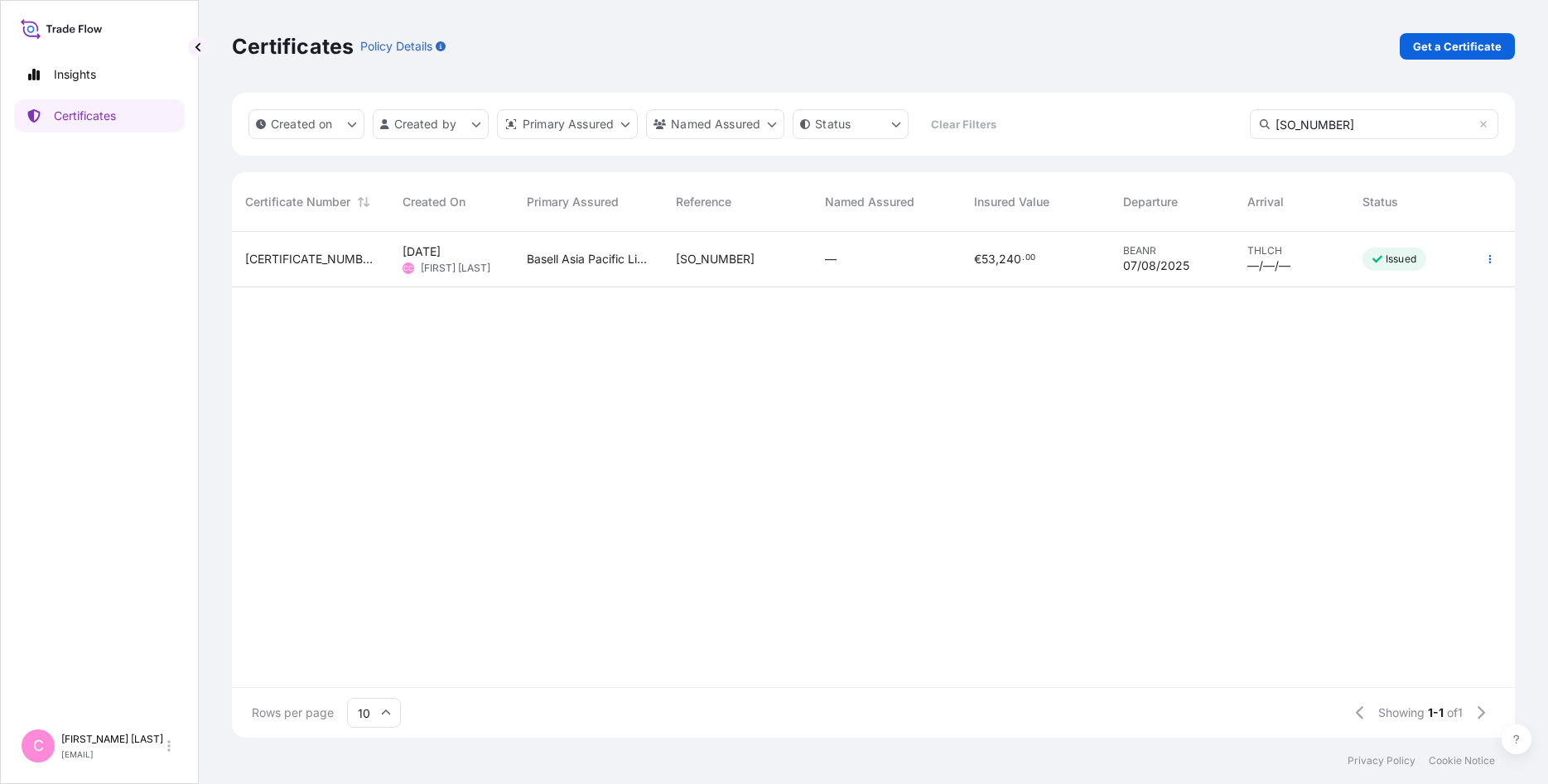 click on "[SO_NUMBER]" at bounding box center [715, 259] 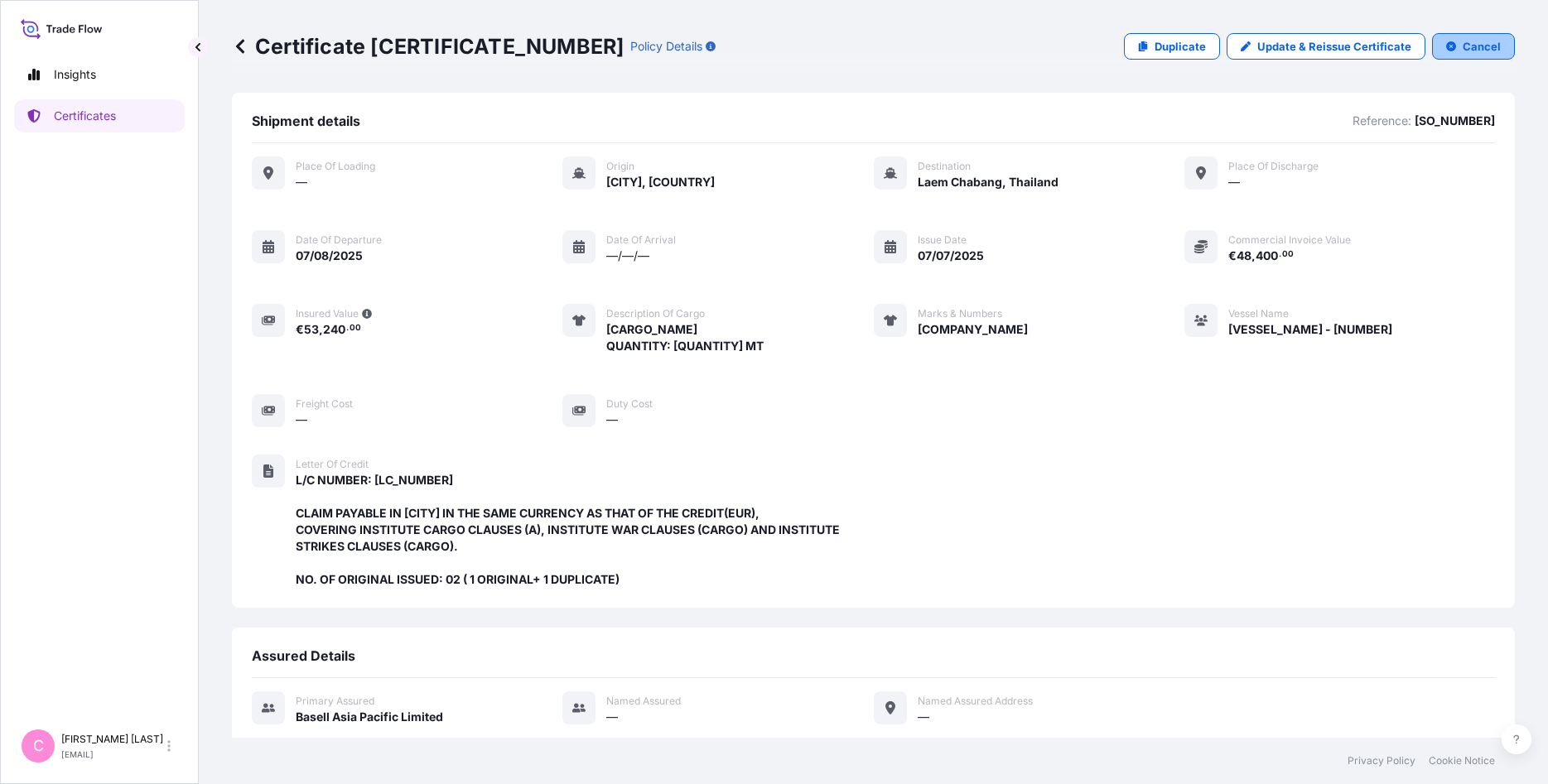 click on "Cancel" at bounding box center [1482, 46] 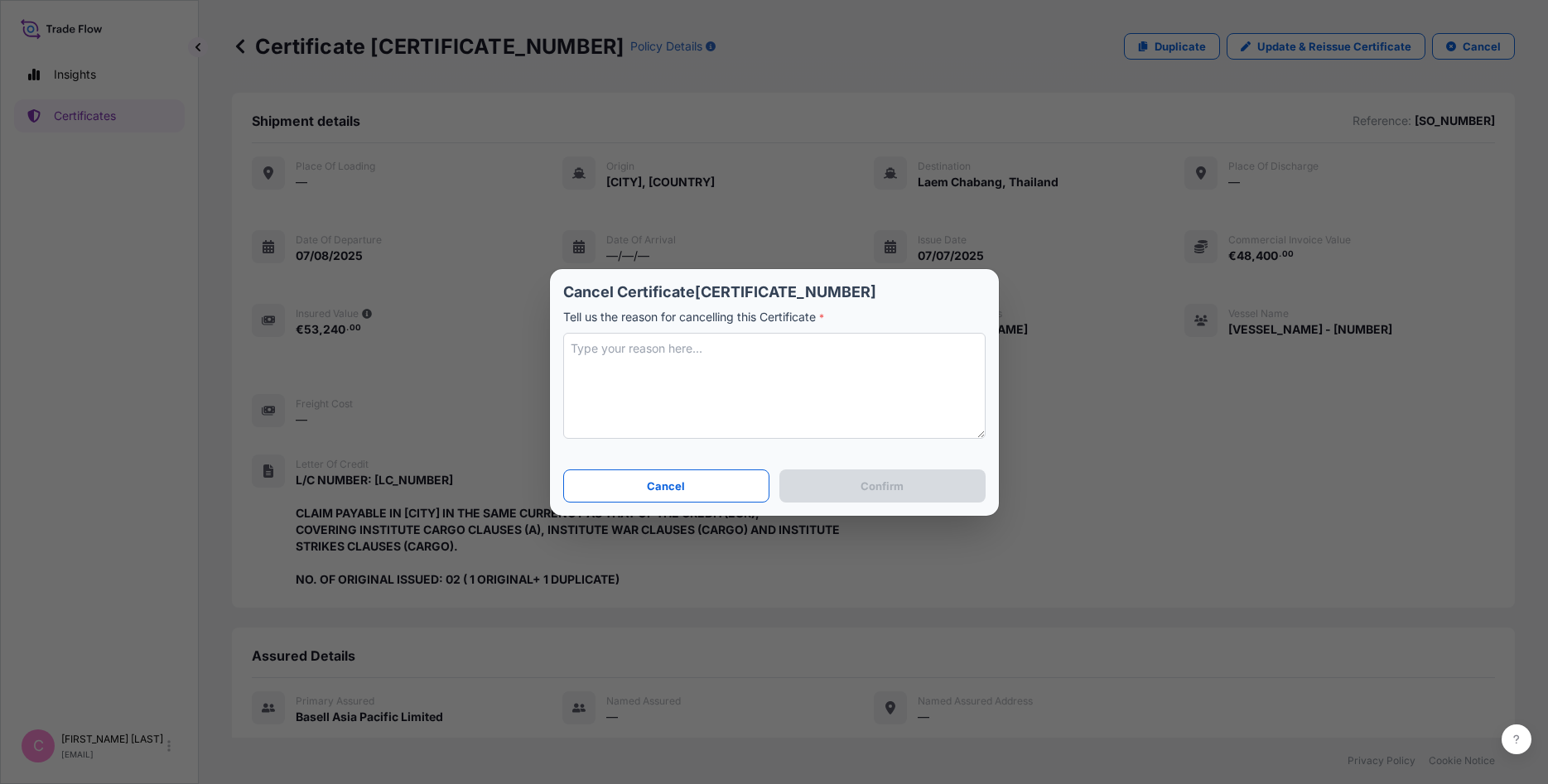 click at bounding box center [774, 386] 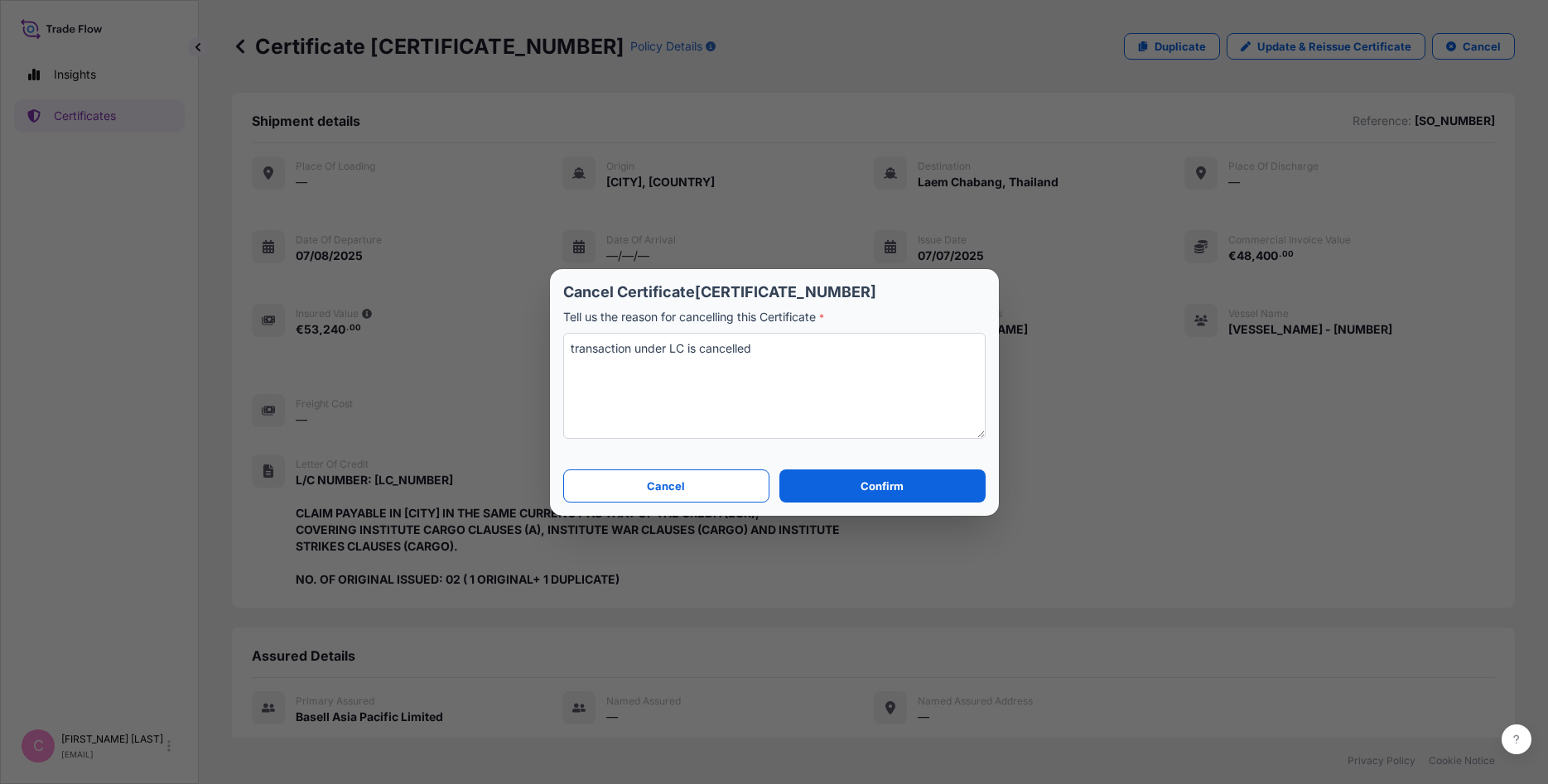 click on "transaction under LC is cancelled" at bounding box center [774, 386] 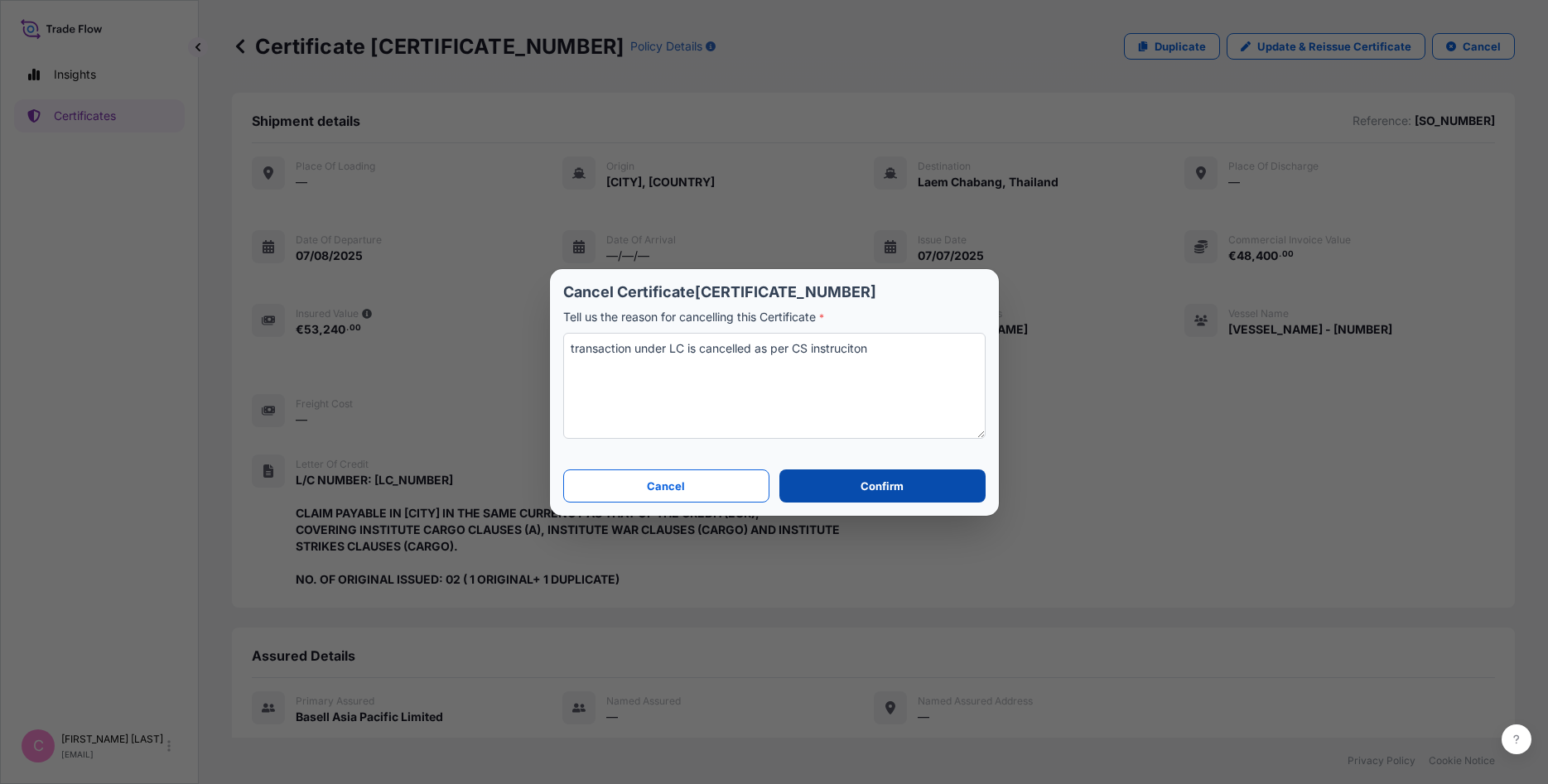 type on "transaction under LC is cancelled as per CS instruciton" 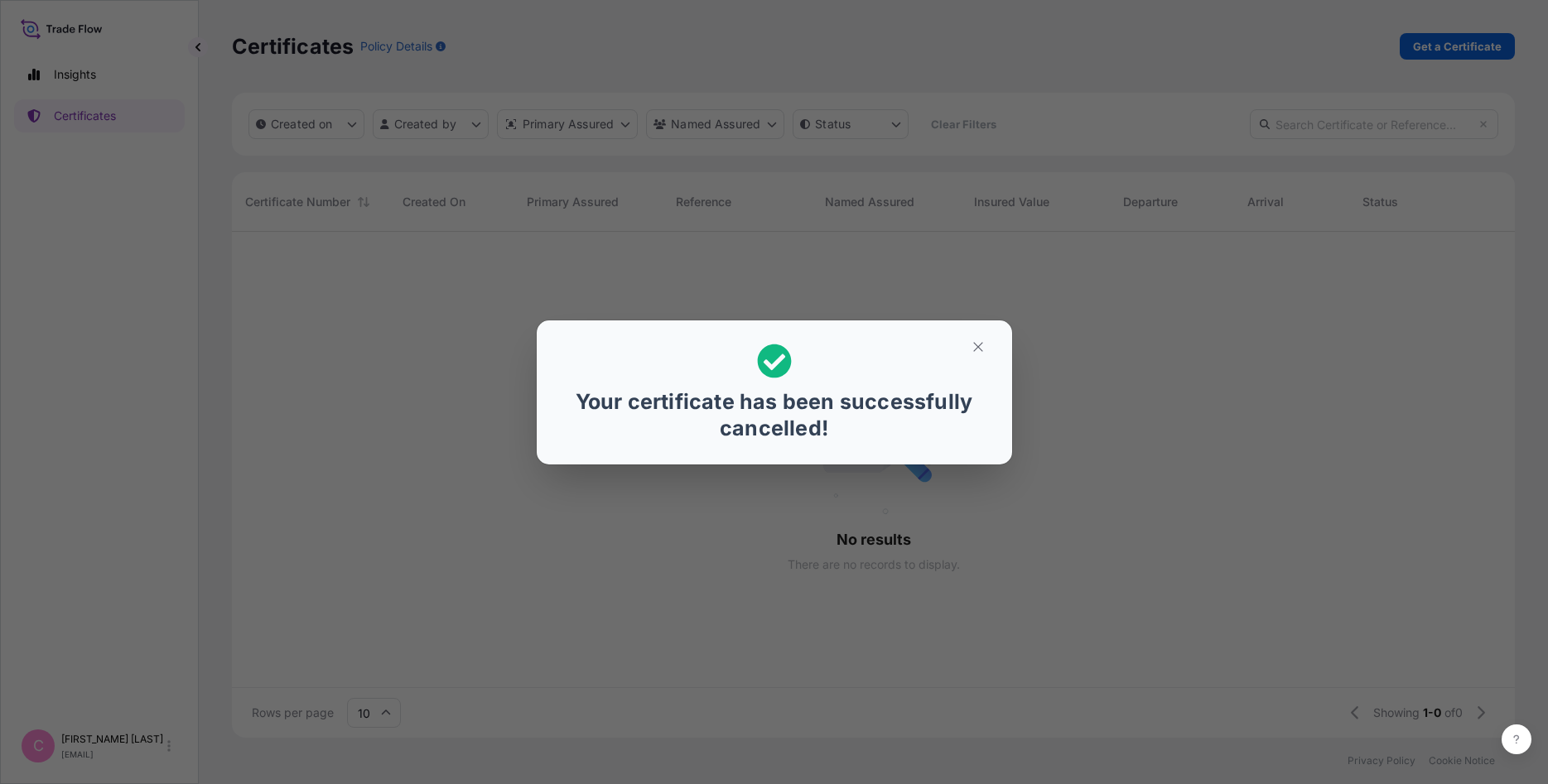 scroll, scrollTop: 1, scrollLeft: 1, axis: both 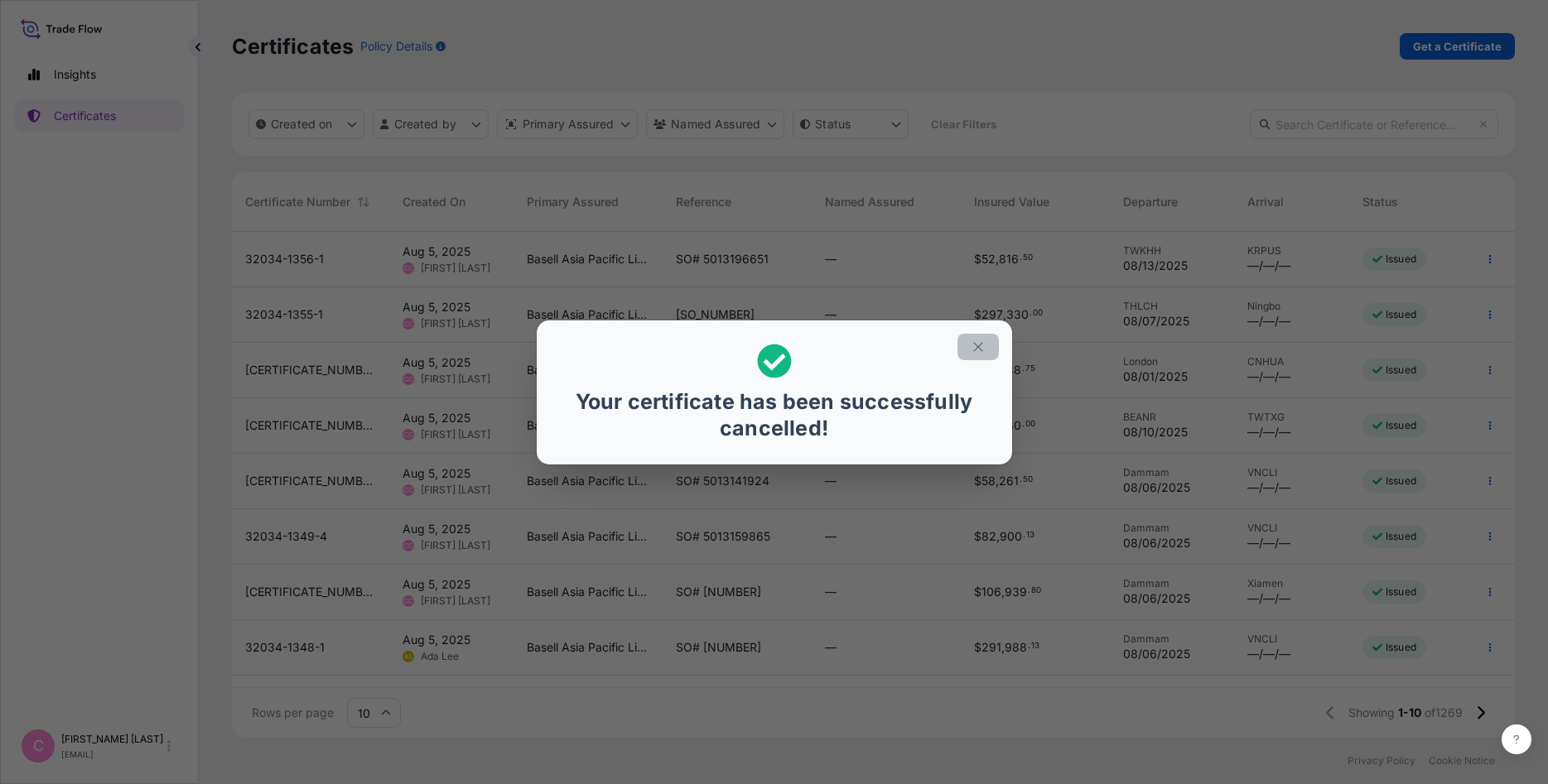 click 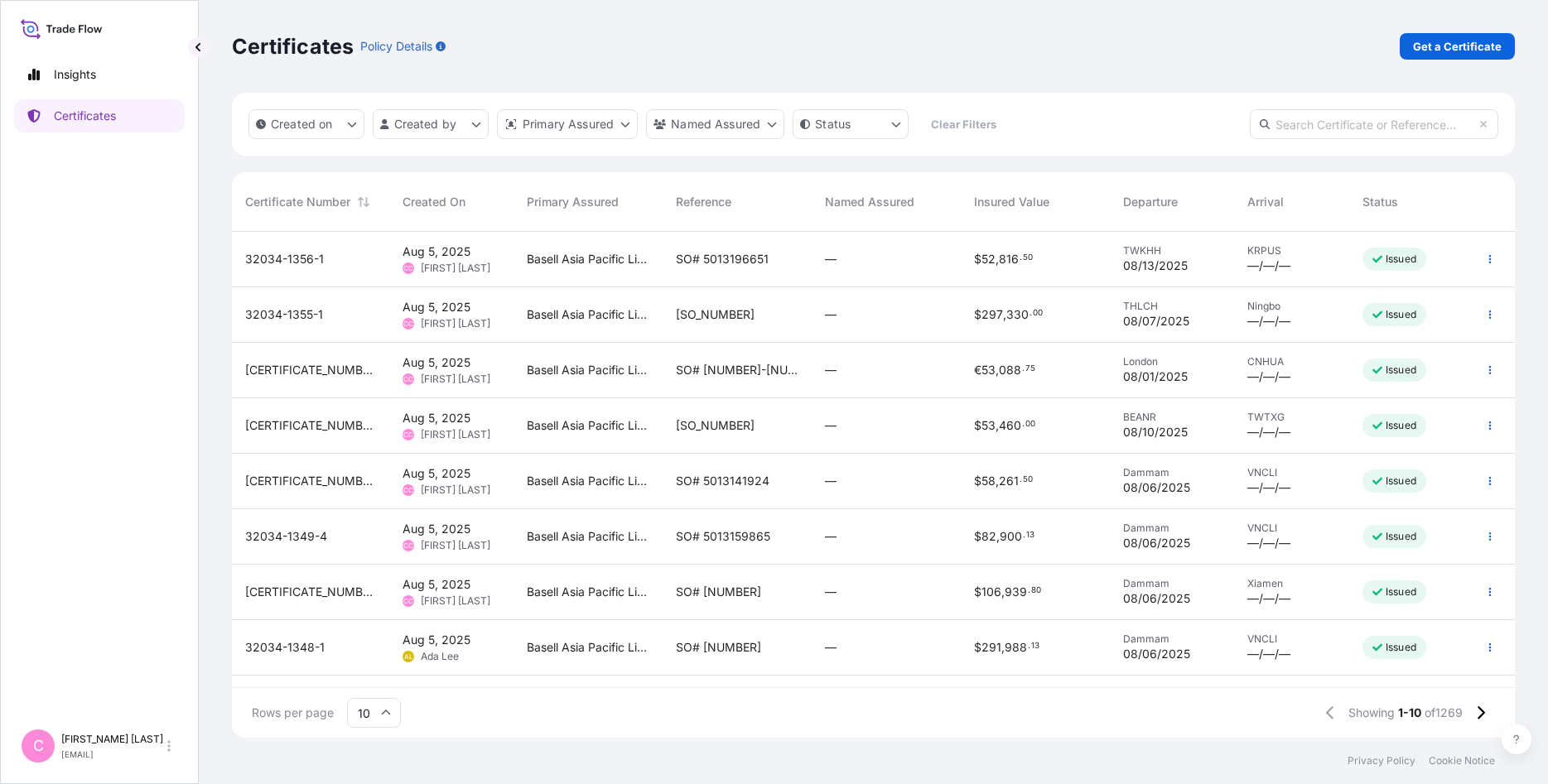click at bounding box center (1374, 124) 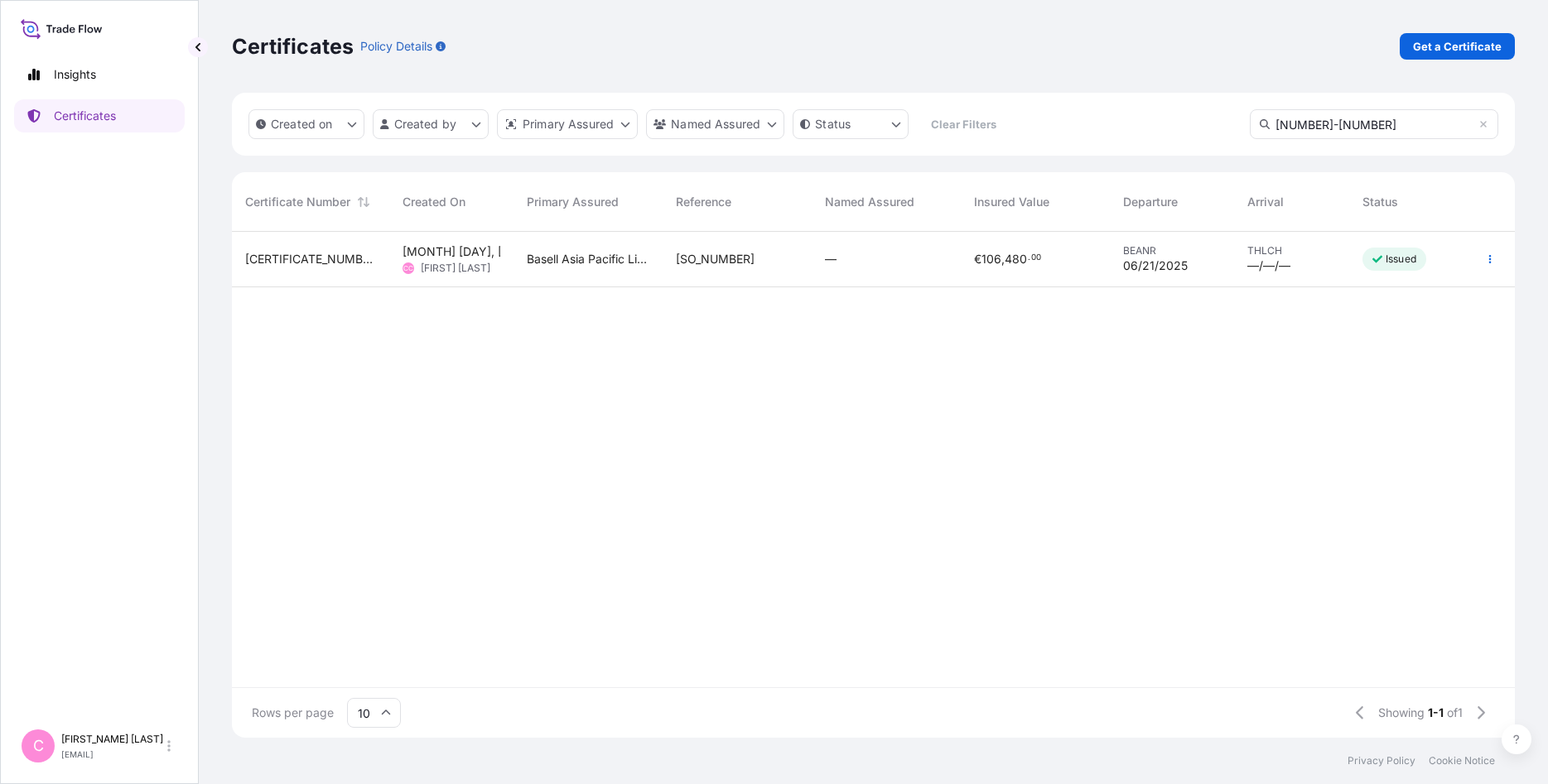 type on "[NUMBER]-[NUMBER]" 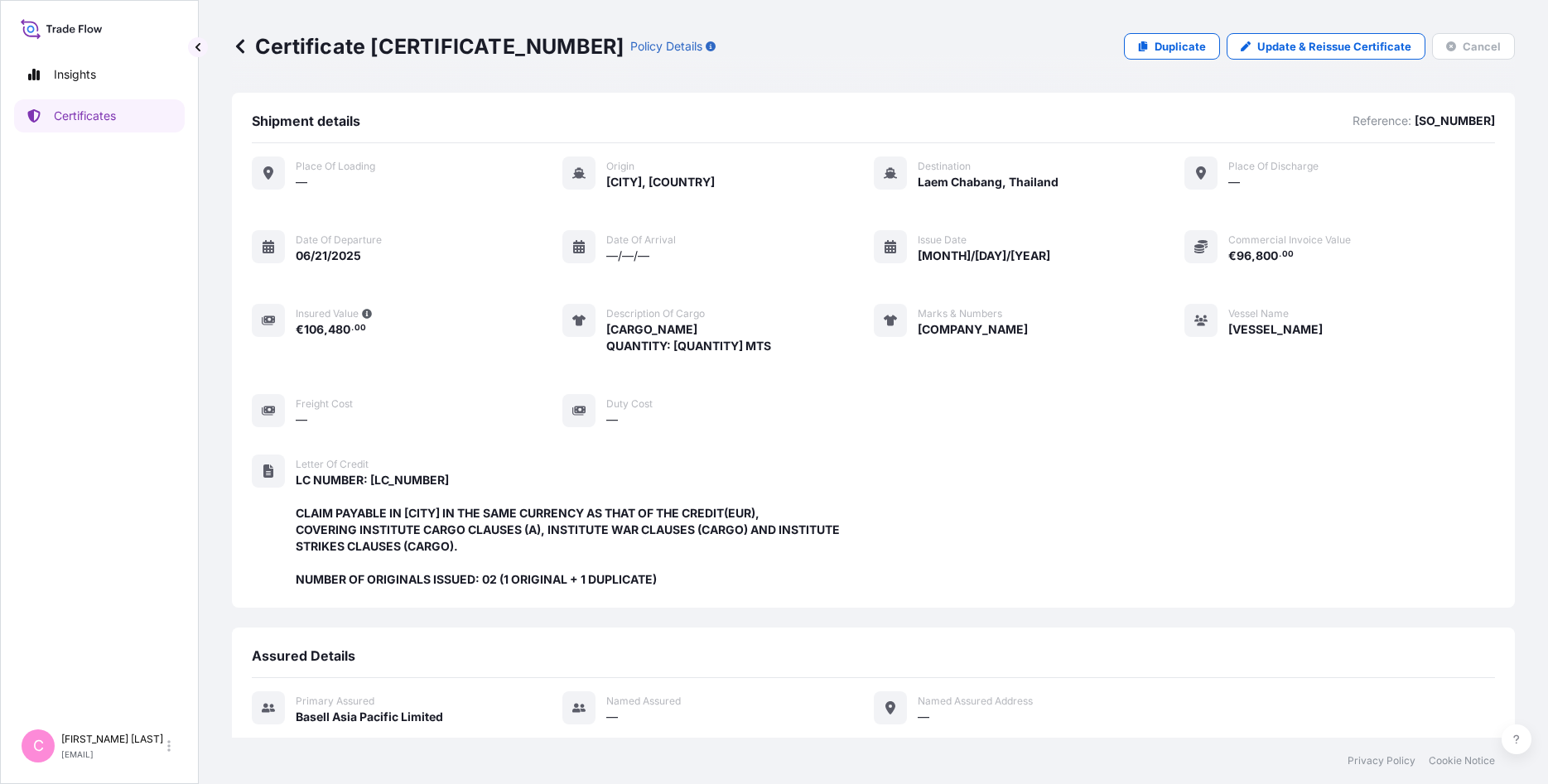 click 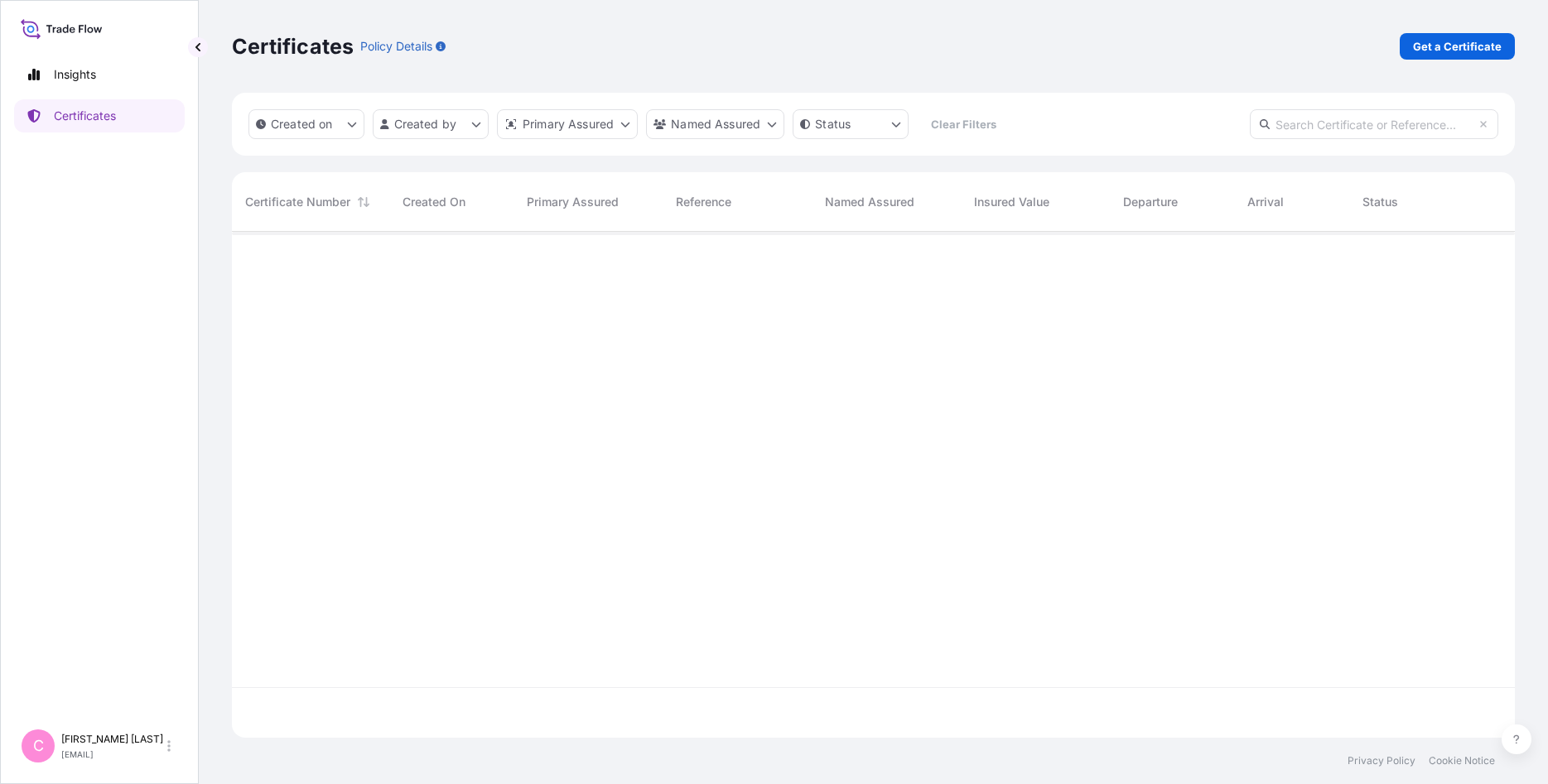 scroll, scrollTop: 1, scrollLeft: 1, axis: both 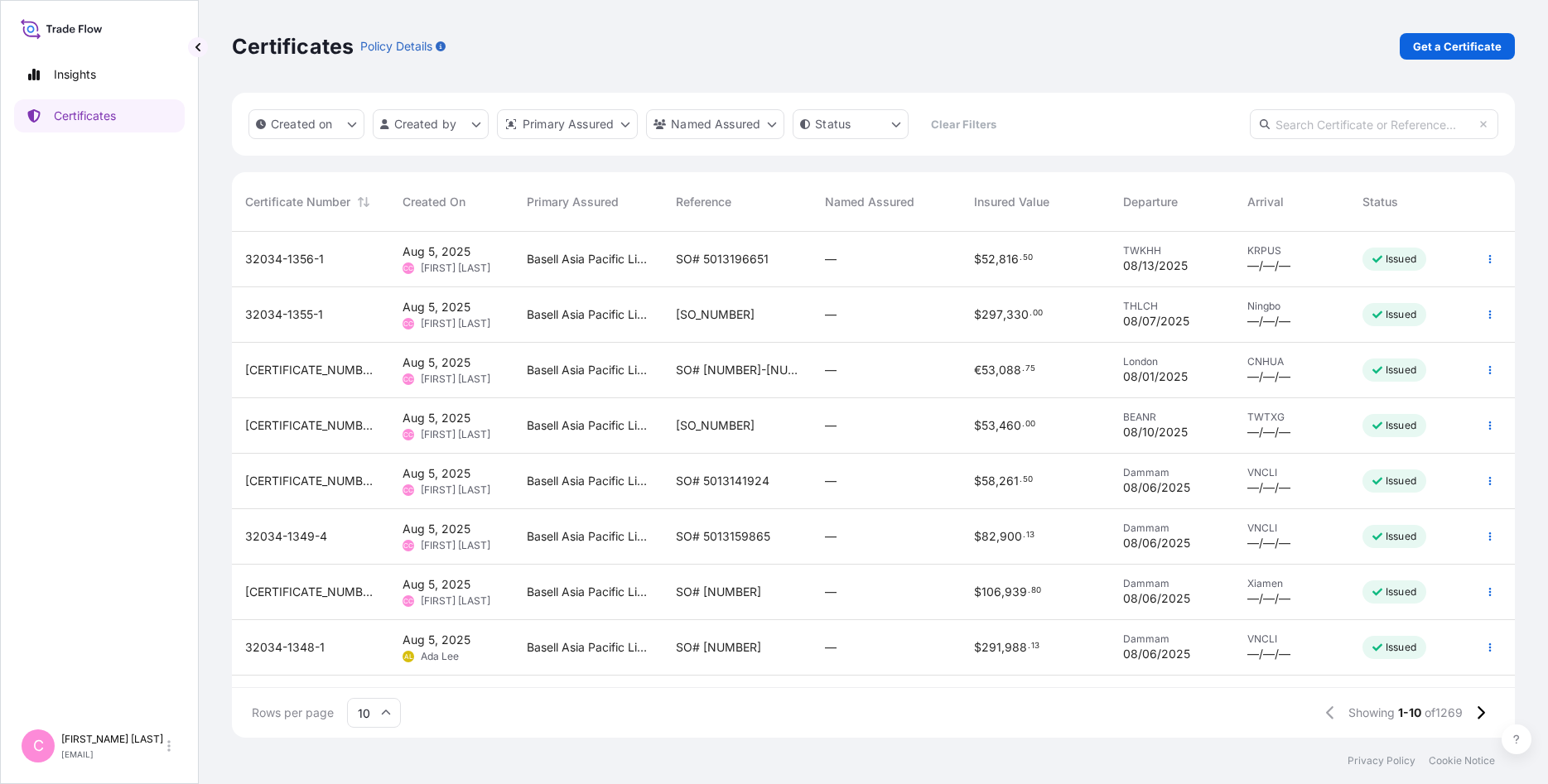 click at bounding box center (1374, 124) 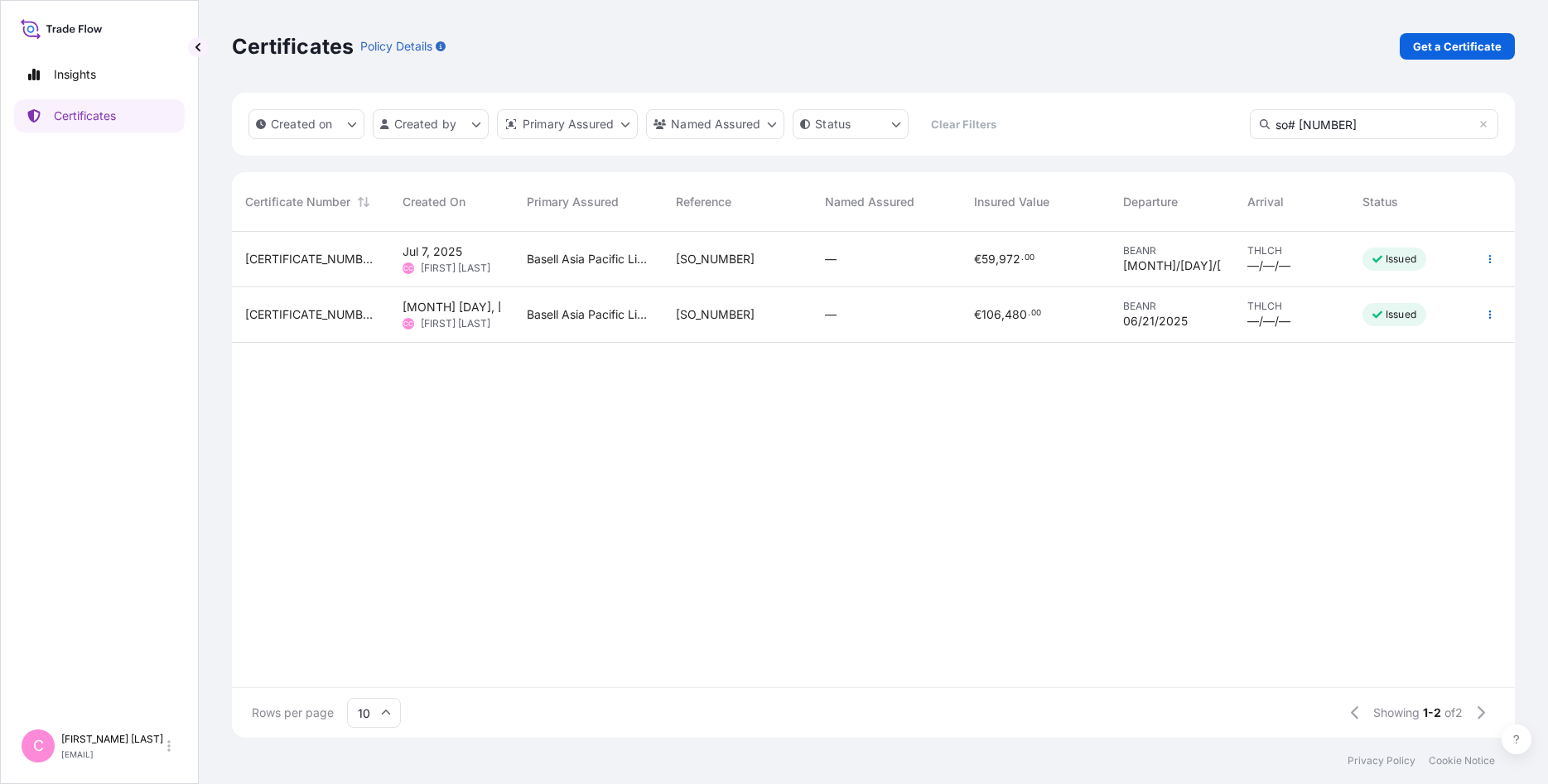 type on "so# [NUMBER]" 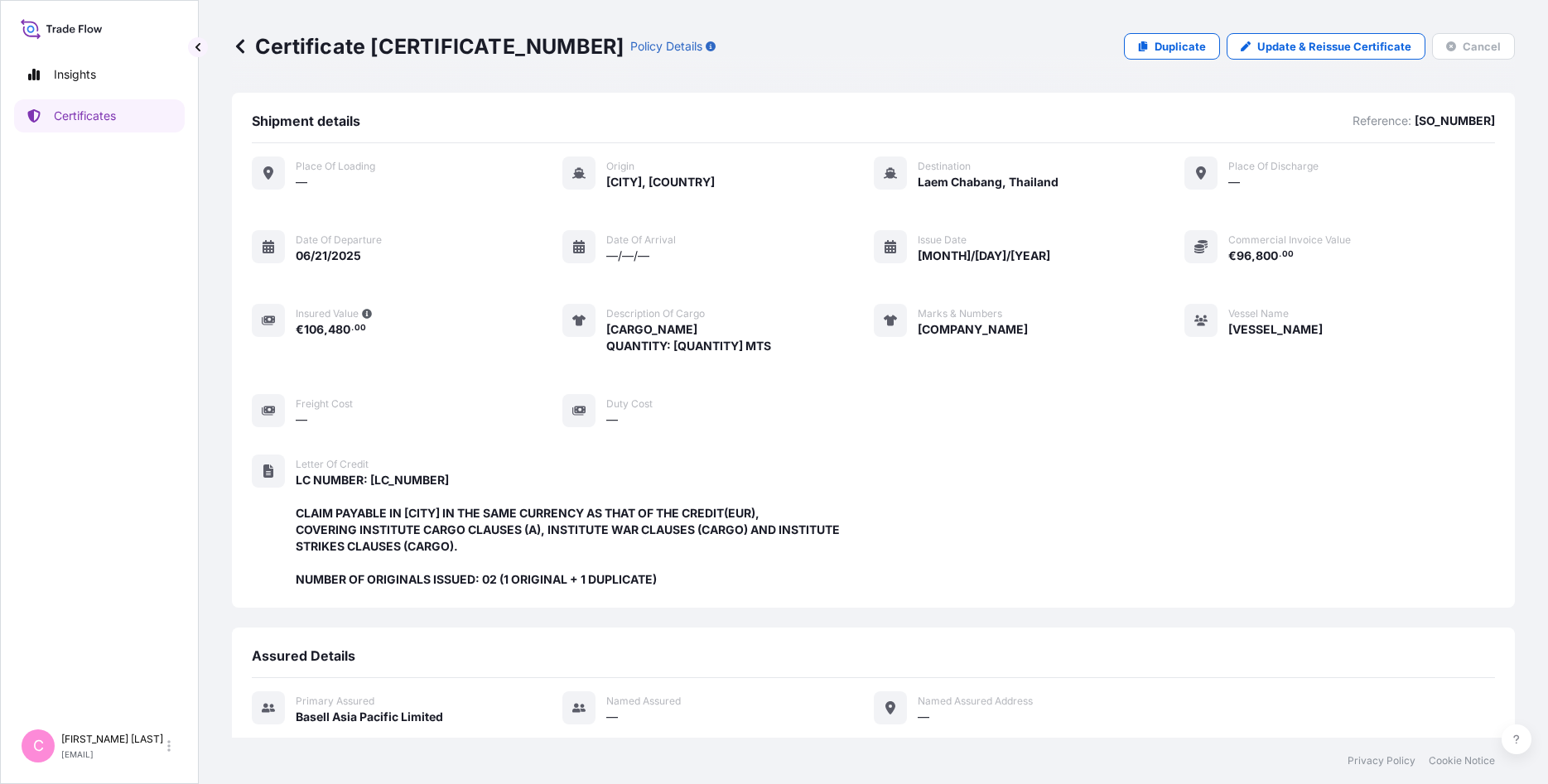 click 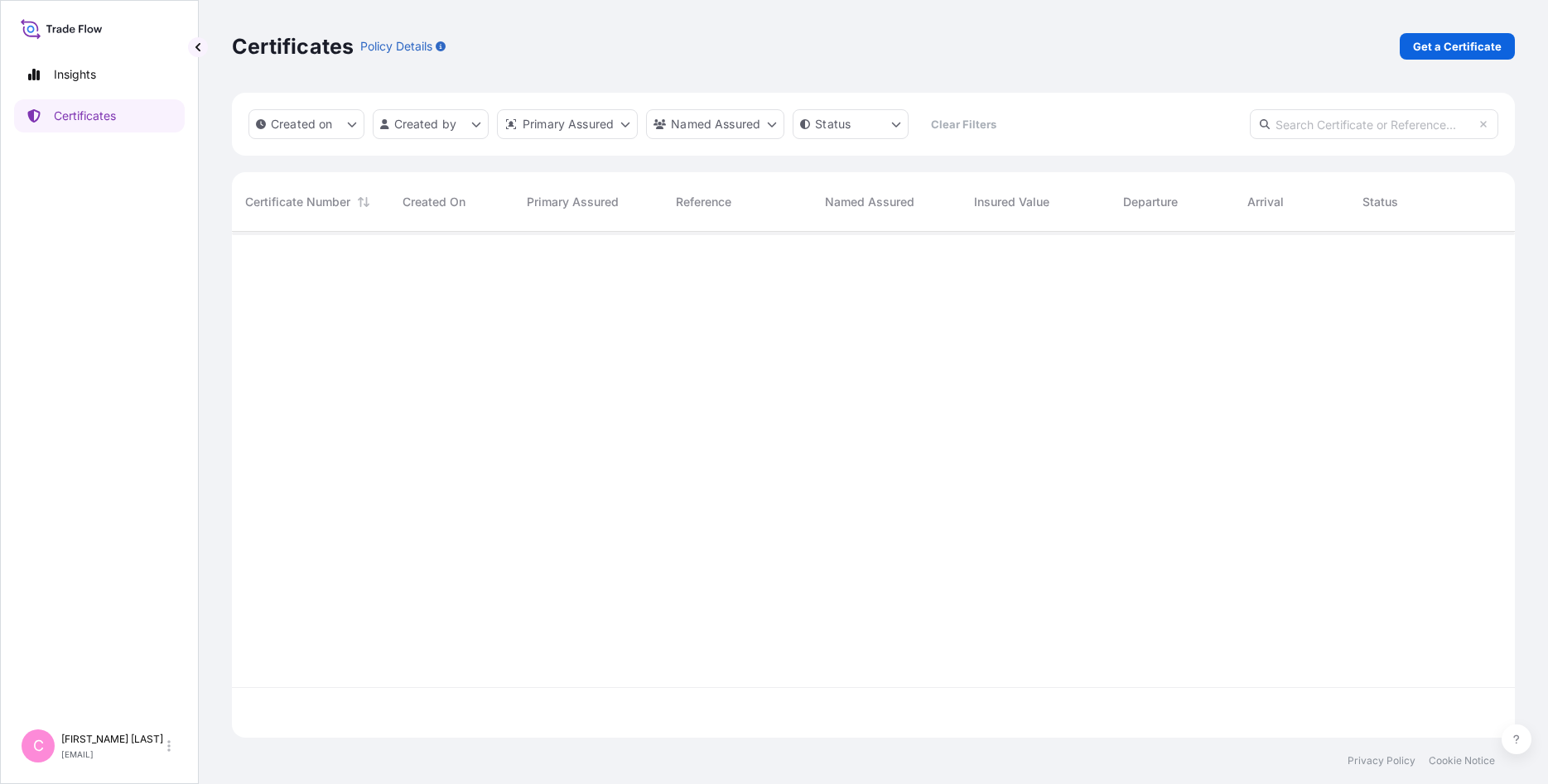 scroll, scrollTop: 1, scrollLeft: 1, axis: both 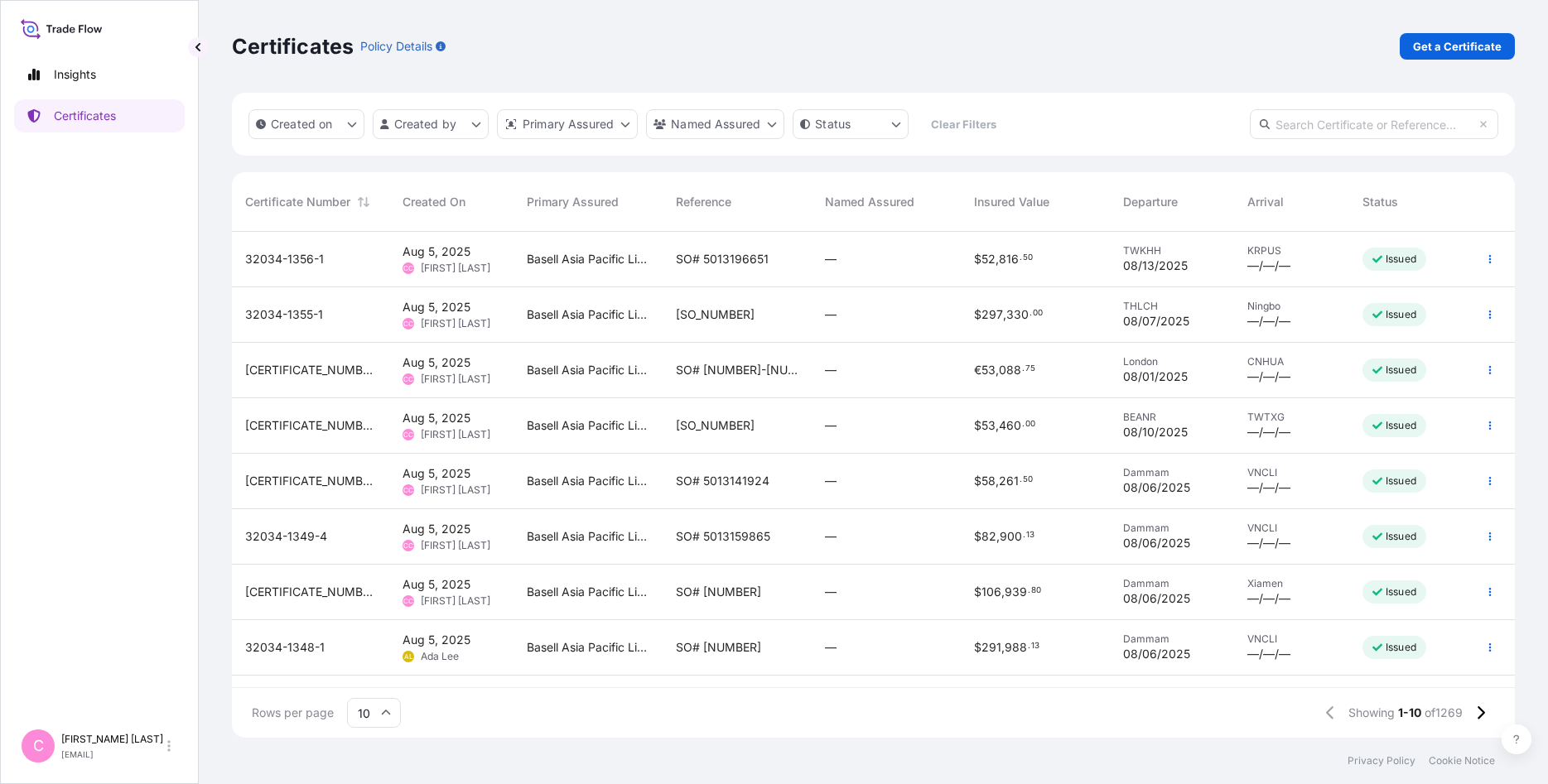 click at bounding box center [1374, 124] 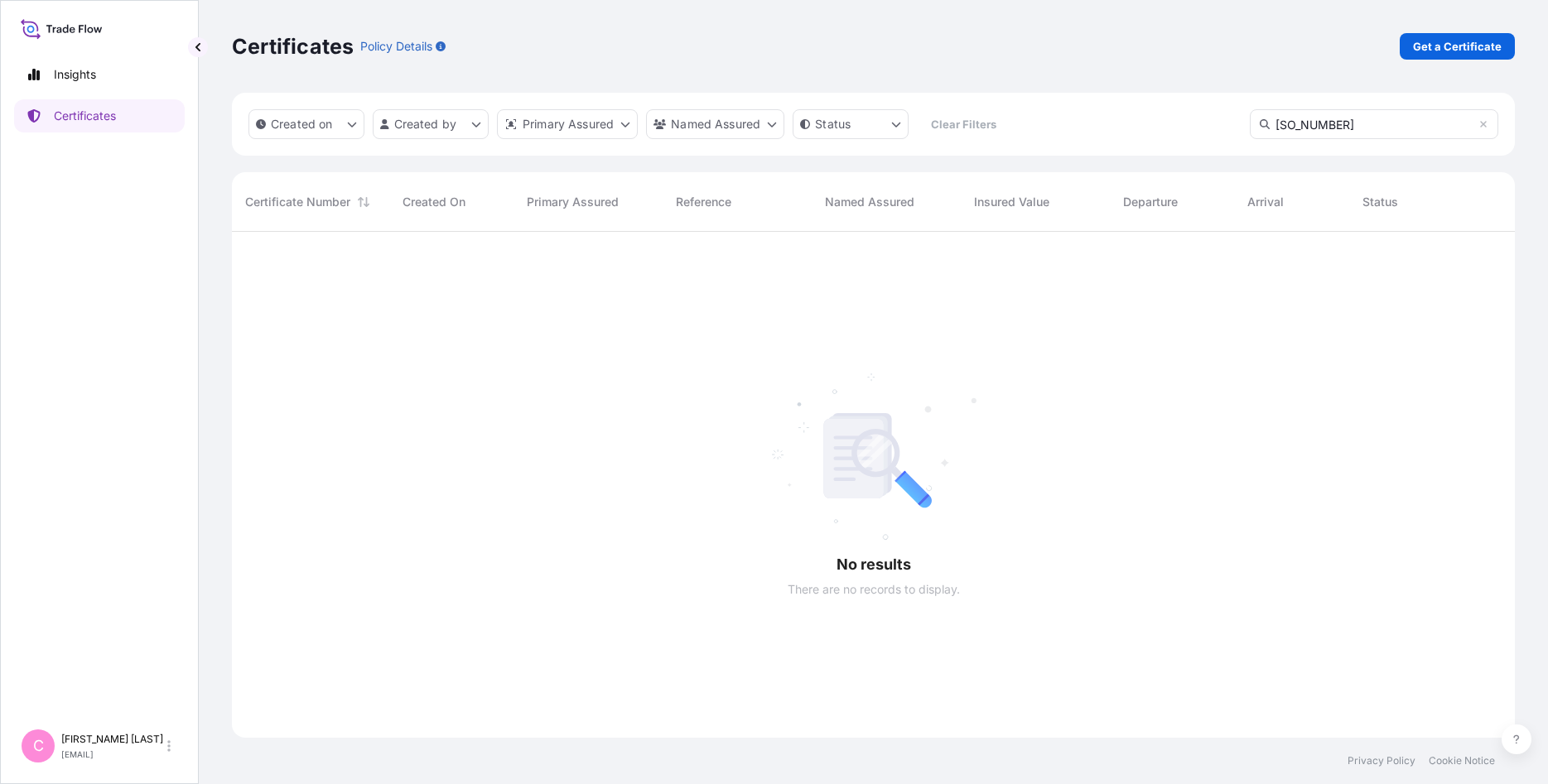 scroll, scrollTop: 1, scrollLeft: 1, axis: both 